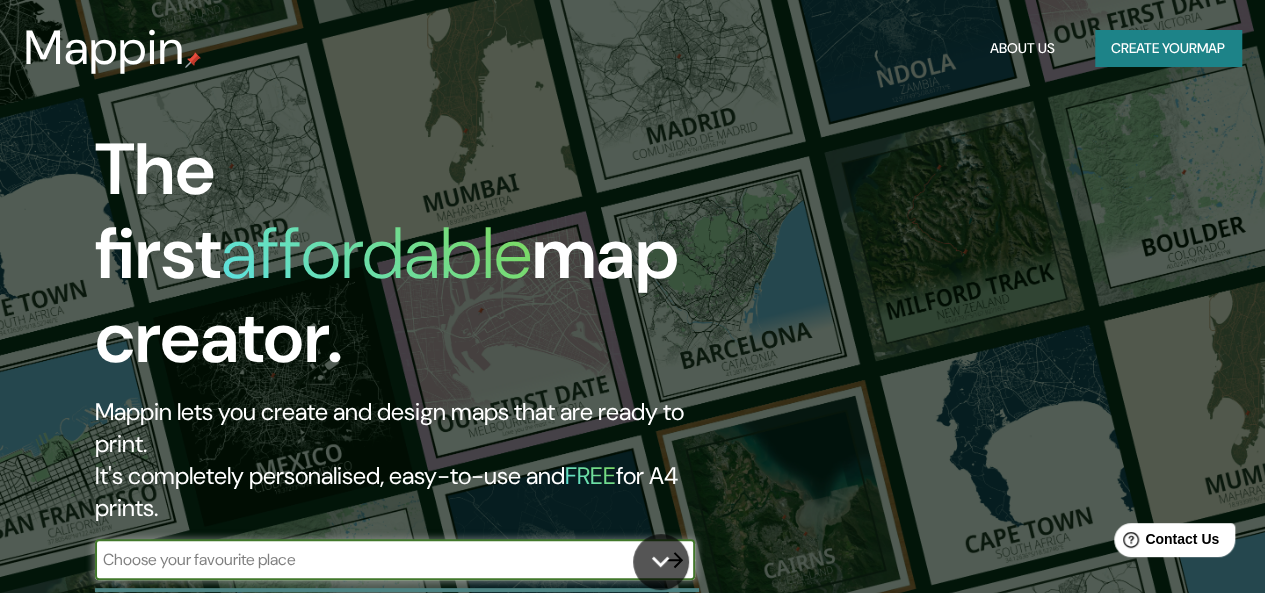 scroll, scrollTop: 0, scrollLeft: 0, axis: both 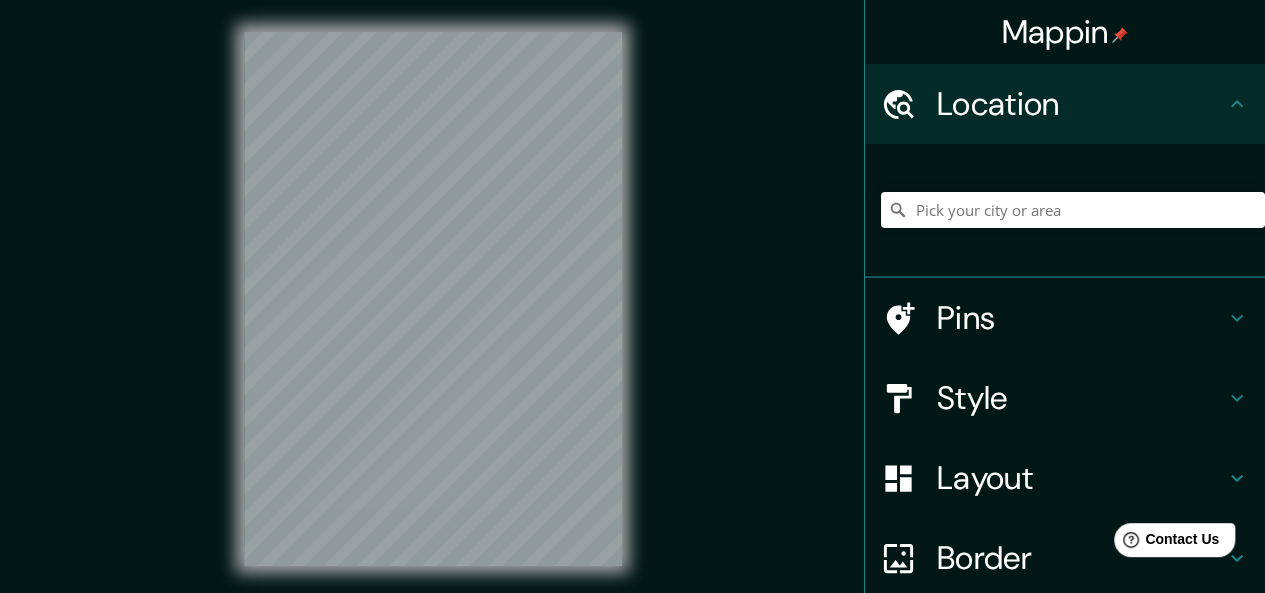 click at bounding box center (909, 318) 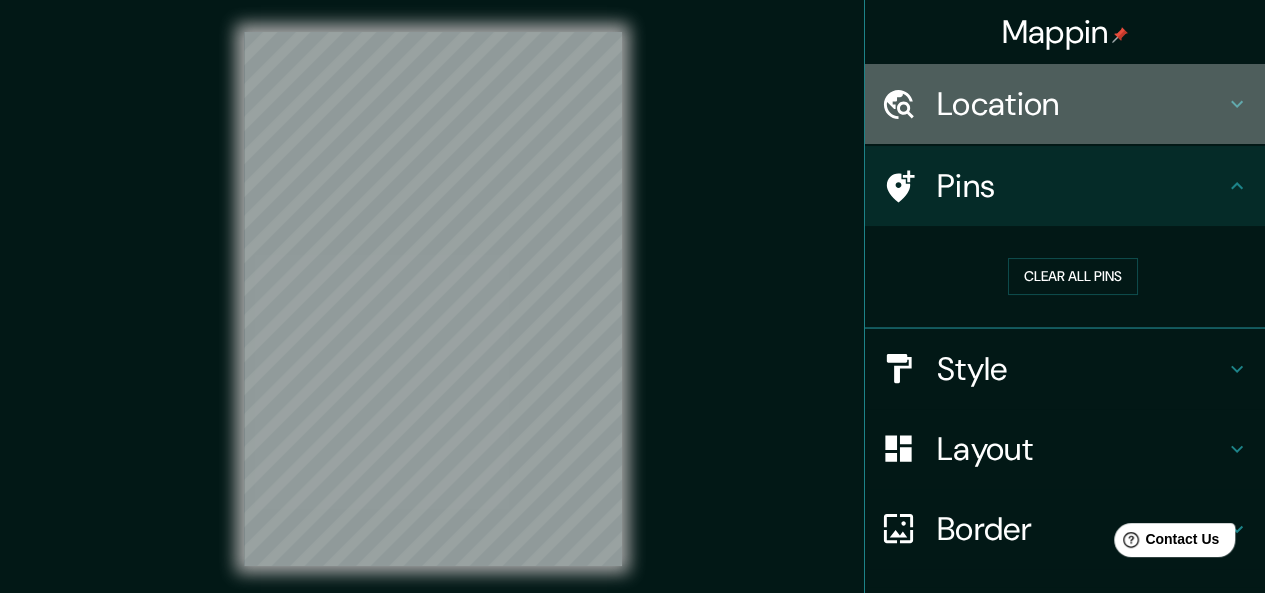 click on "Location" at bounding box center (1081, 104) 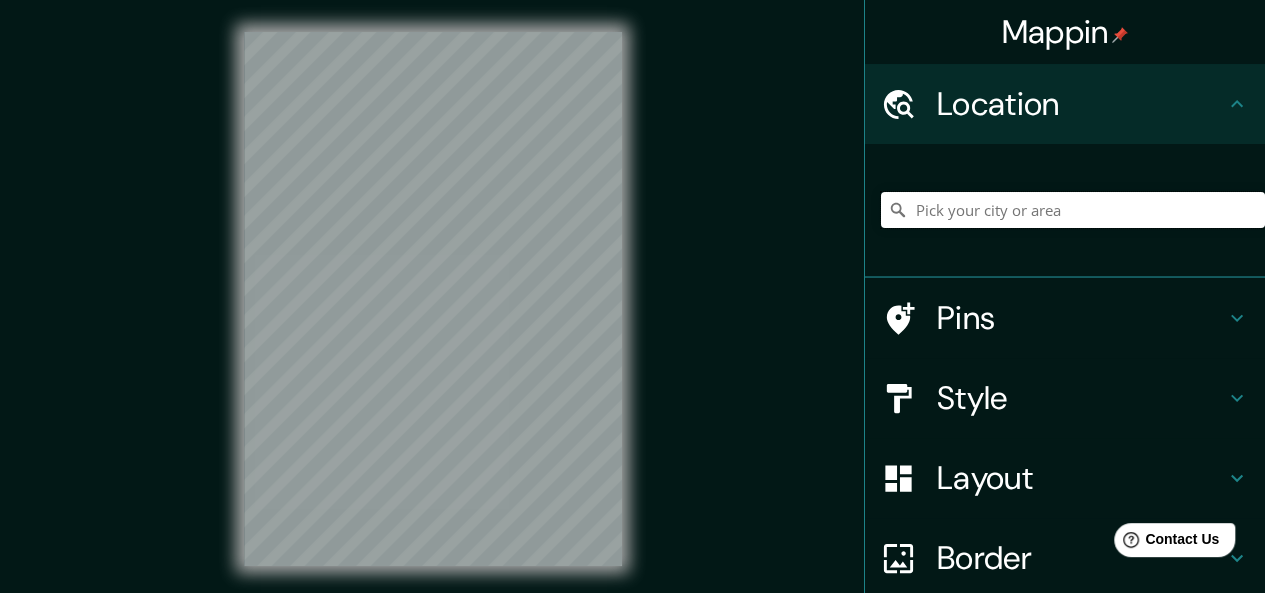 click at bounding box center (1073, 210) 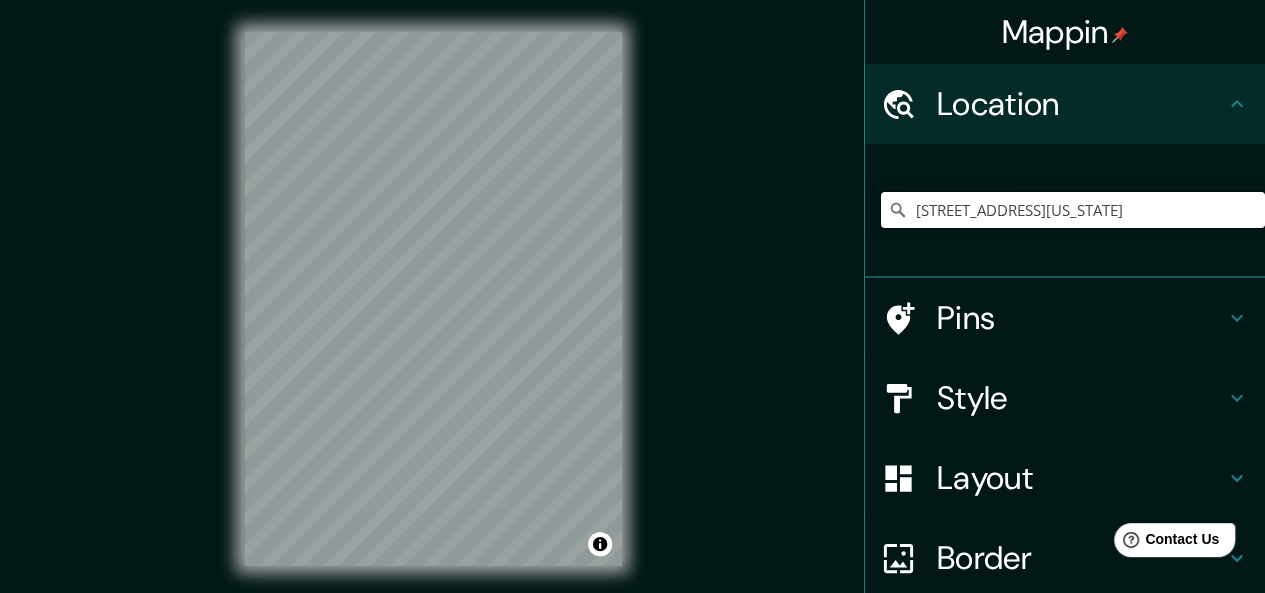 type on "[STREET_ADDRESS][US_STATE]" 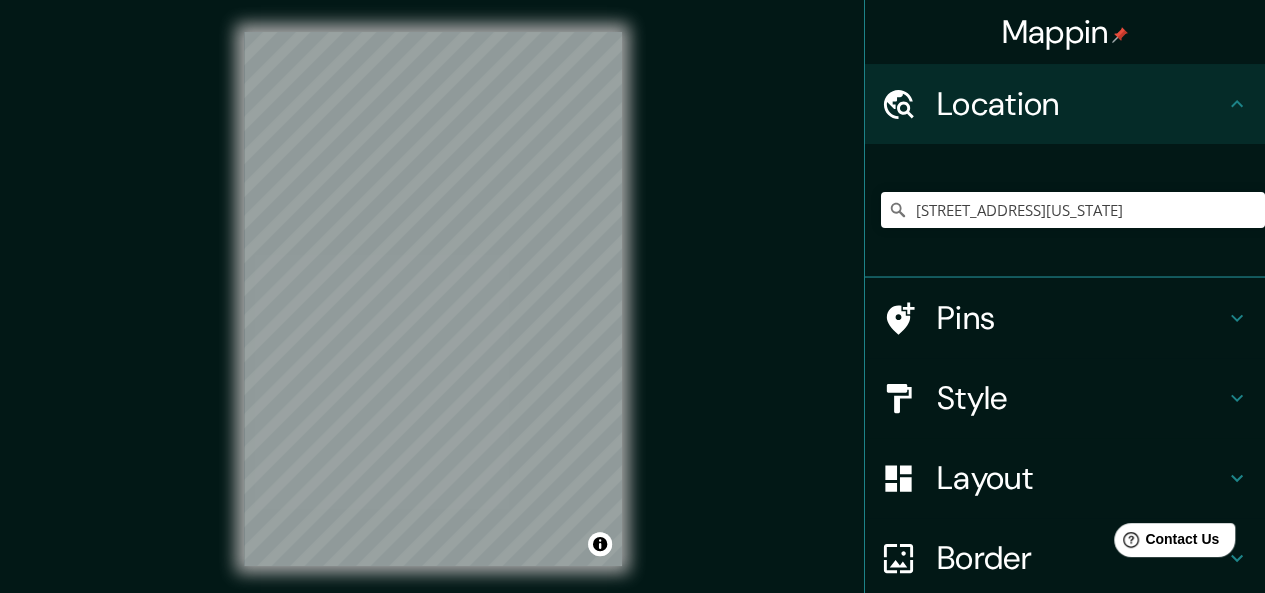 click on "Pins" at bounding box center (1081, 318) 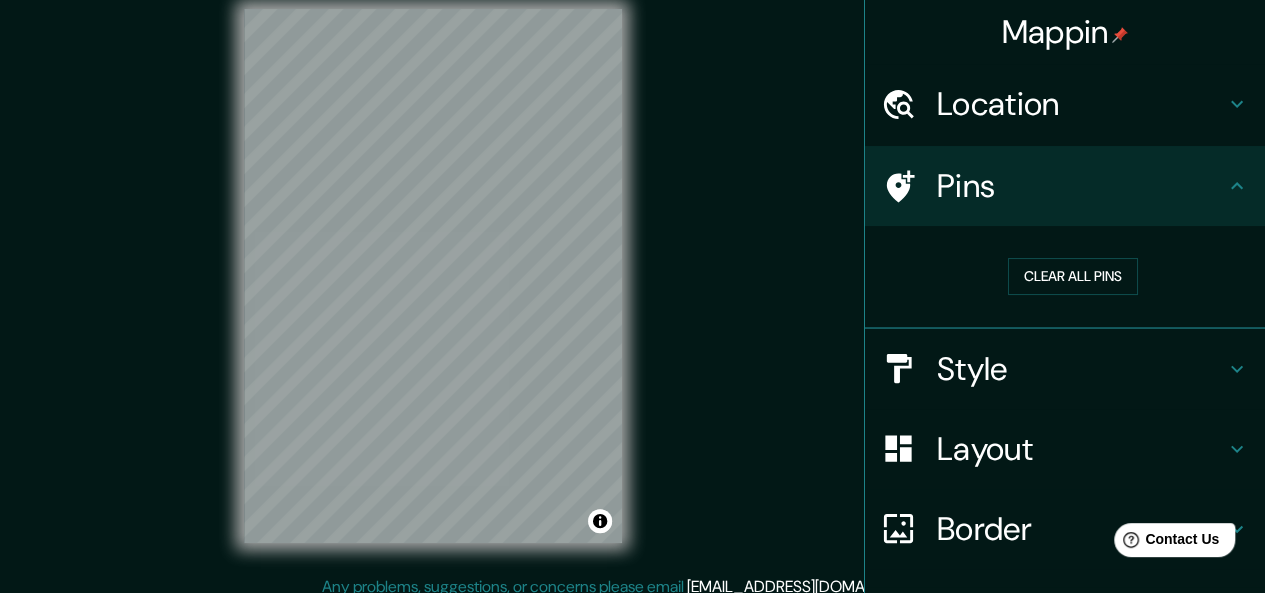 scroll, scrollTop: 36, scrollLeft: 0, axis: vertical 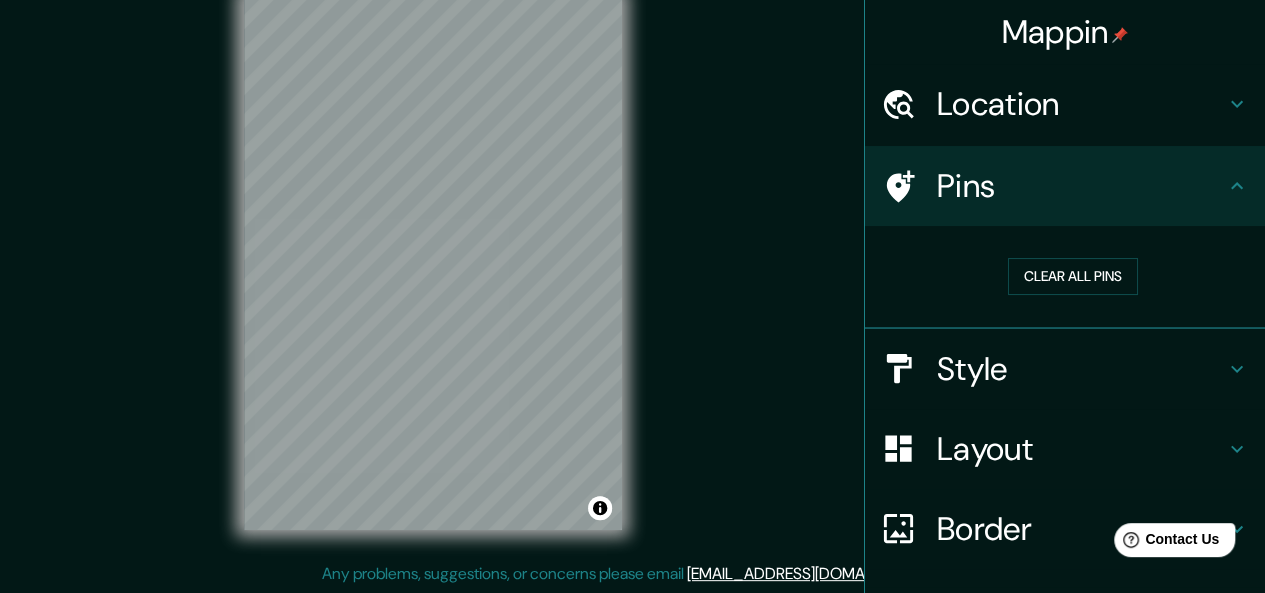 click on "Layout" at bounding box center [1081, 449] 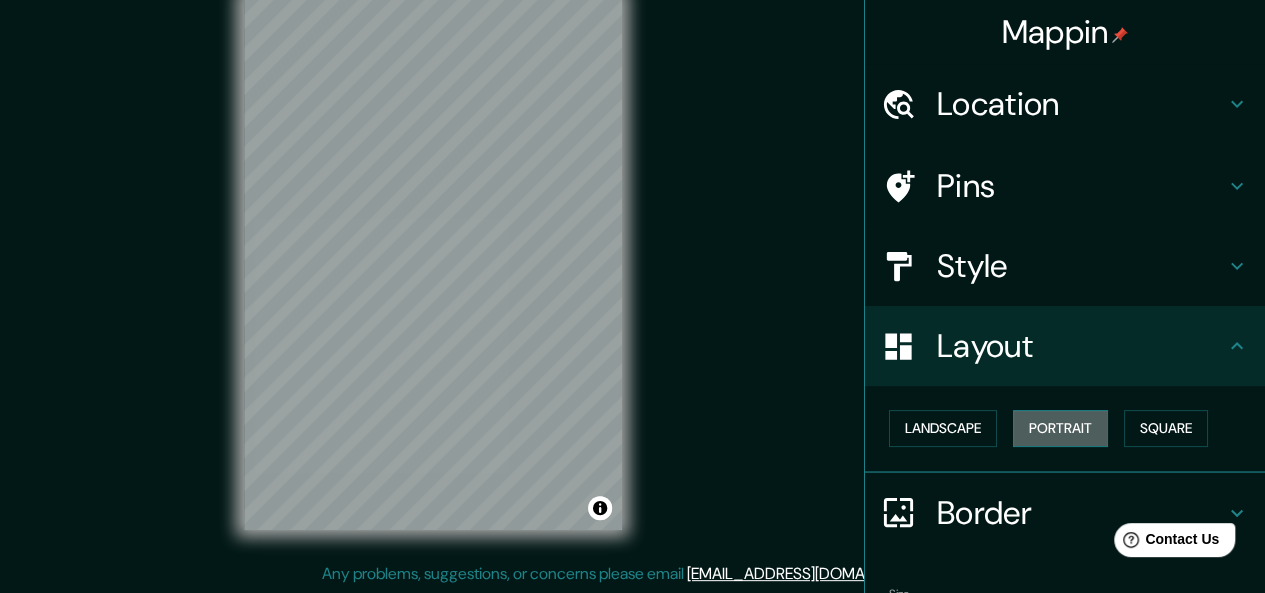 click on "Portrait" at bounding box center [1060, 428] 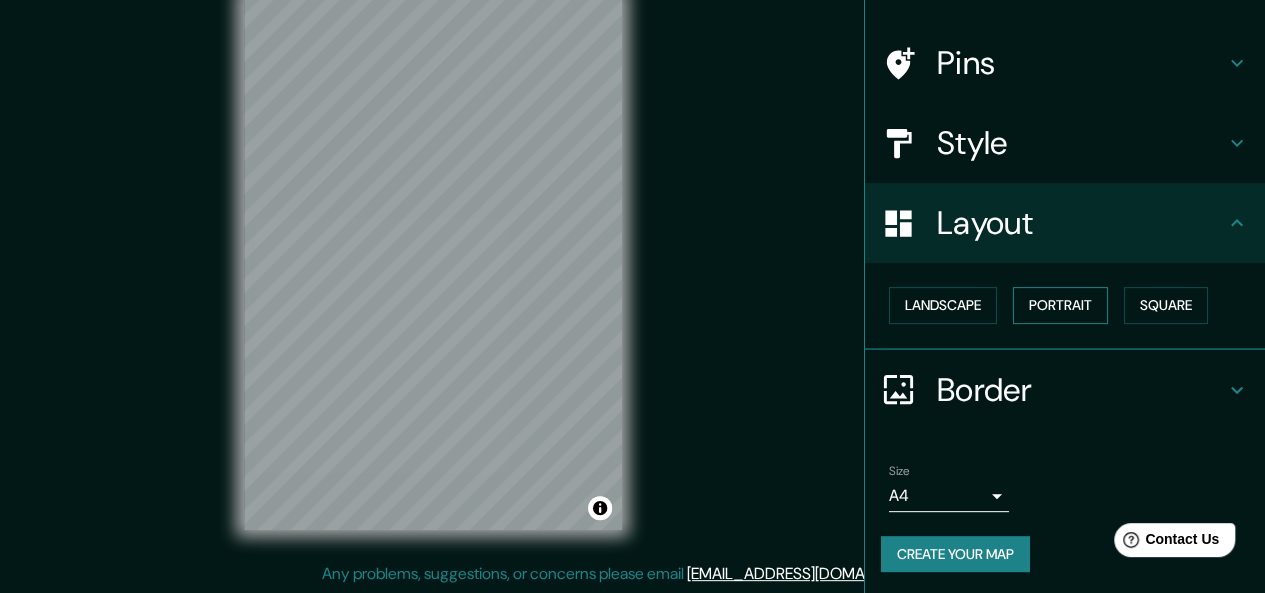 scroll, scrollTop: 124, scrollLeft: 0, axis: vertical 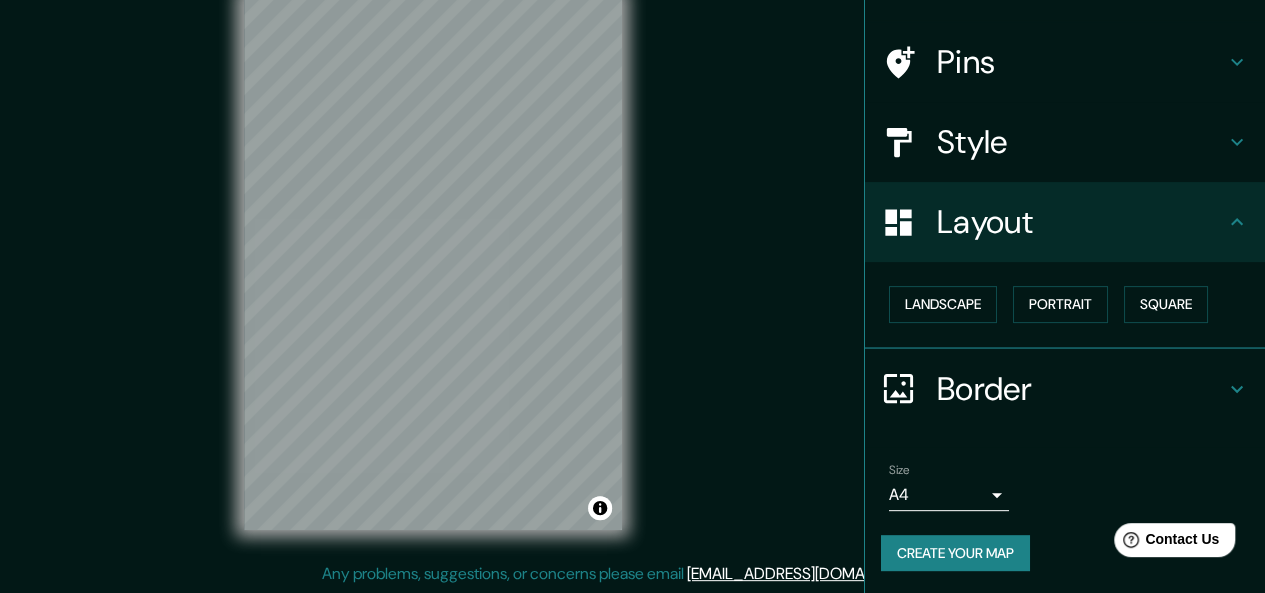 click on "Border" at bounding box center [1081, 389] 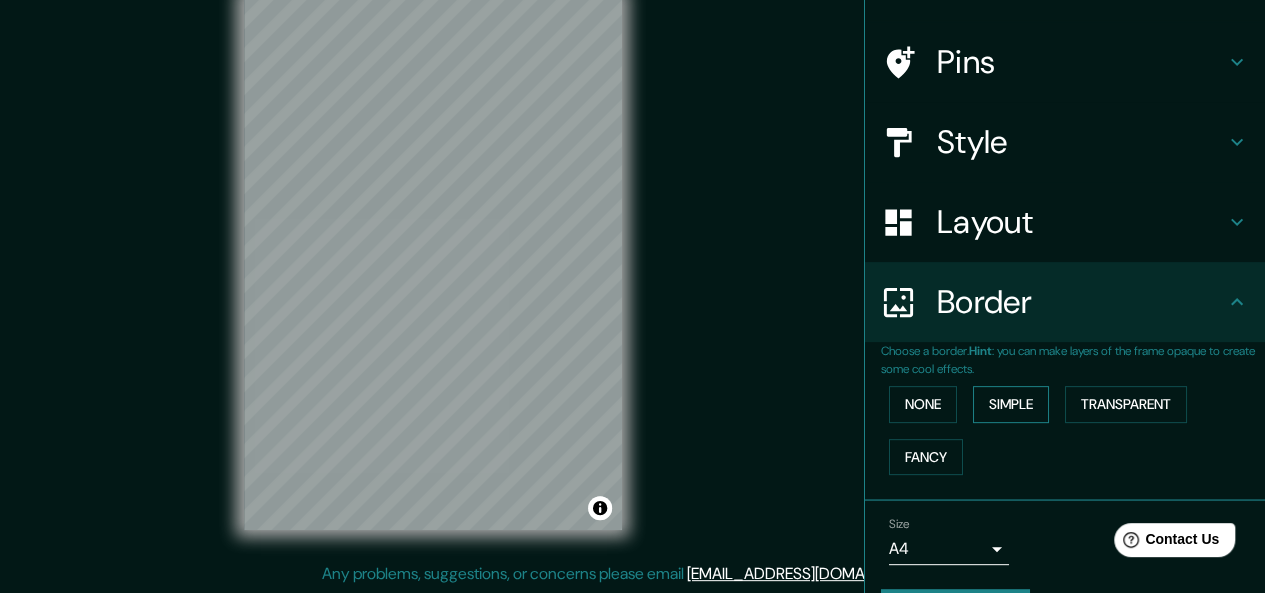 click on "Simple" at bounding box center [1011, 404] 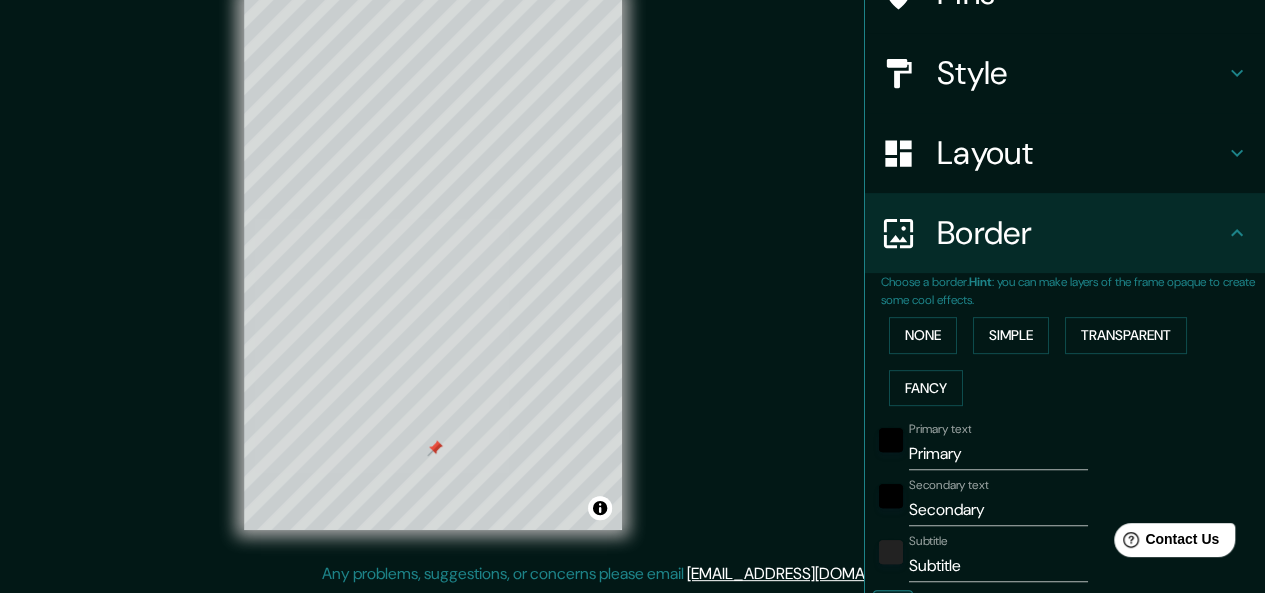 scroll, scrollTop: 224, scrollLeft: 0, axis: vertical 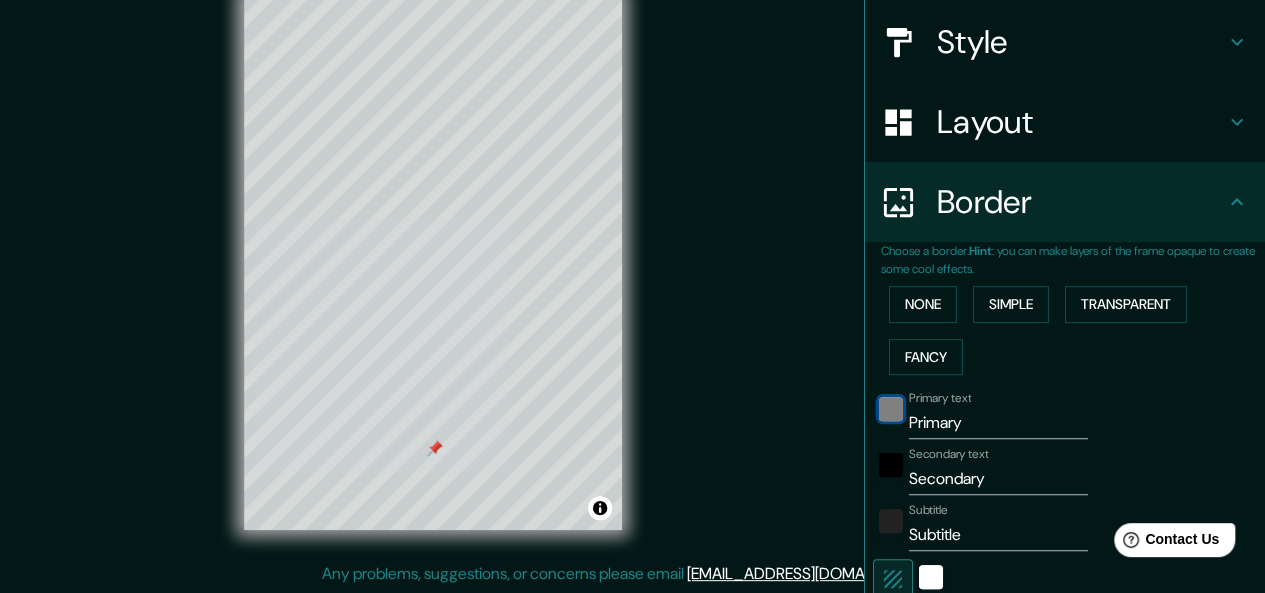 click at bounding box center (891, 409) 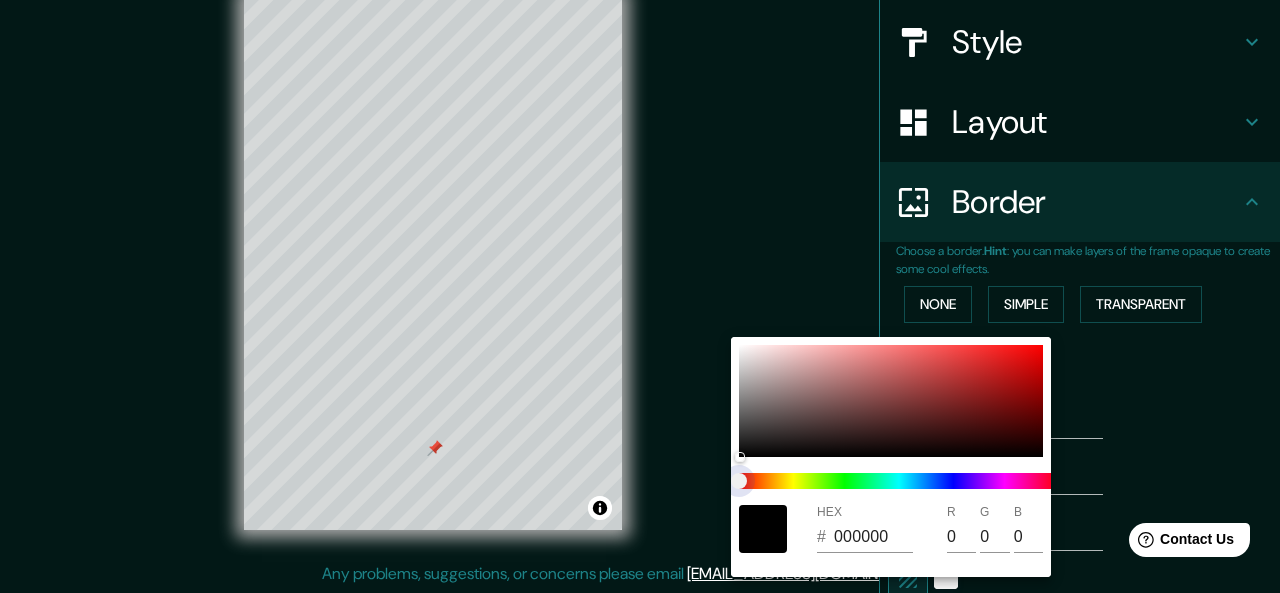 click at bounding box center (899, 481) 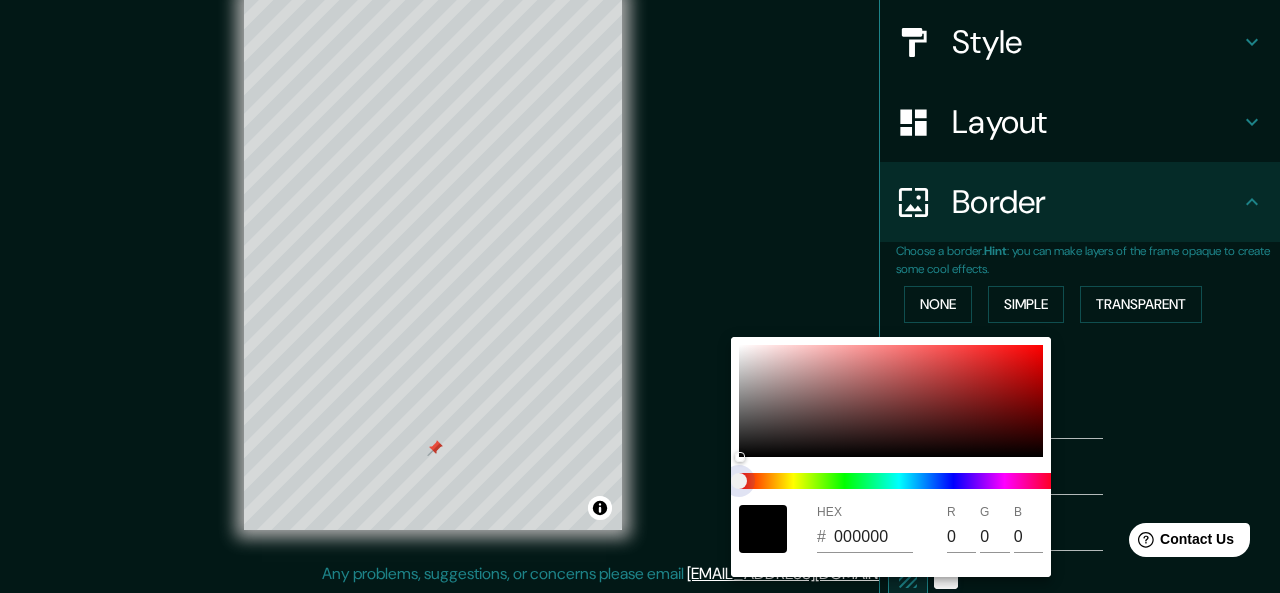 drag, startPoint x: 740, startPoint y: 481, endPoint x: 804, endPoint y: 486, distance: 64.195015 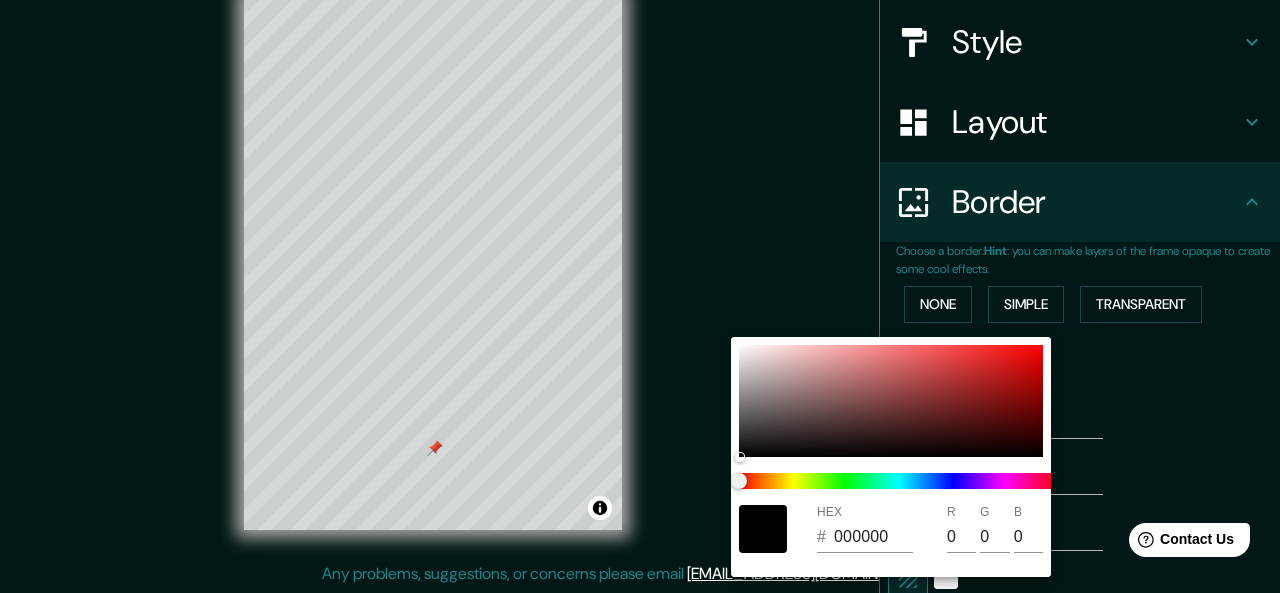 click at bounding box center (640, 296) 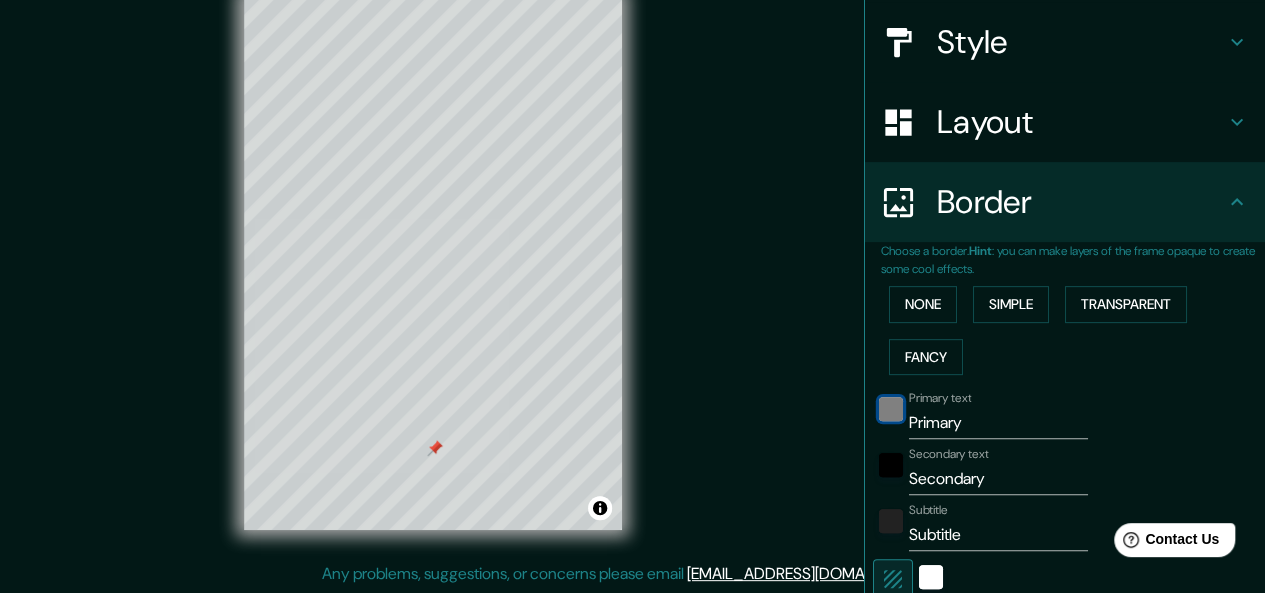 click at bounding box center [891, 409] 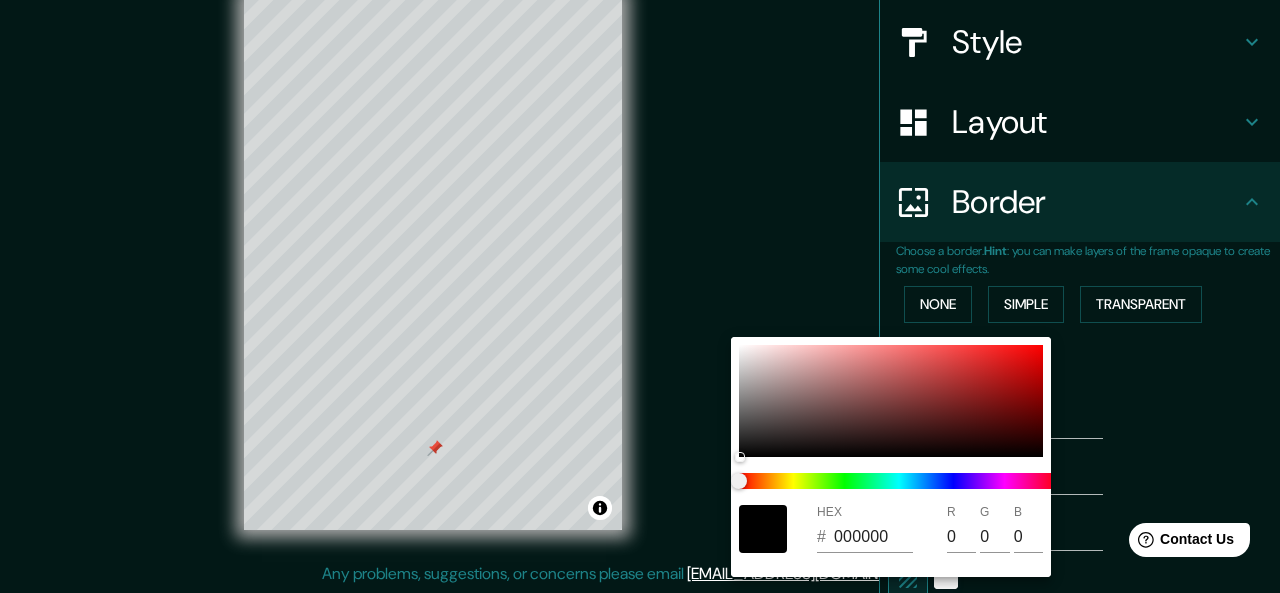 click at bounding box center (640, 296) 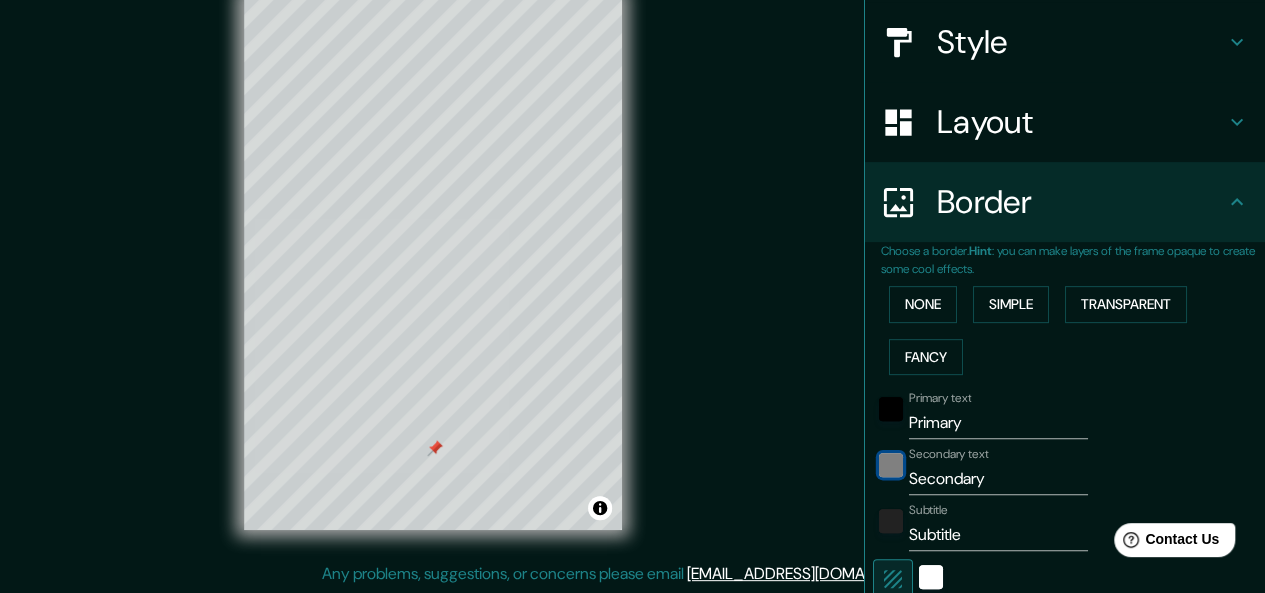 click at bounding box center [891, 465] 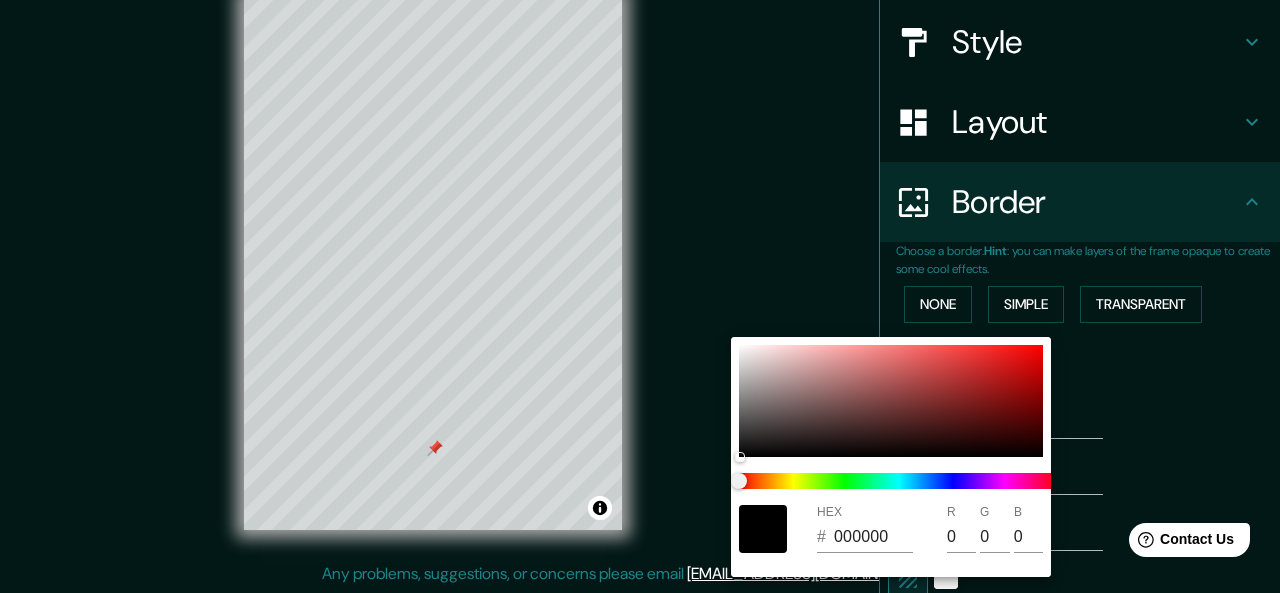 click at bounding box center (640, 296) 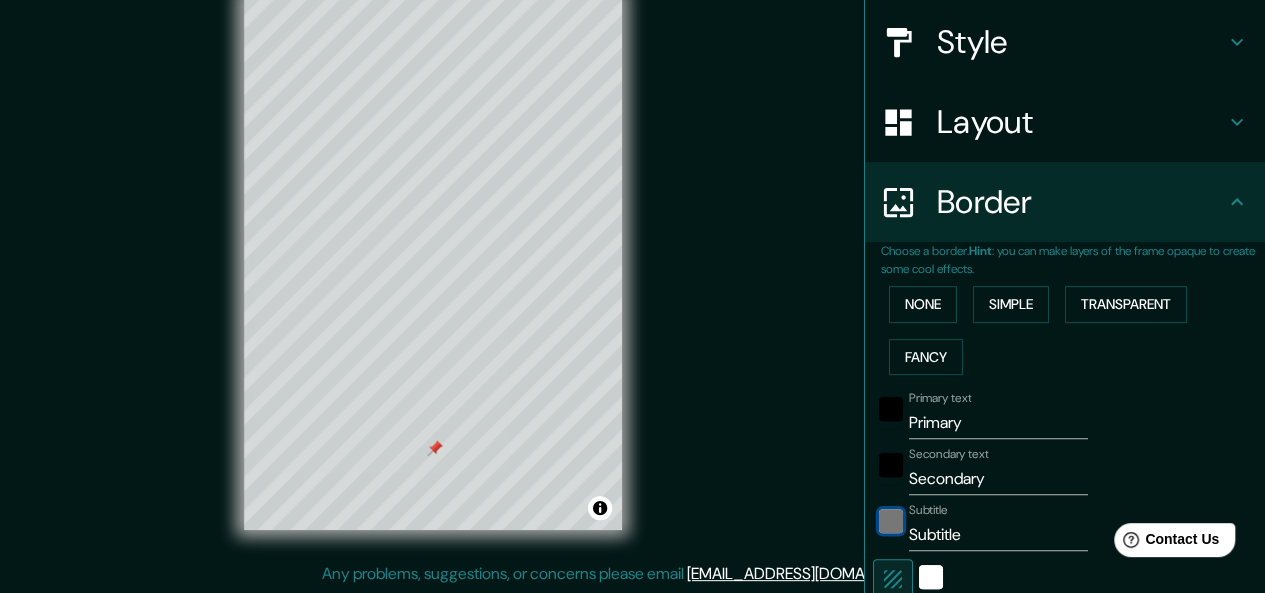click at bounding box center (891, 521) 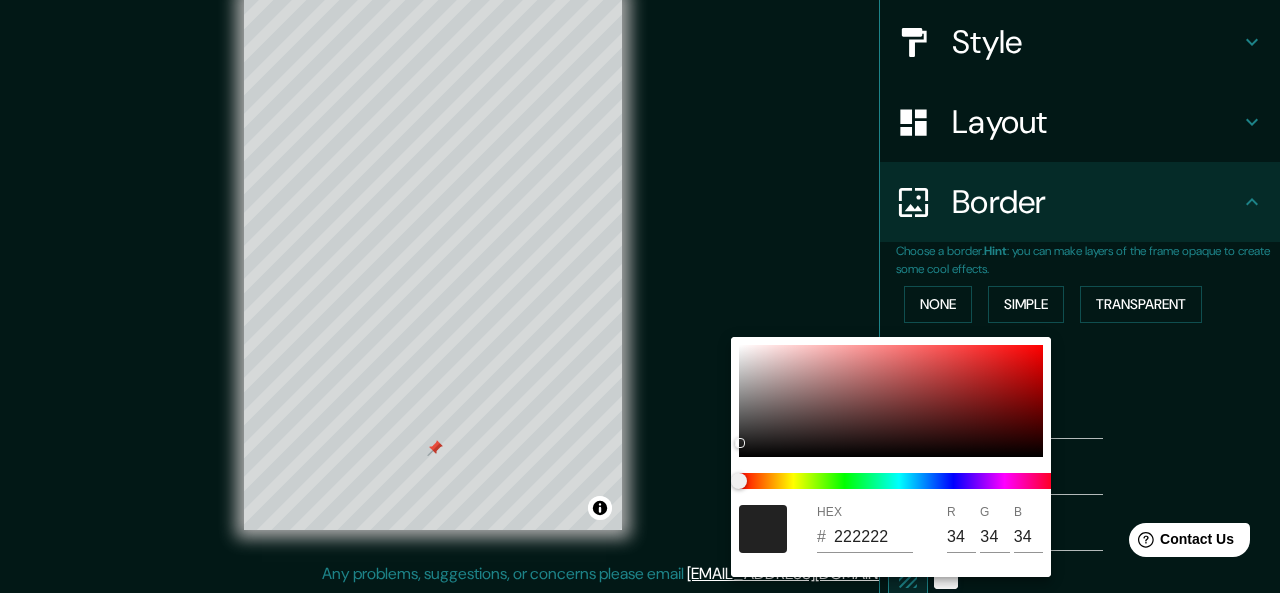 click at bounding box center (640, 296) 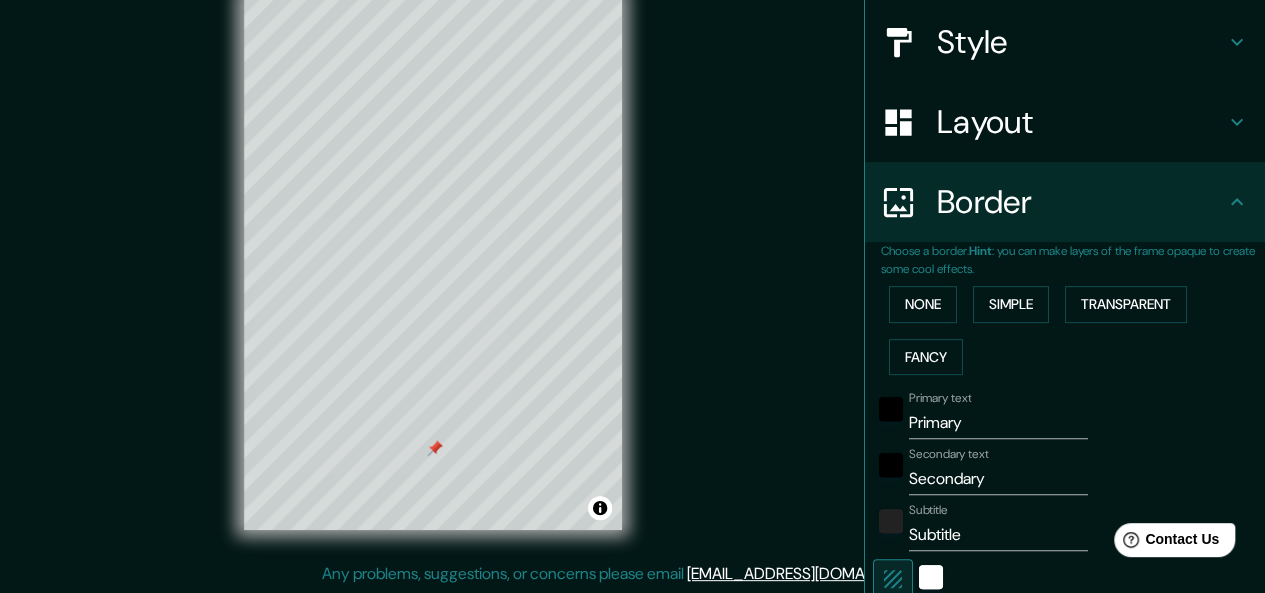 click on "Primary" at bounding box center (998, 423) 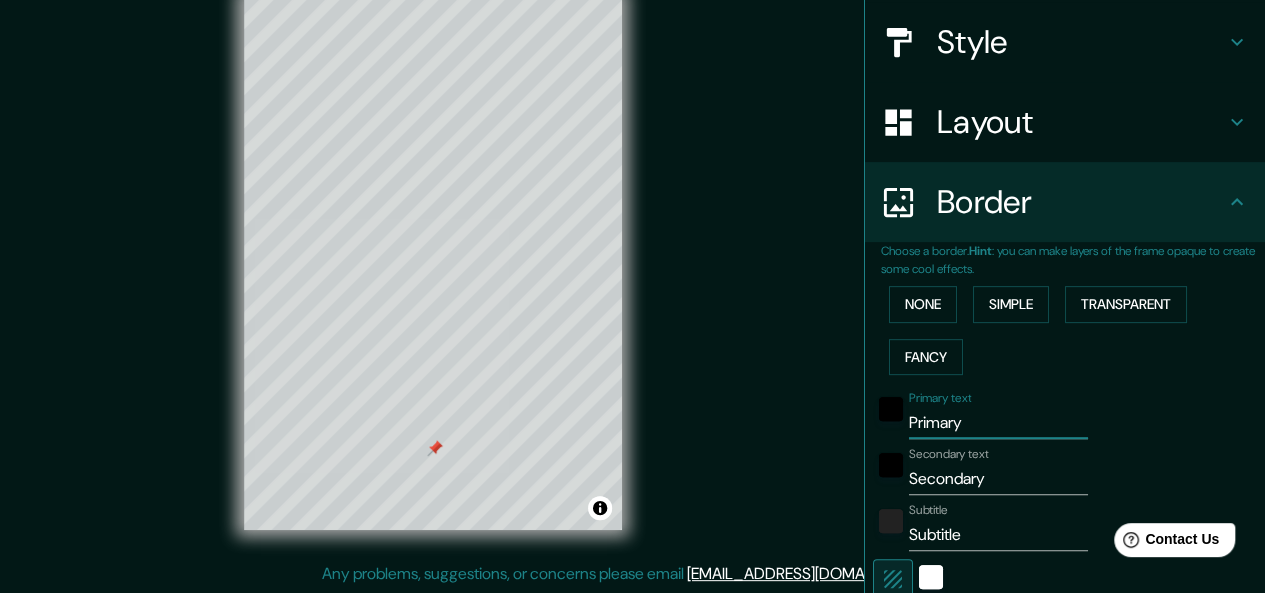 drag, startPoint x: 956, startPoint y: 414, endPoint x: 890, endPoint y: 417, distance: 66.068146 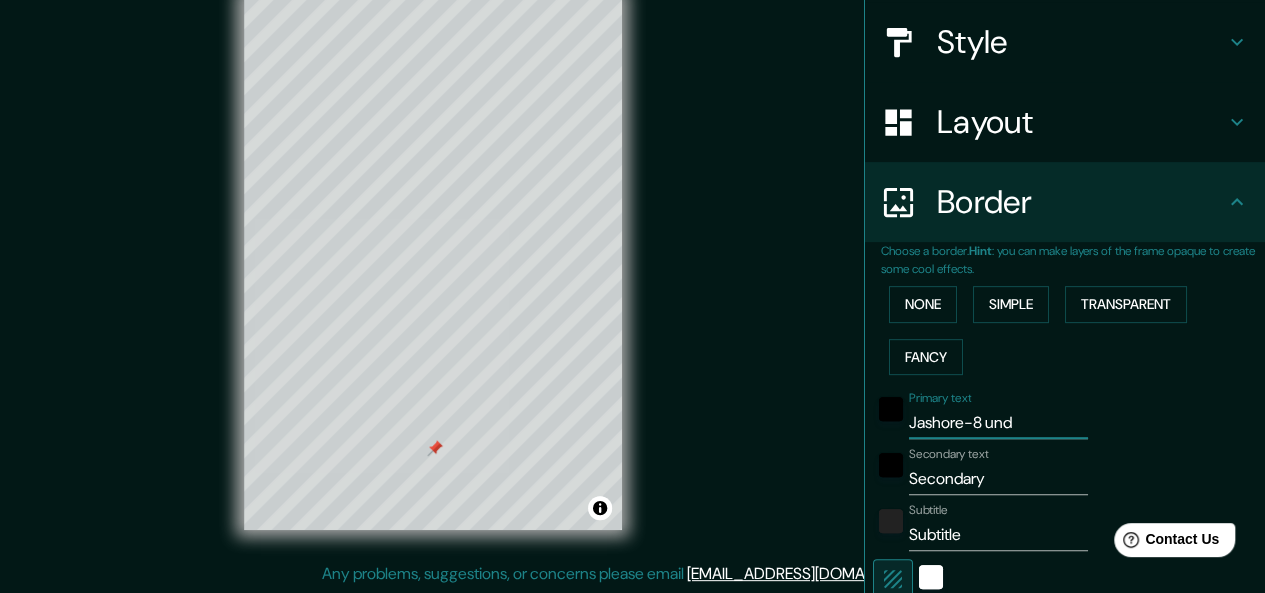 type on "151" 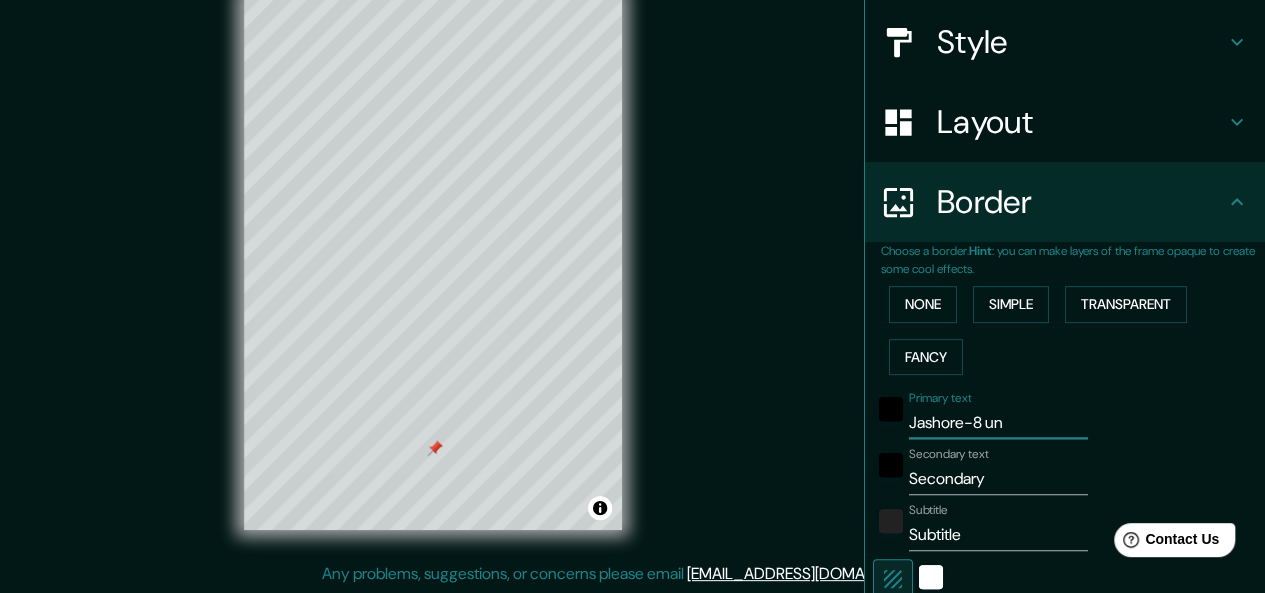 type on "Jashore-8 u" 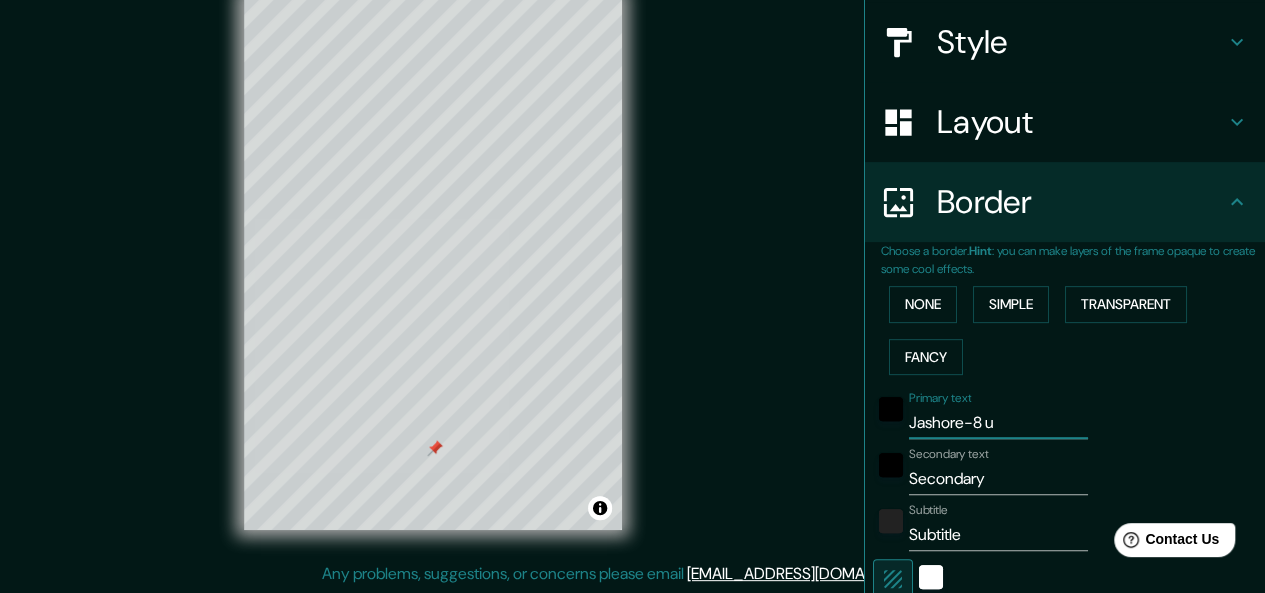 type on "151" 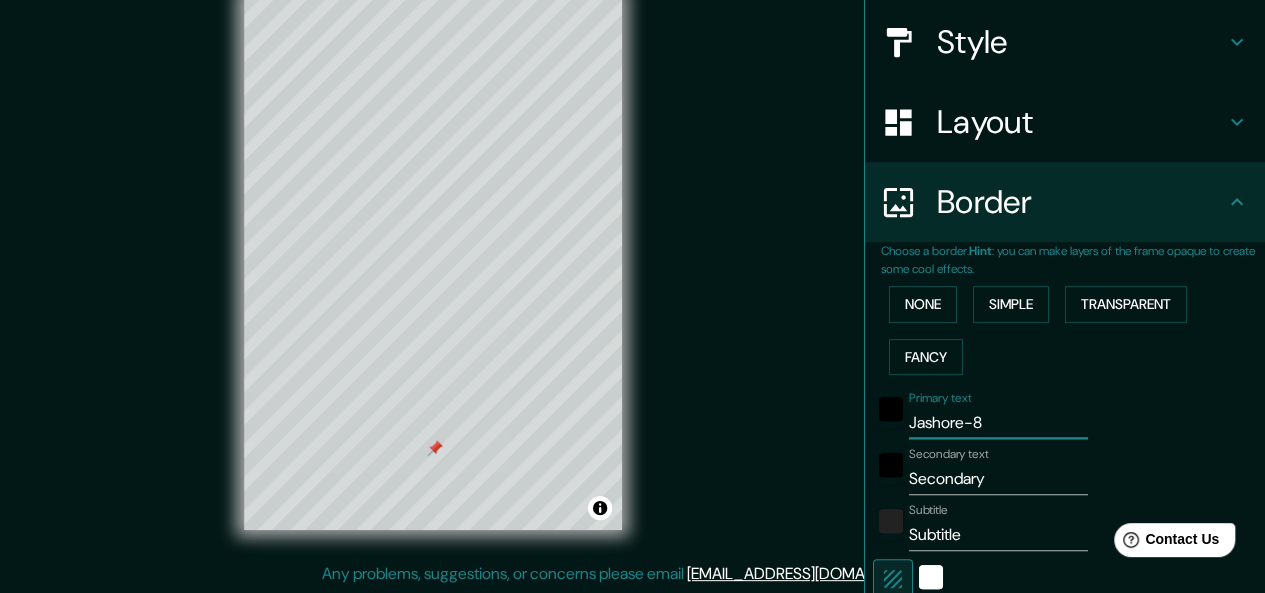 type on "151" 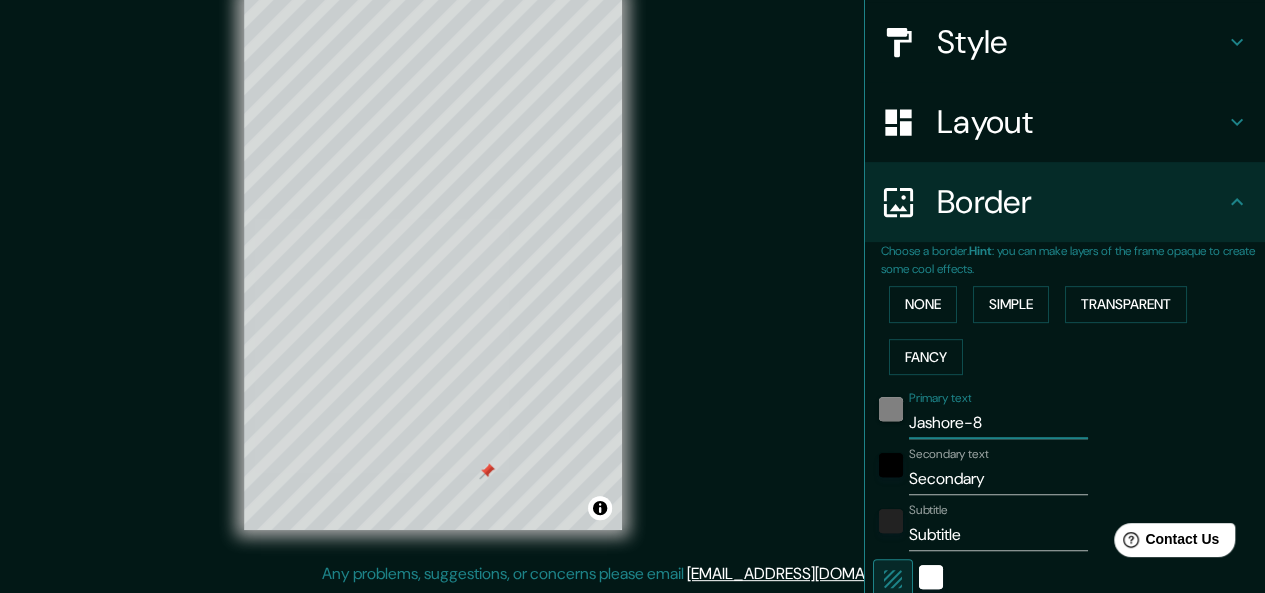 type on "Jashore-8" 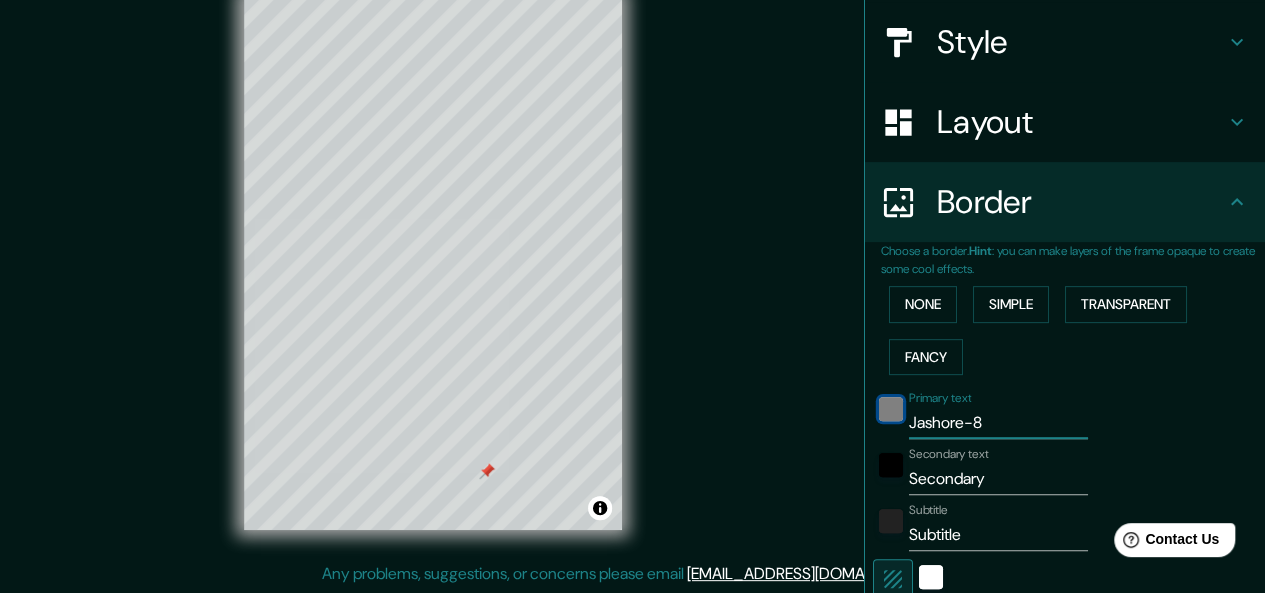 click at bounding box center (891, 409) 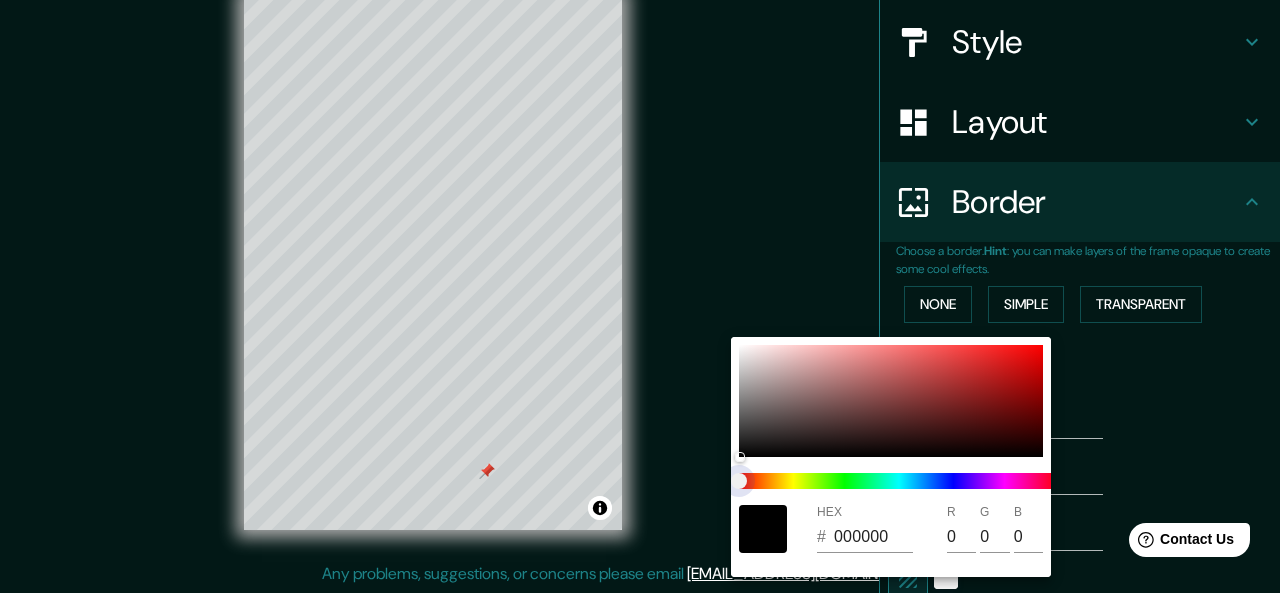 click at bounding box center (899, 481) 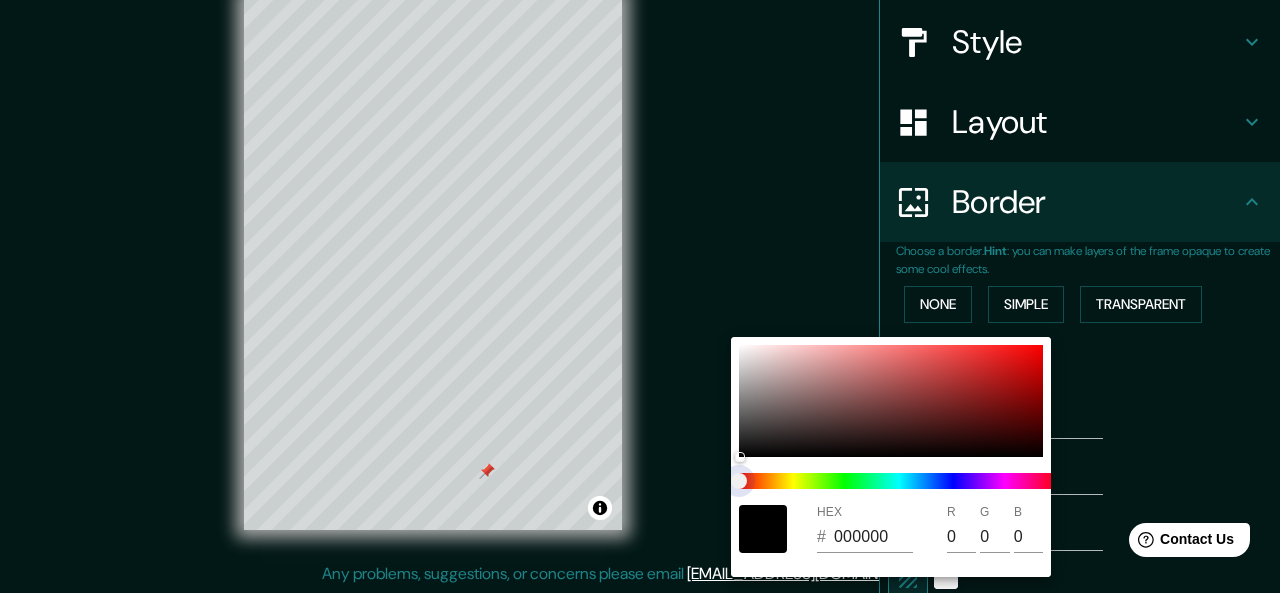 click at bounding box center (899, 481) 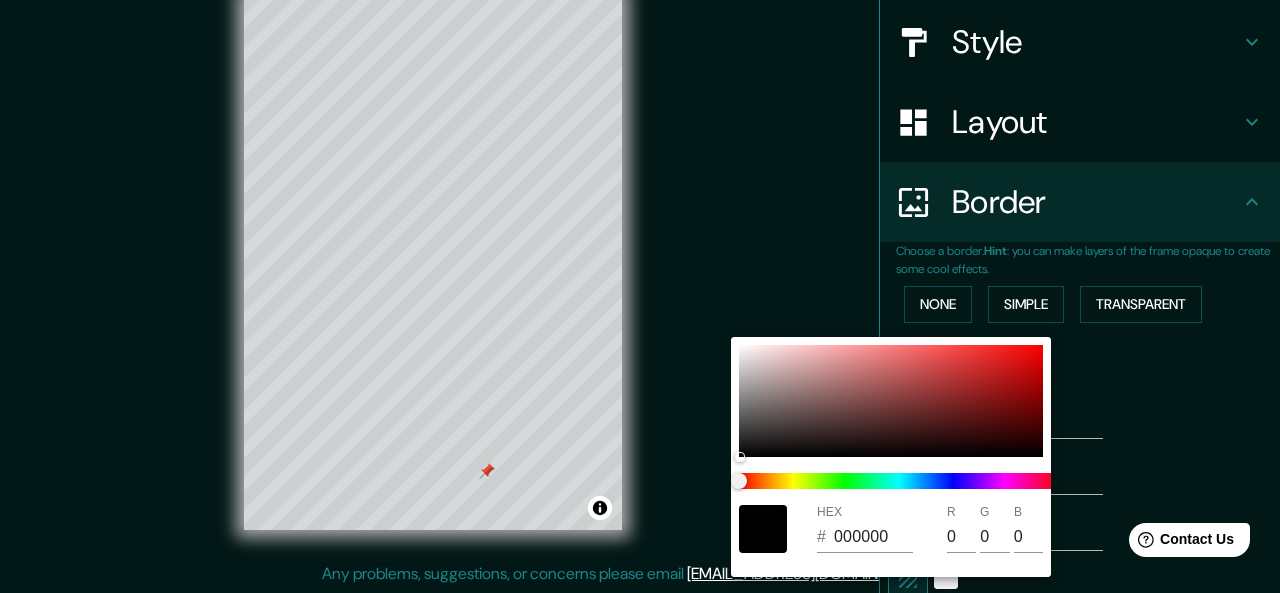click at bounding box center [640, 296] 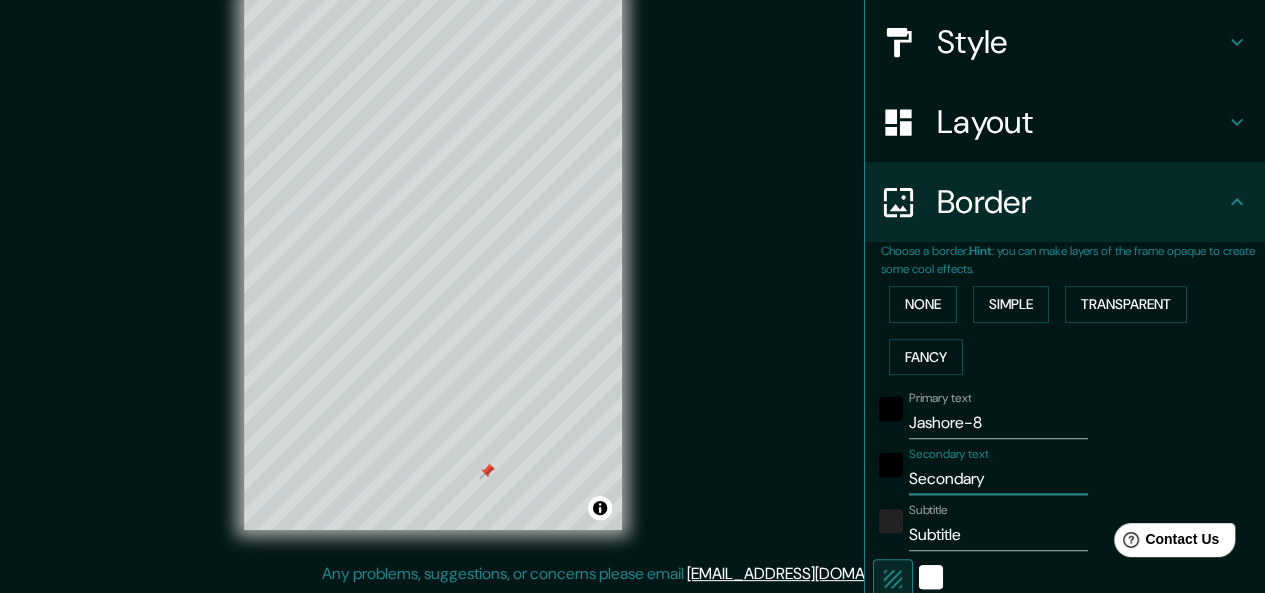 drag, startPoint x: 1014, startPoint y: 471, endPoint x: 892, endPoint y: 472, distance: 122.0041 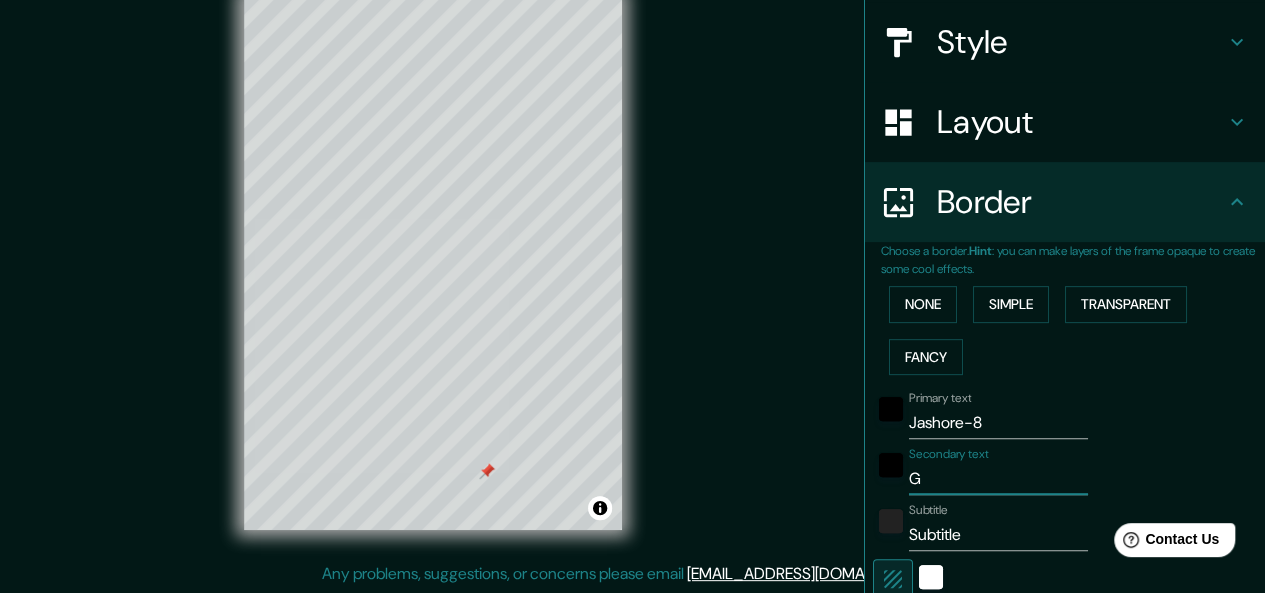type on "151" 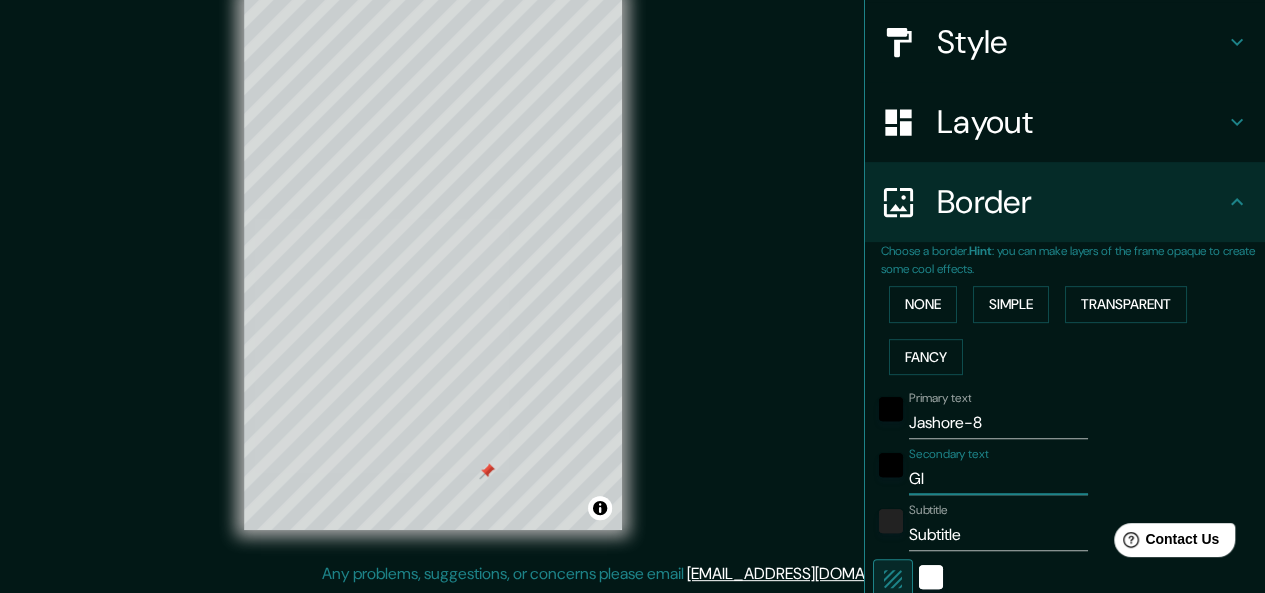 type on "151" 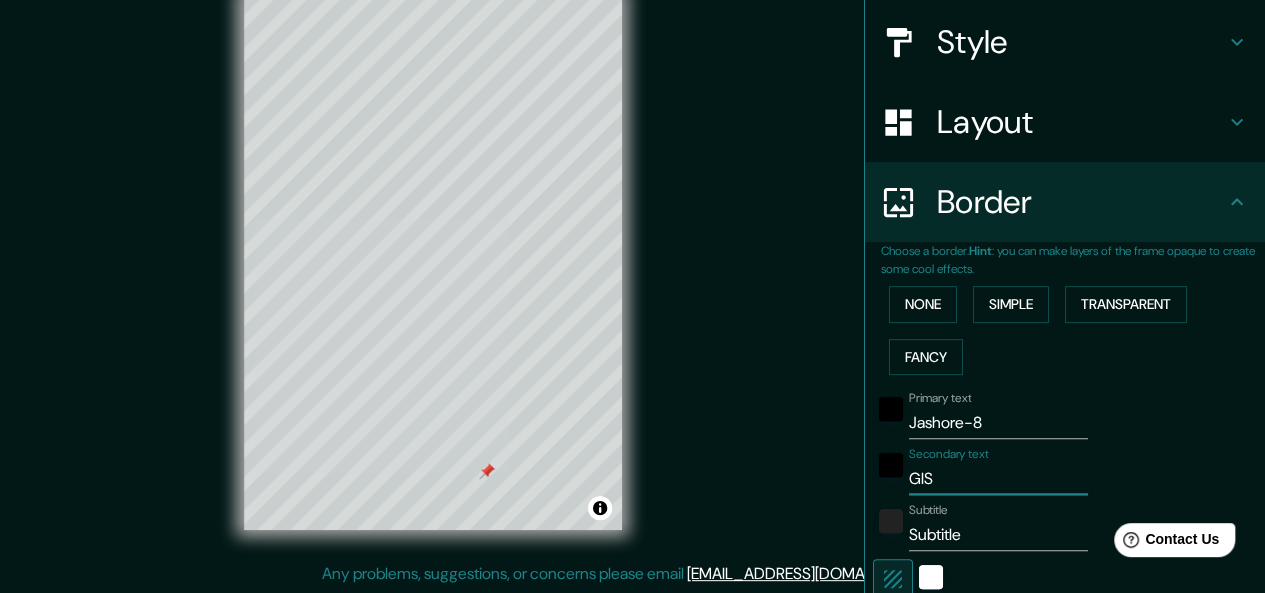 type on "GIS" 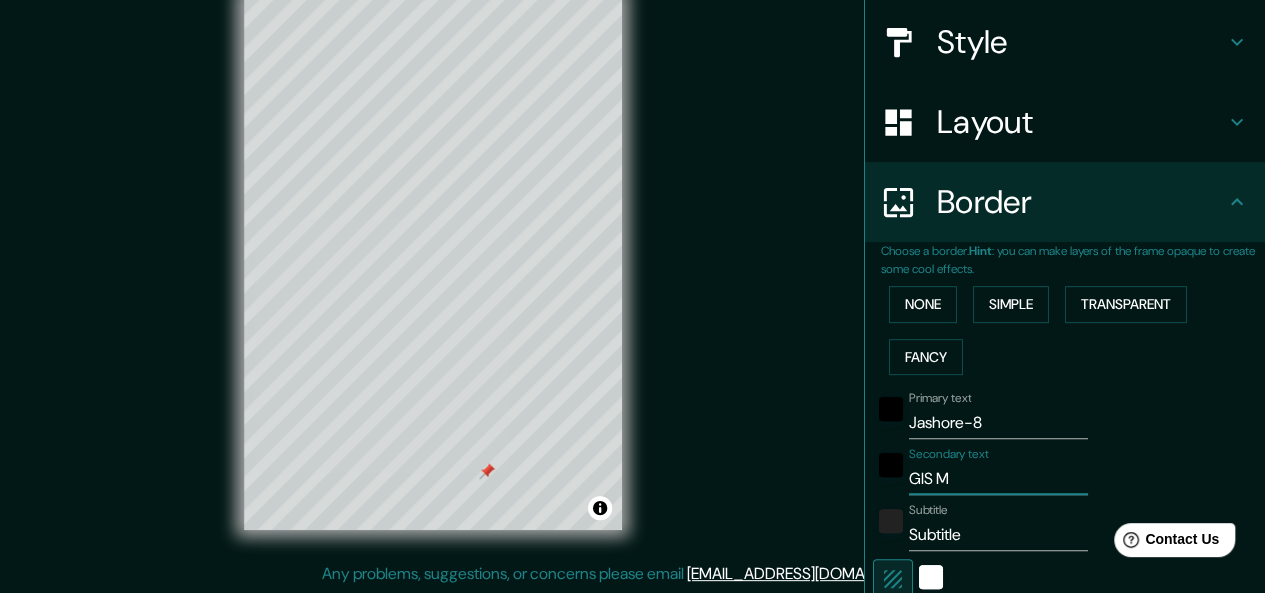 type on "GIS Ma" 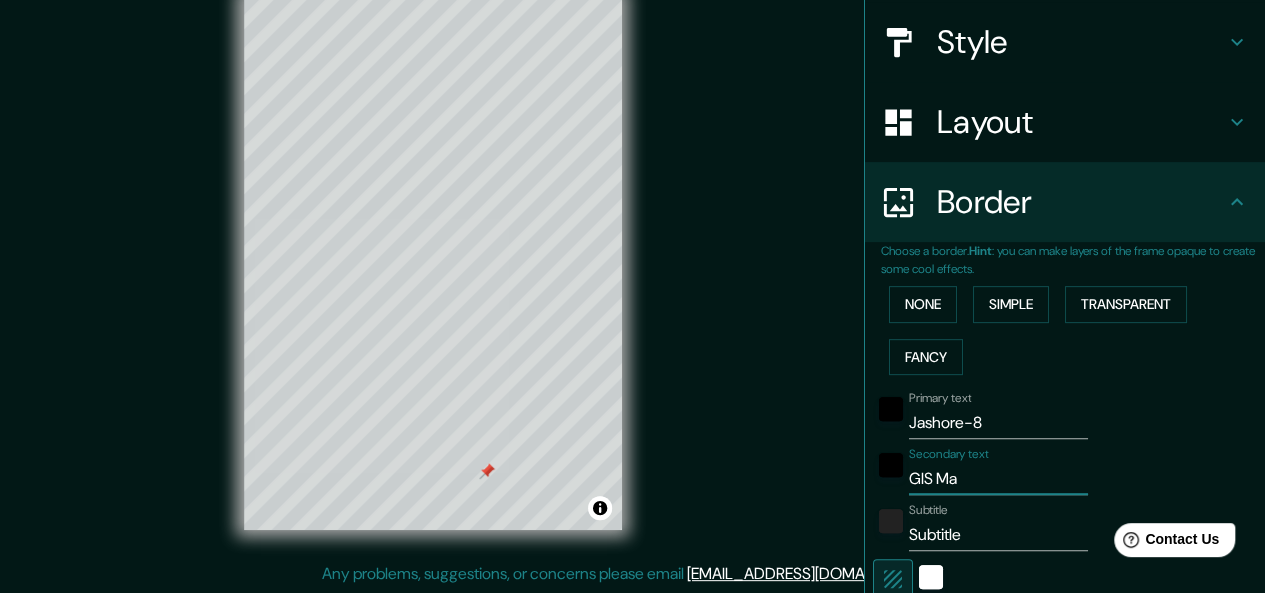 type on "GIS Map" 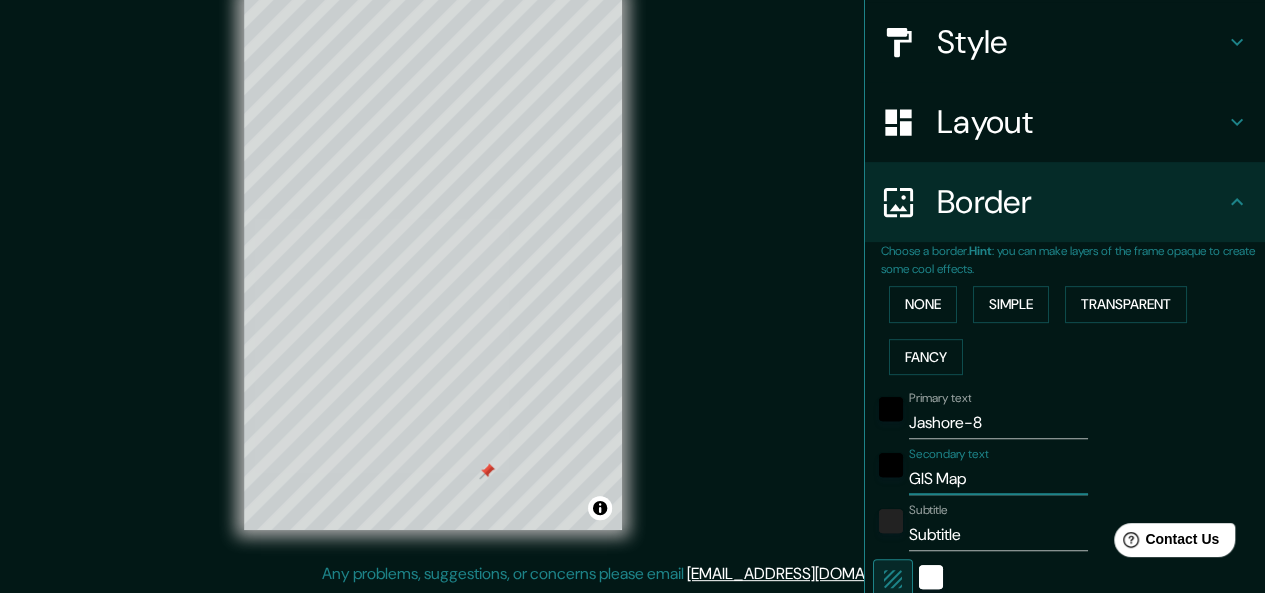 type on "151" 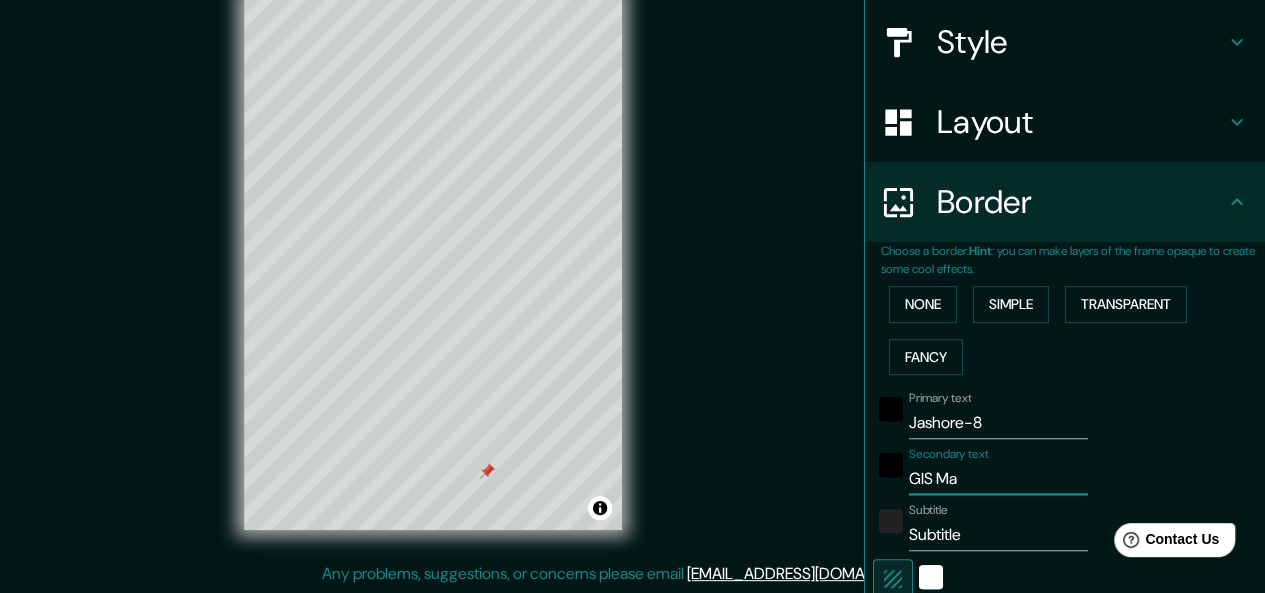 type on "151" 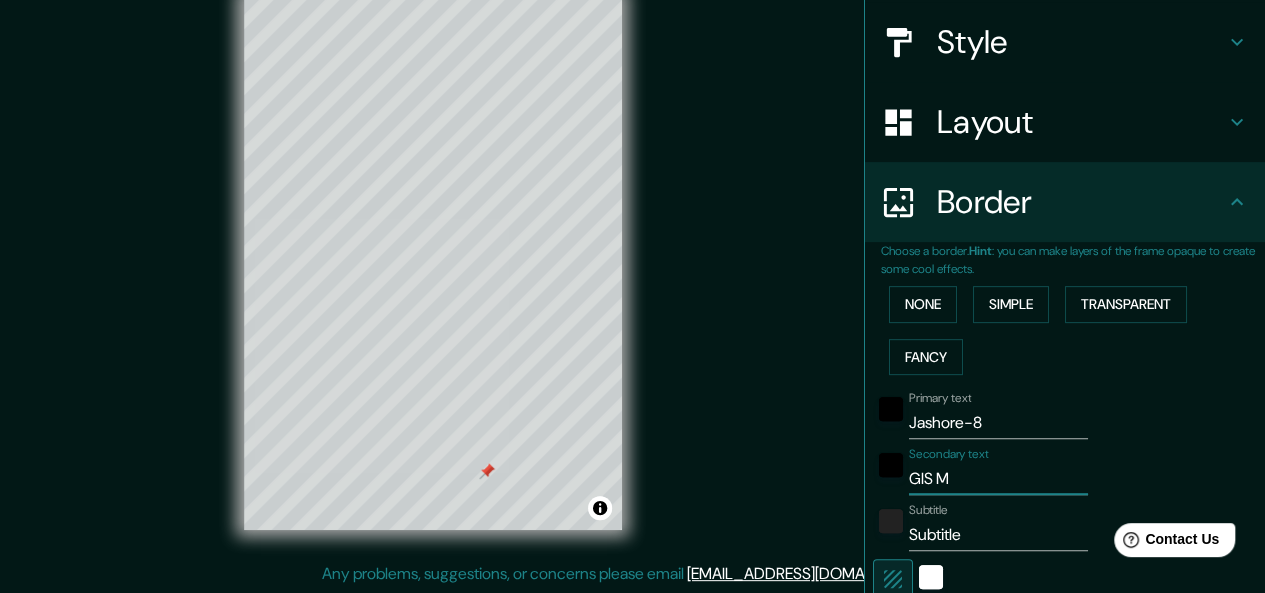 type on "151" 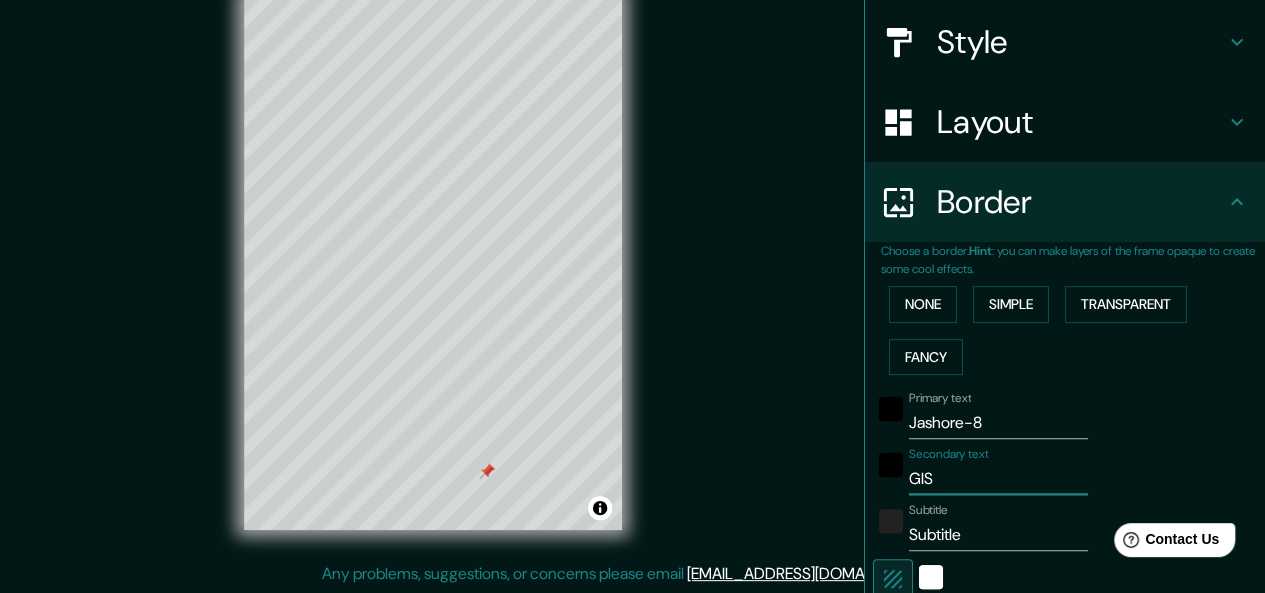 type on "151" 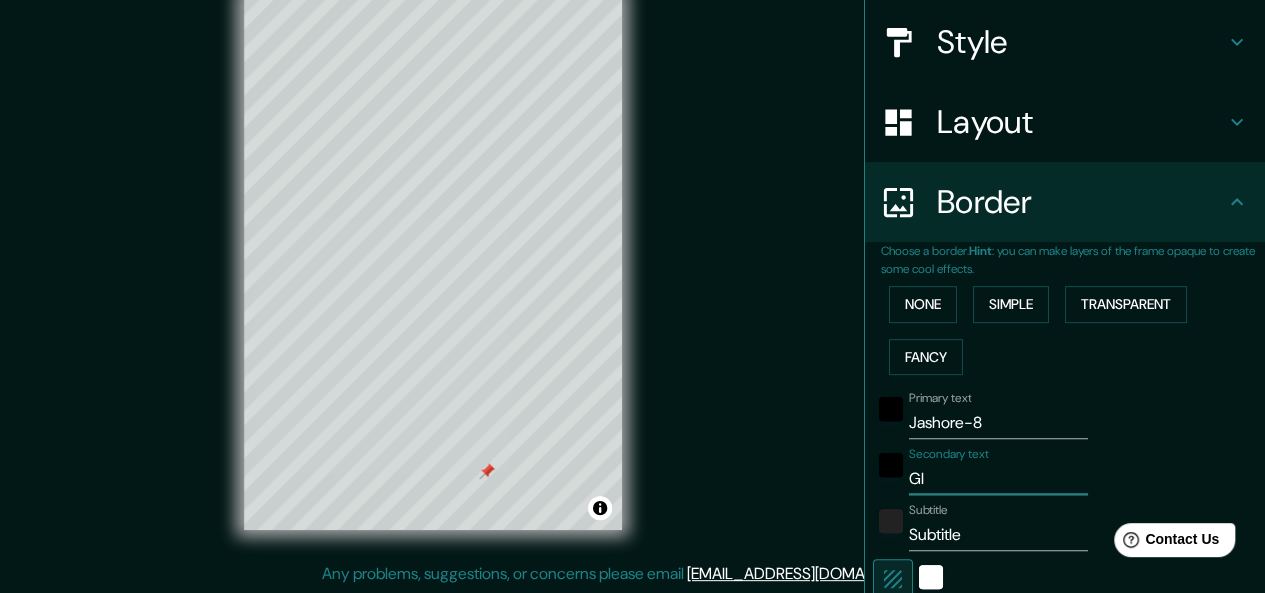 type on "G" 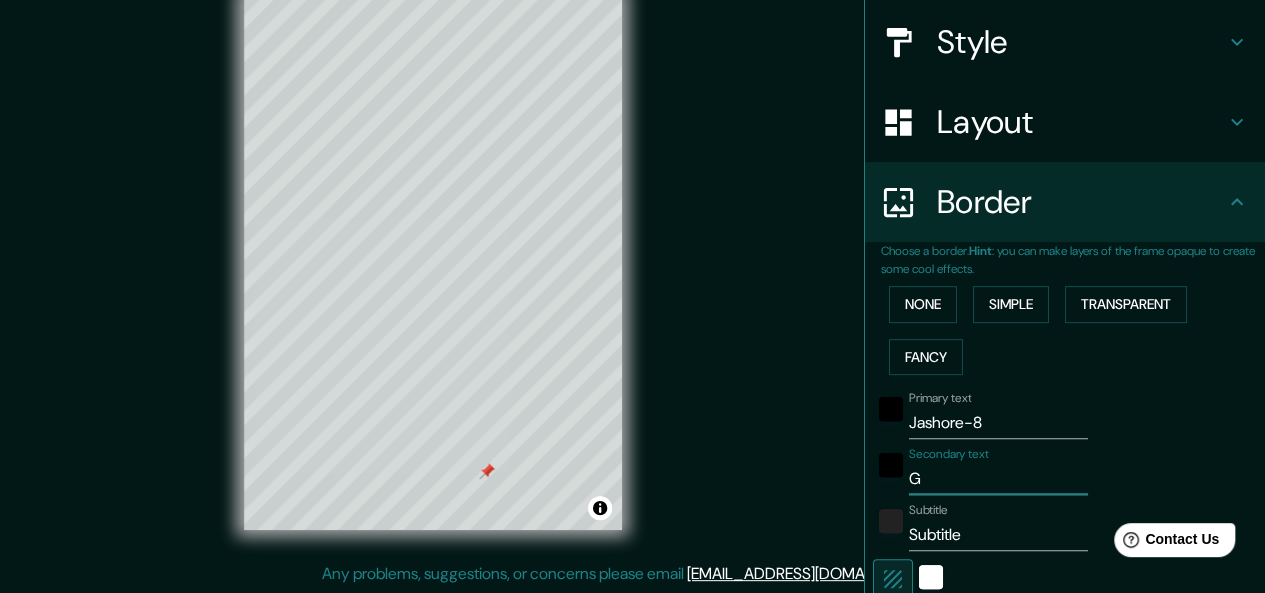 type 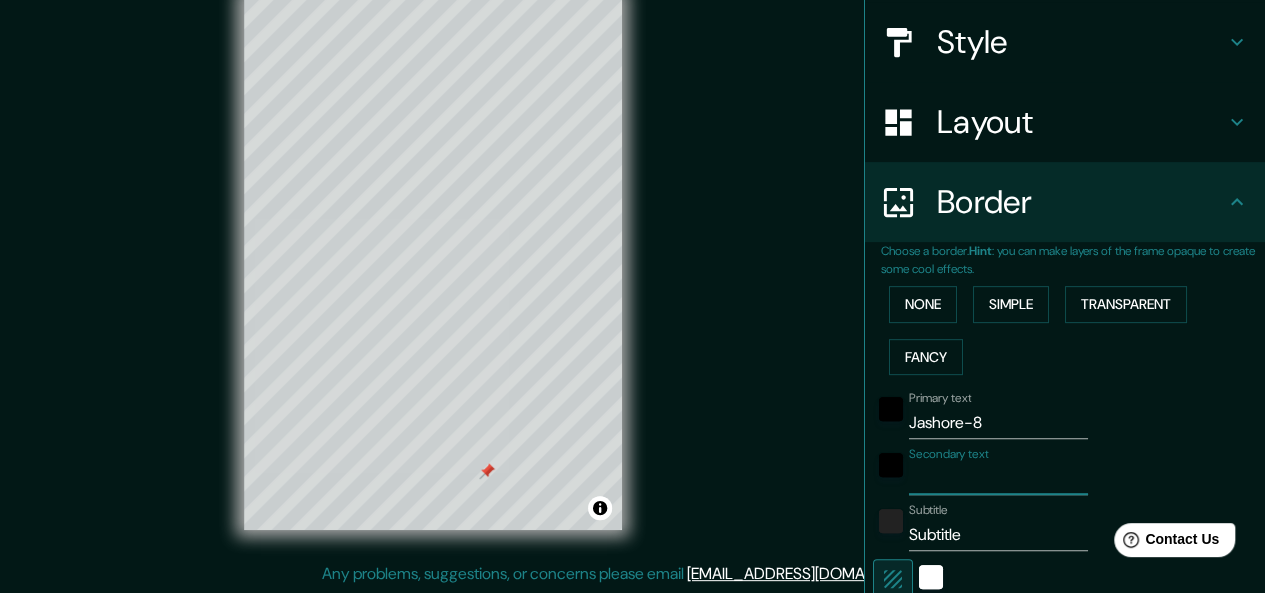 type on "151" 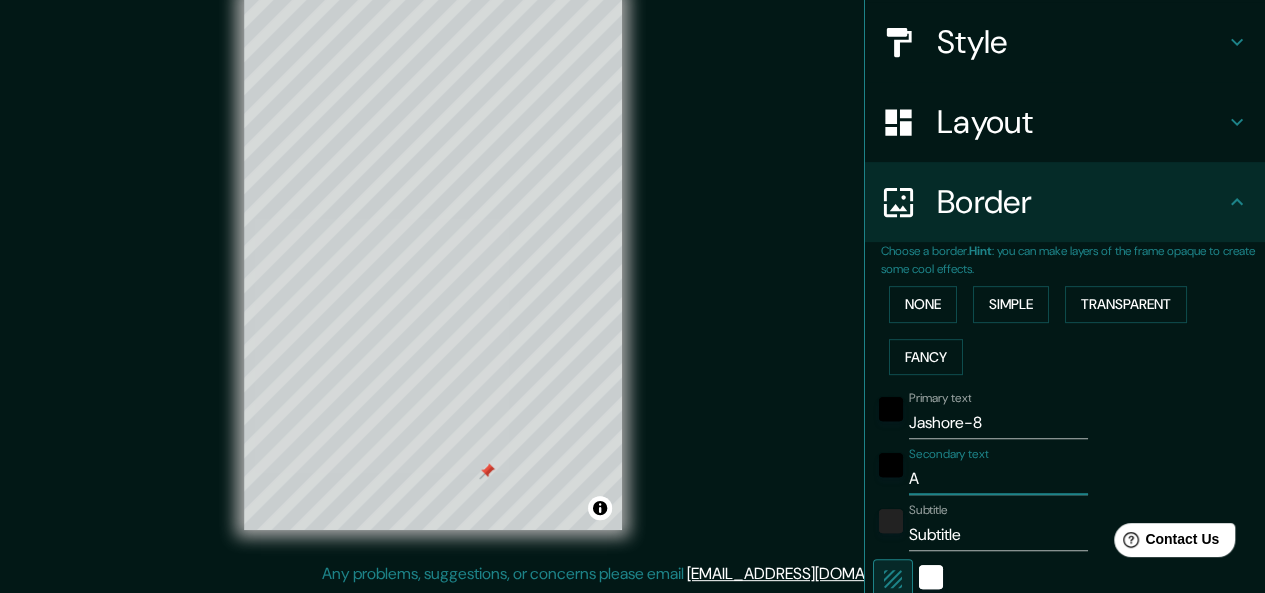type on "Ai" 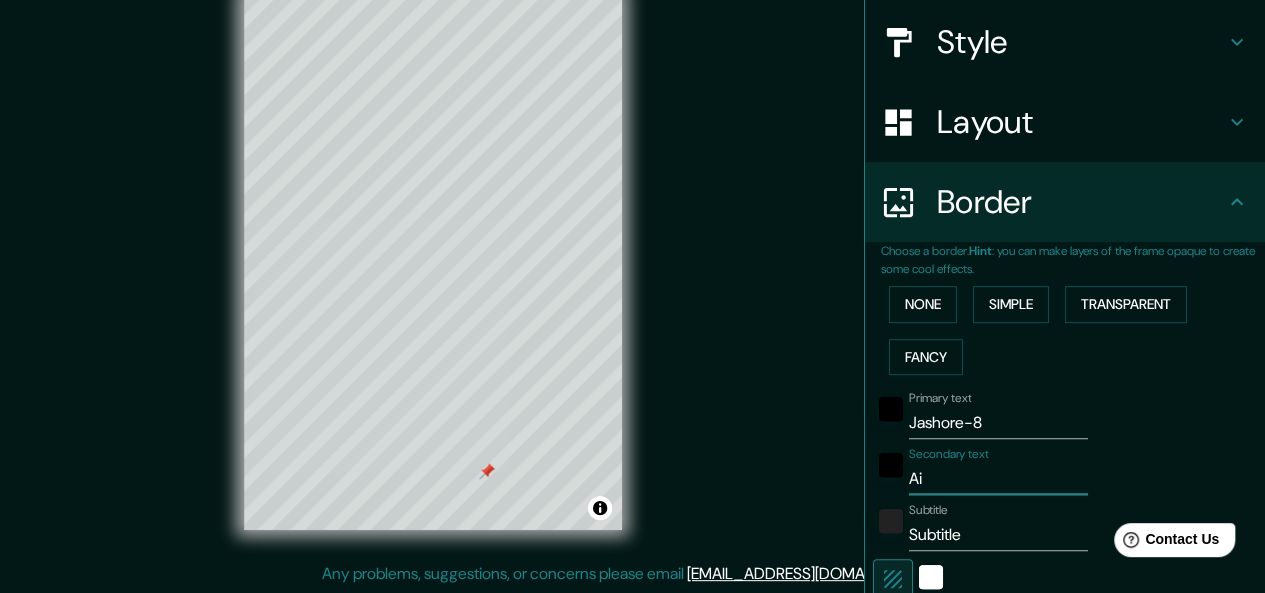 type on "151" 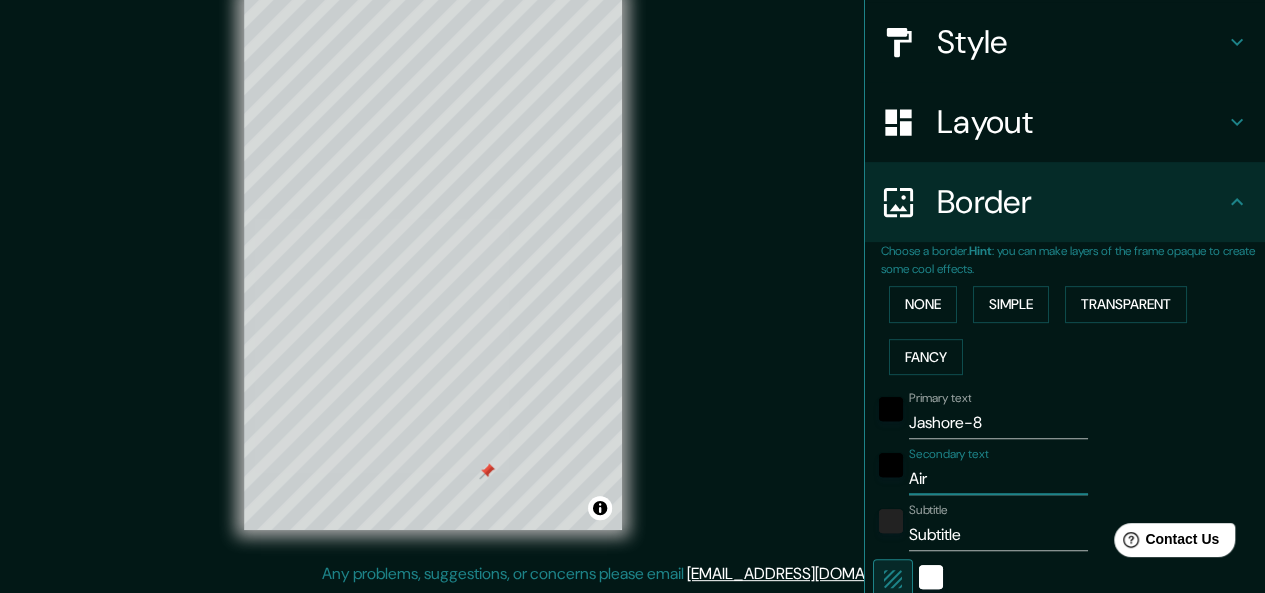 type on "Air" 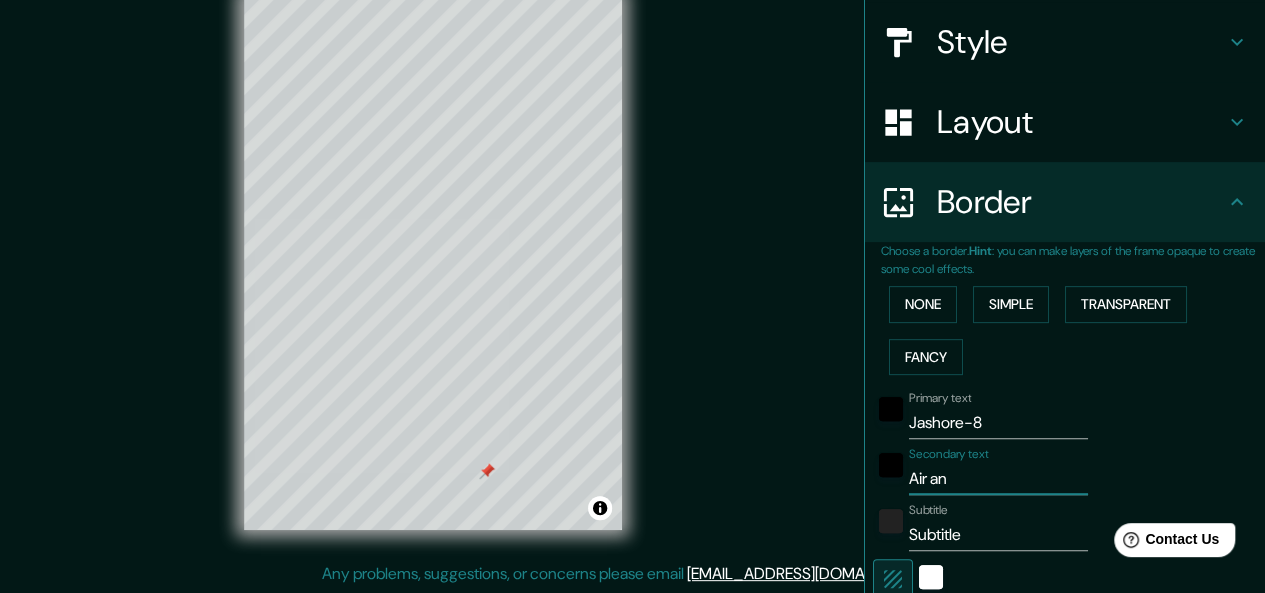 type on "Air and" 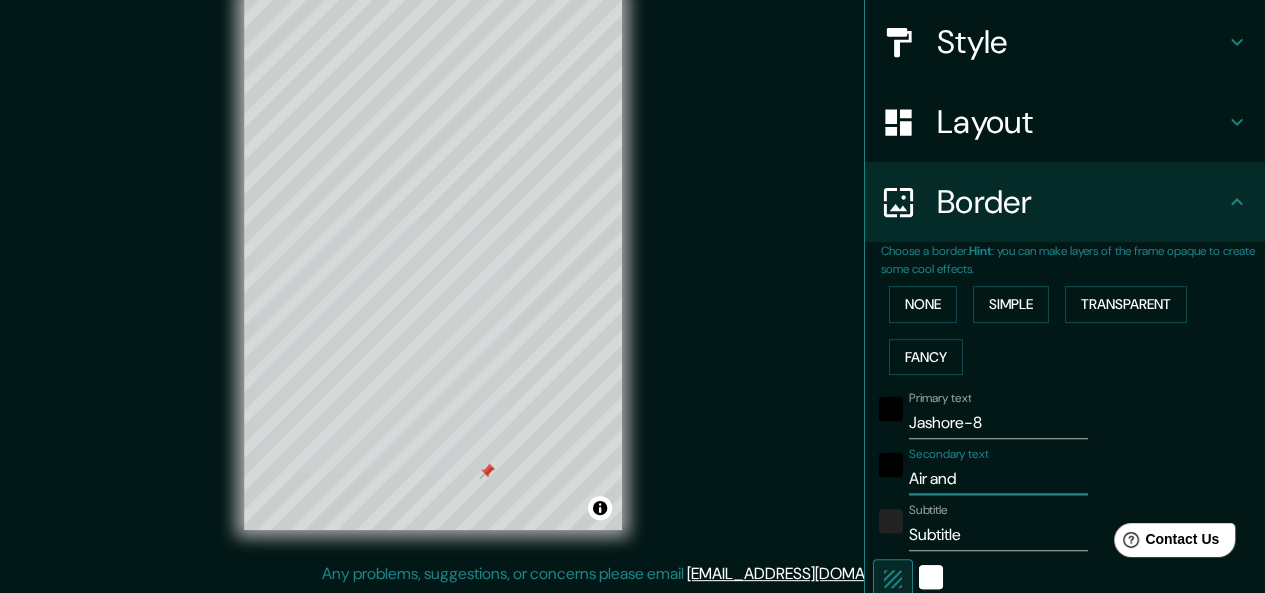 type on "Air and" 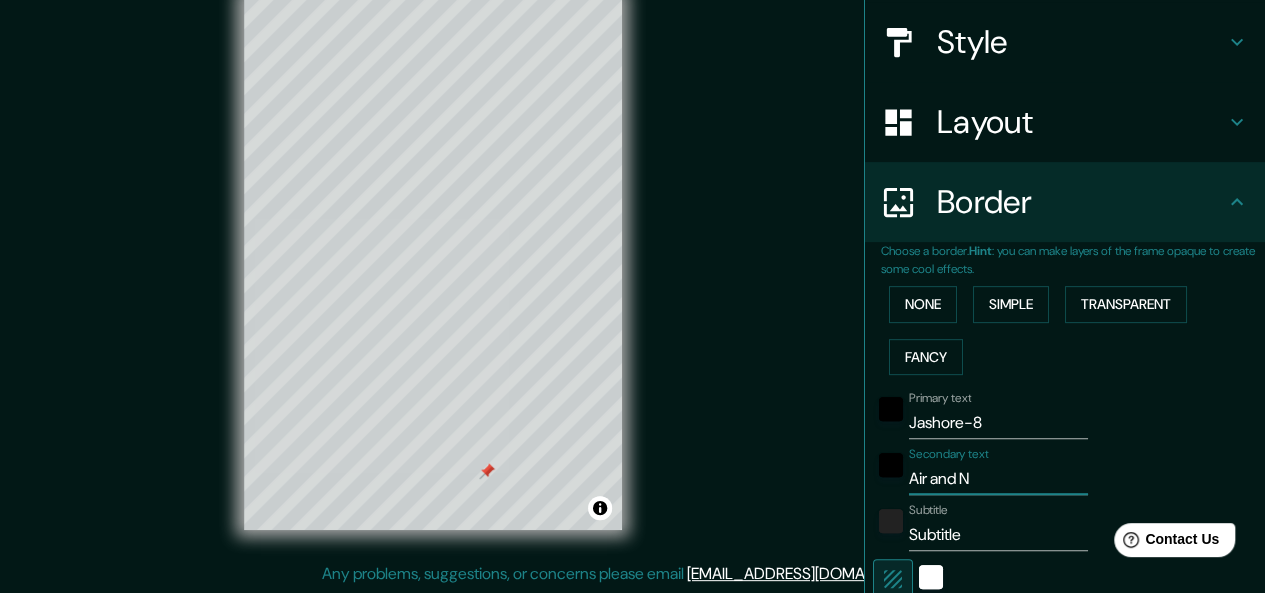 type on "151" 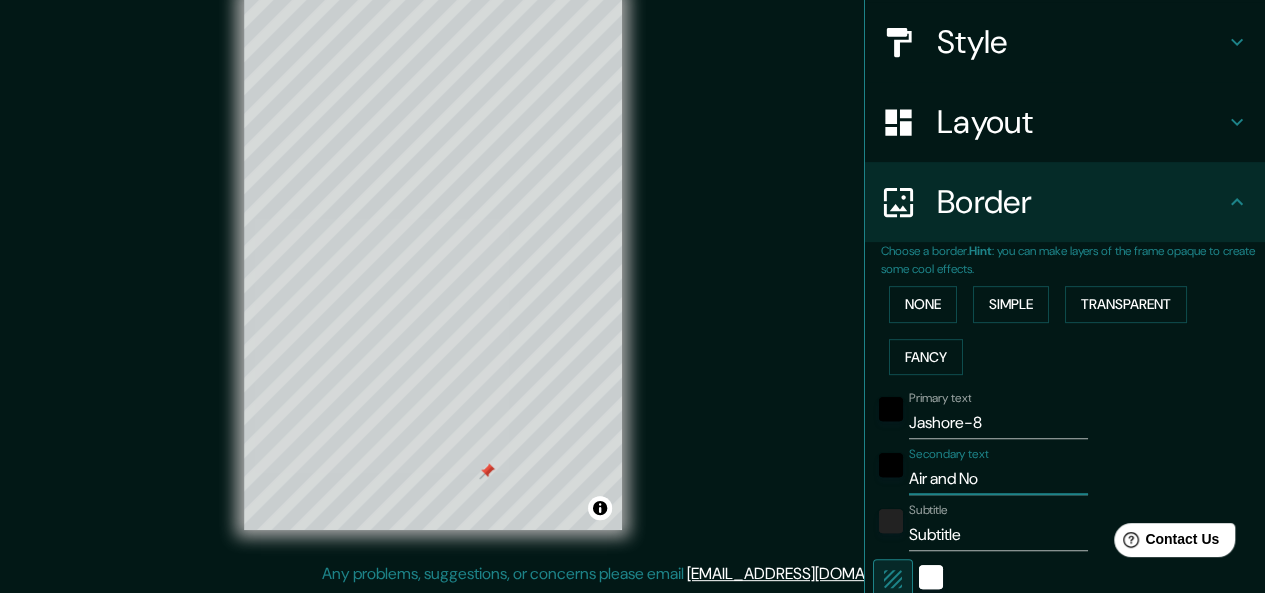 type on "151" 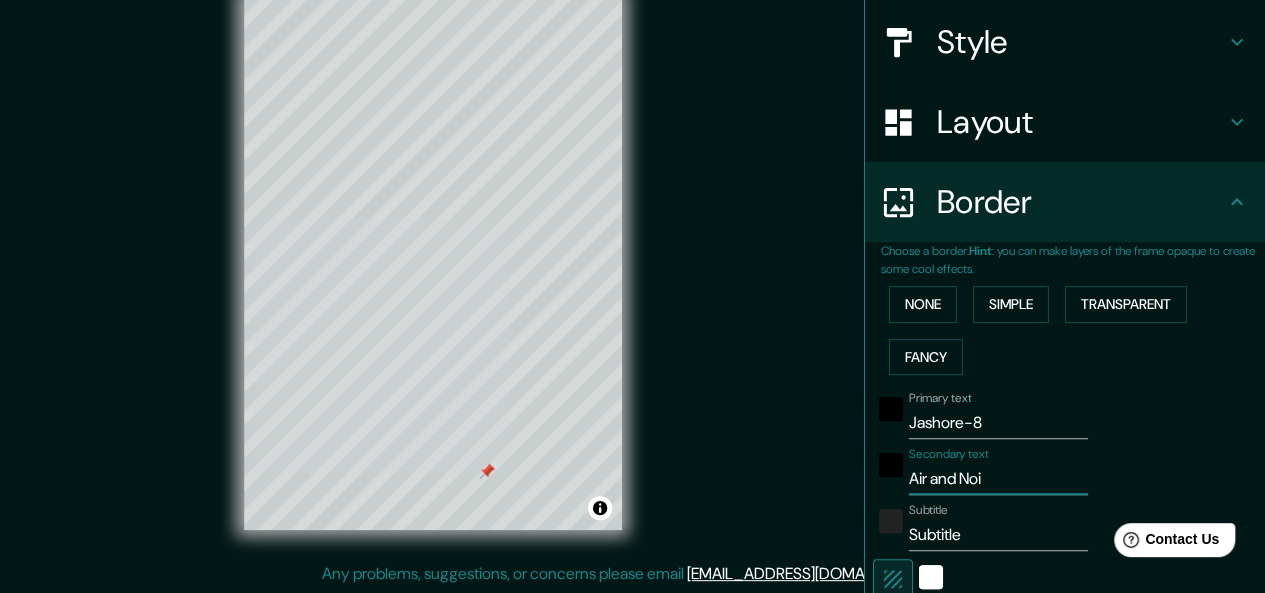 type on "151" 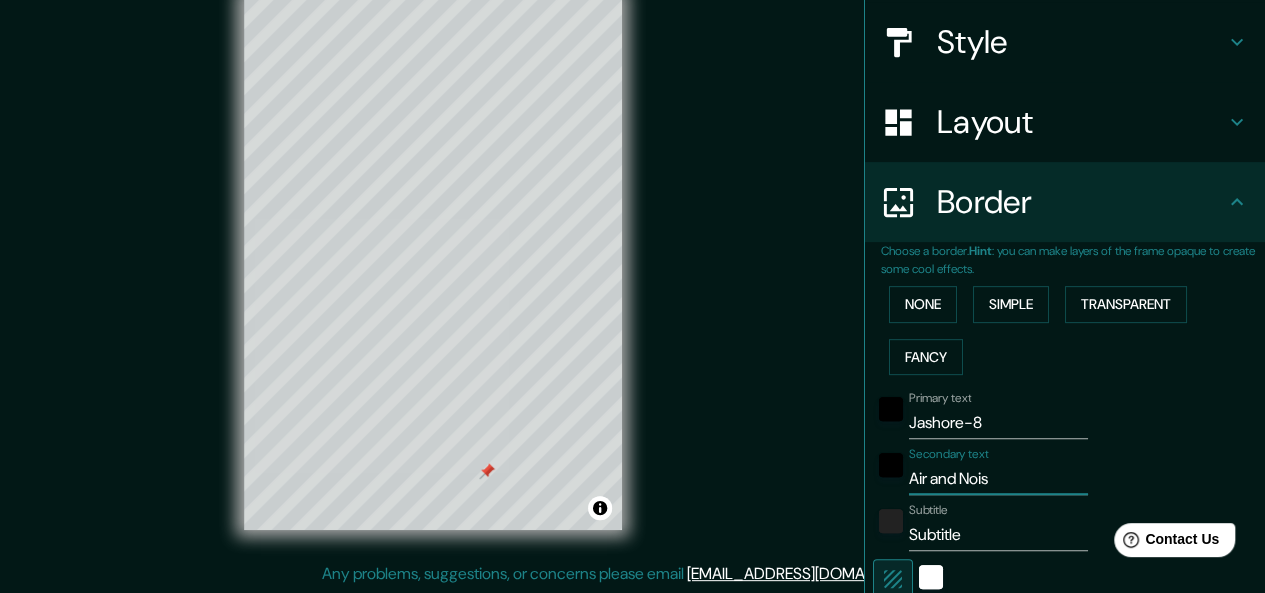 type on "Air and Noise" 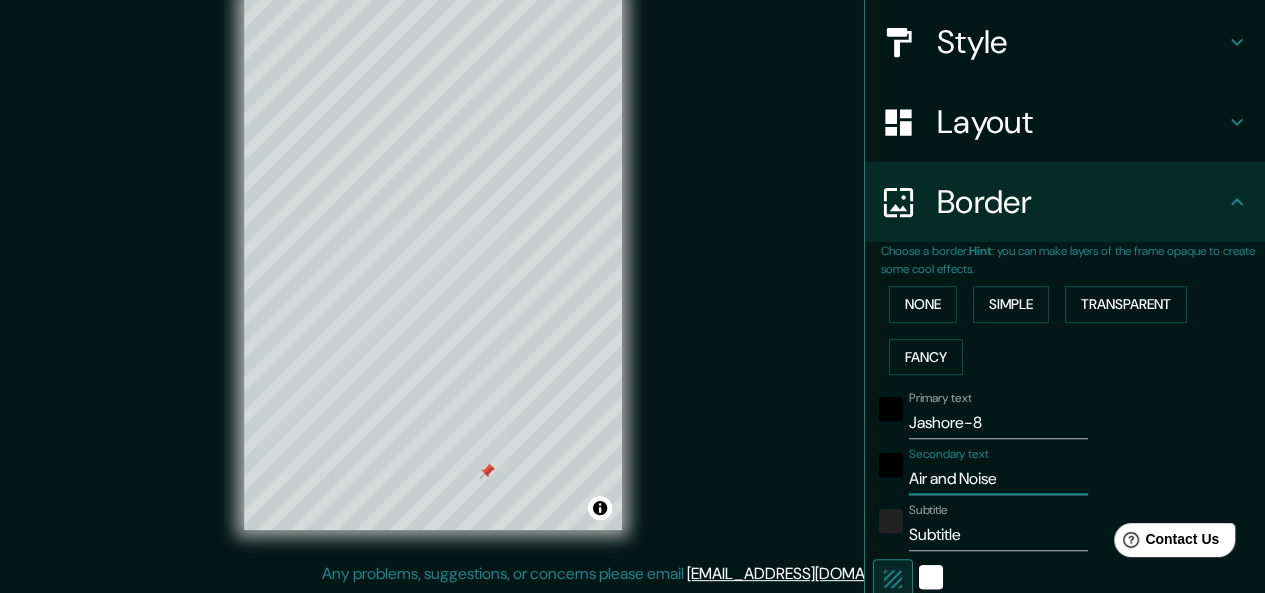 type on "Air and Noise" 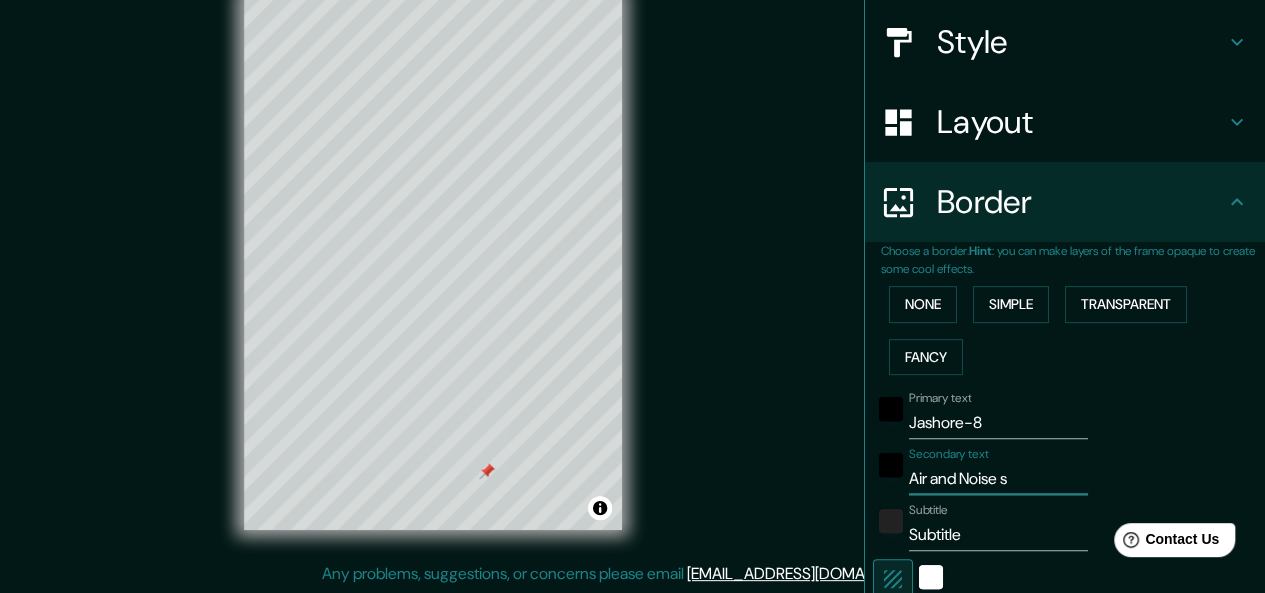 type on "151" 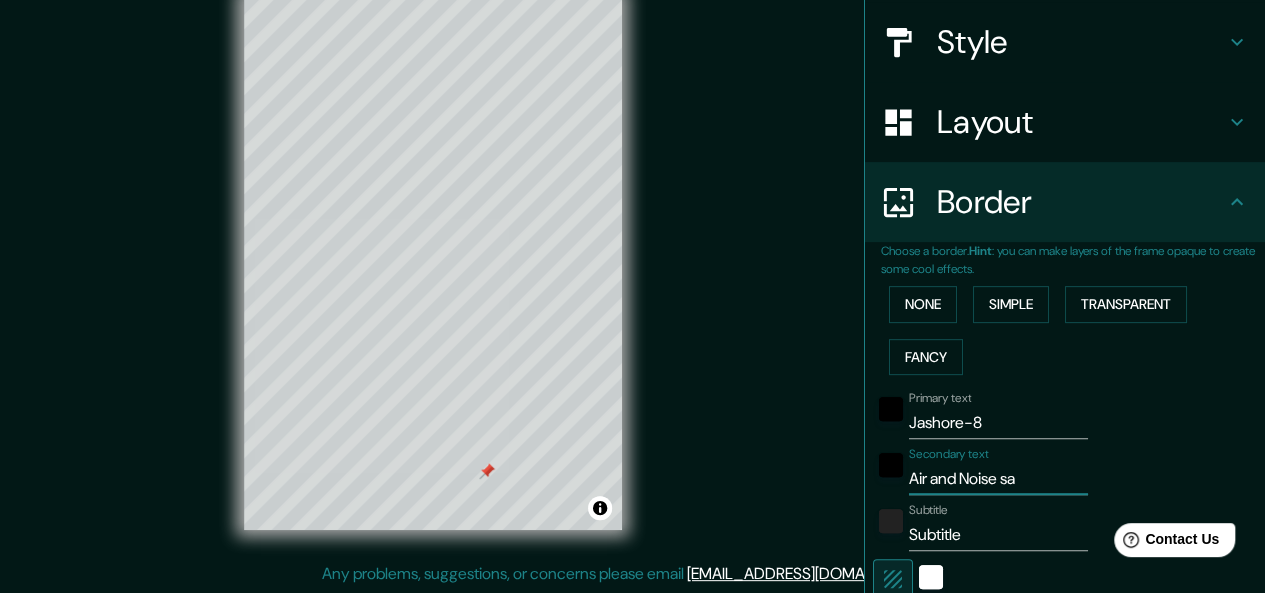 type on "151" 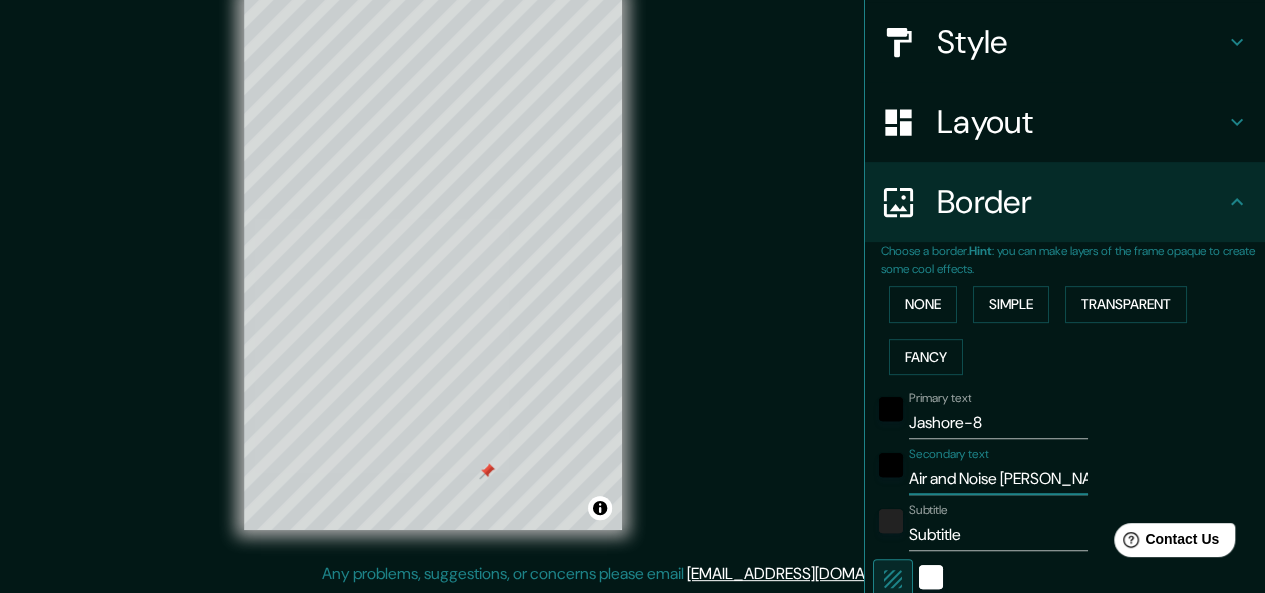type on "151" 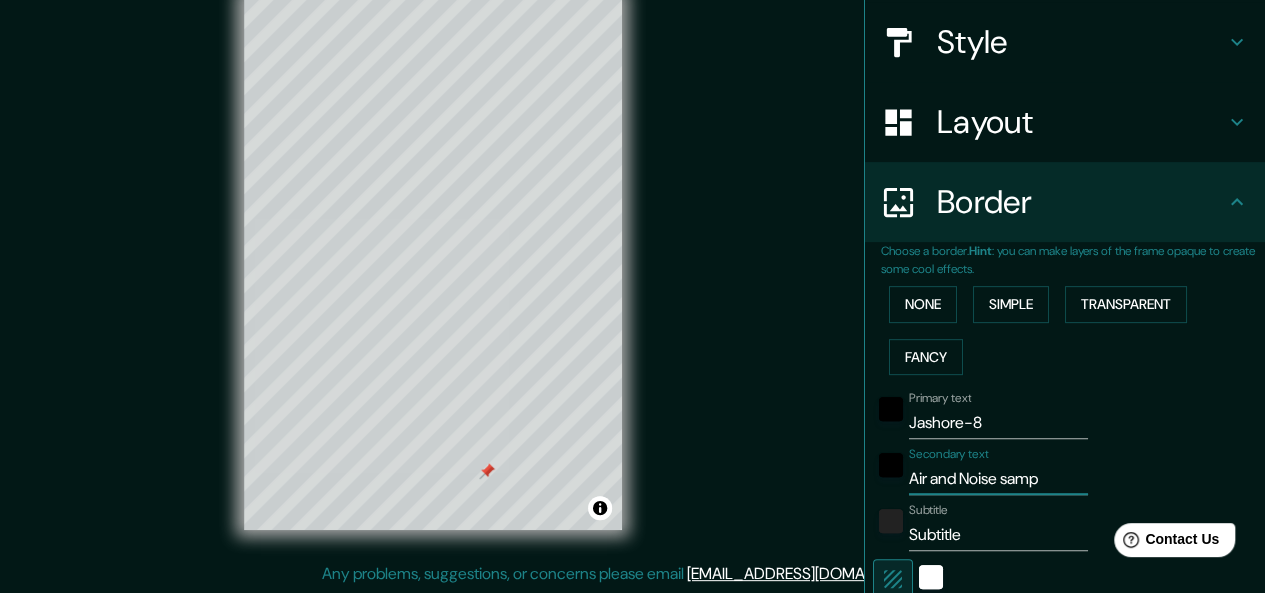 type on "151" 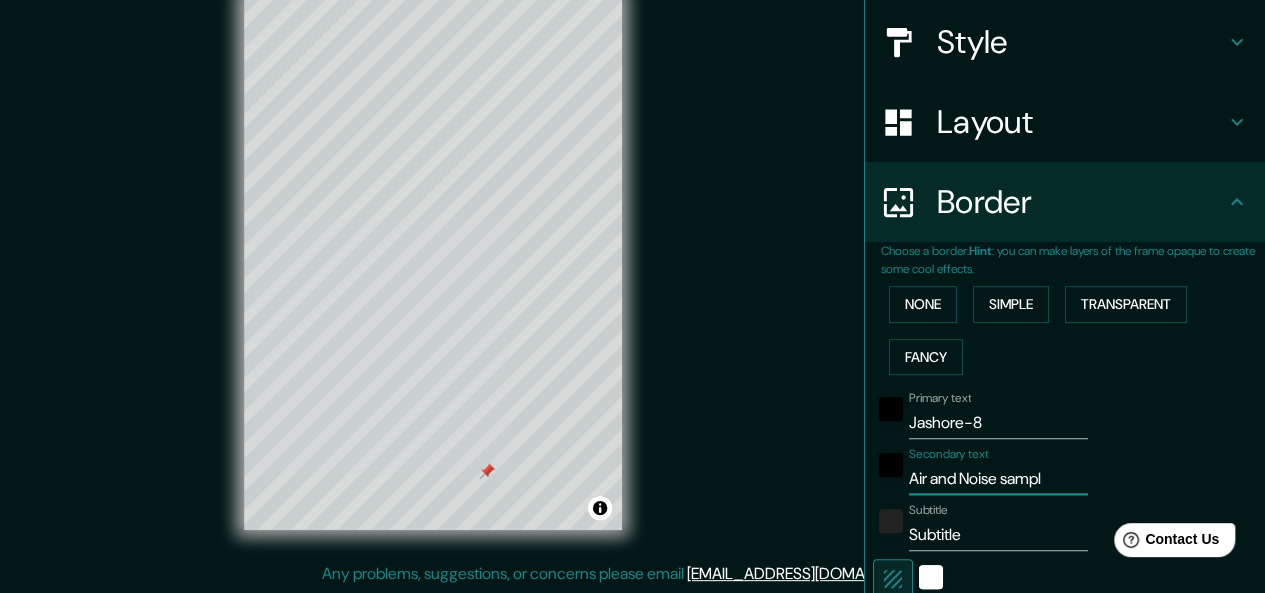 type on "151" 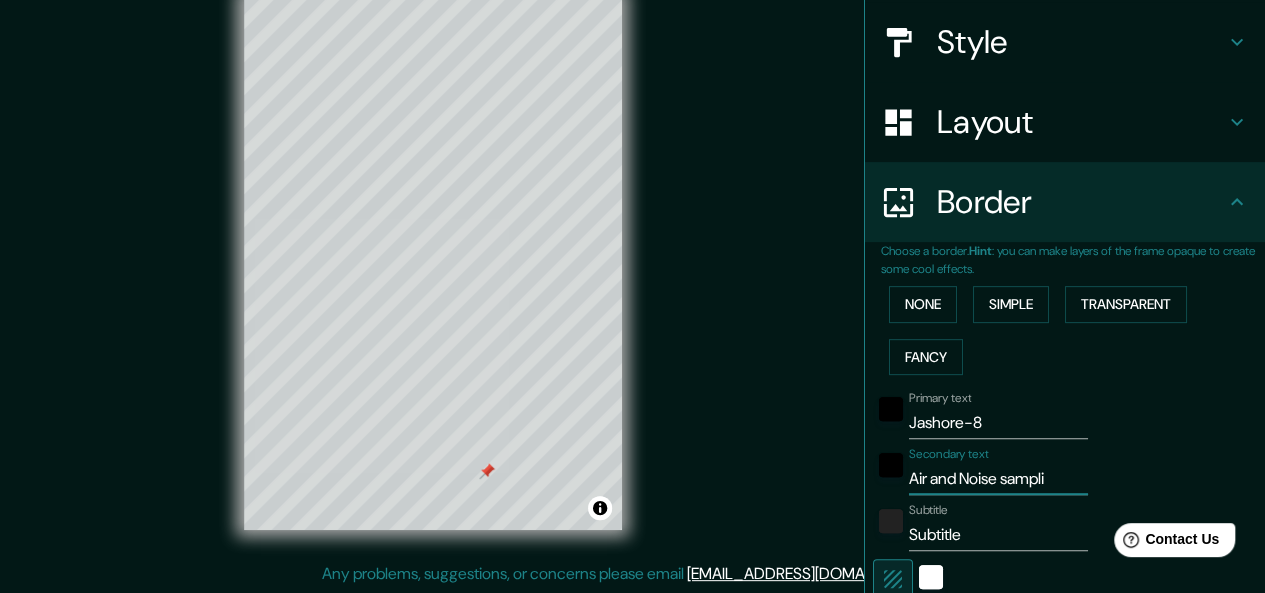 type on "151" 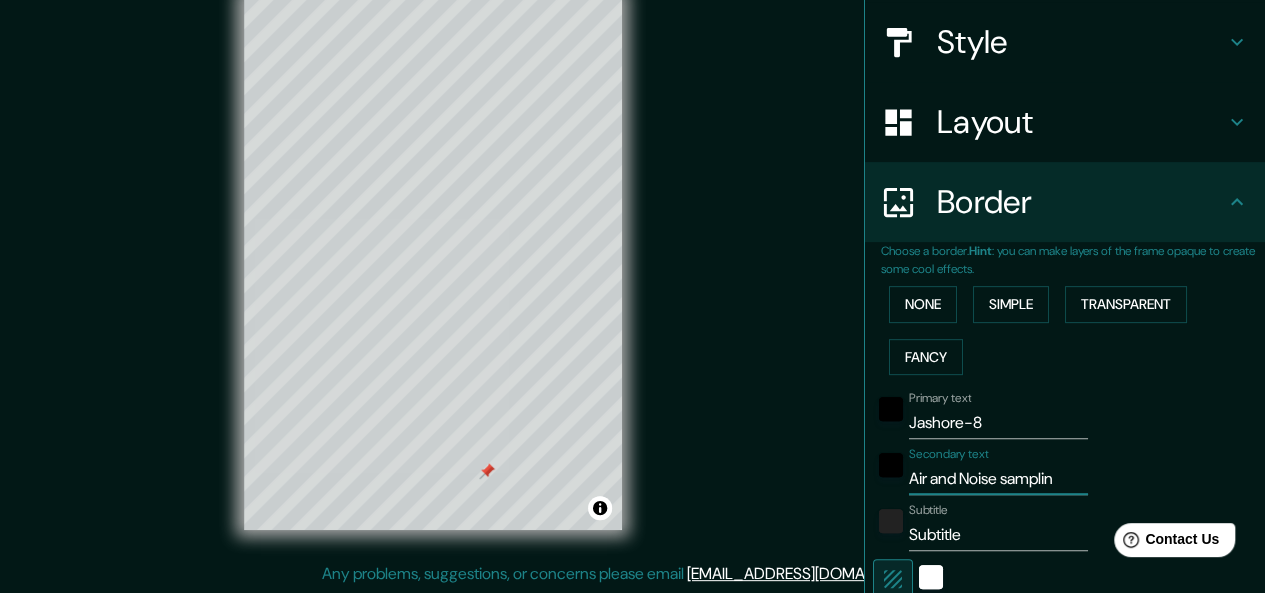 type on "151" 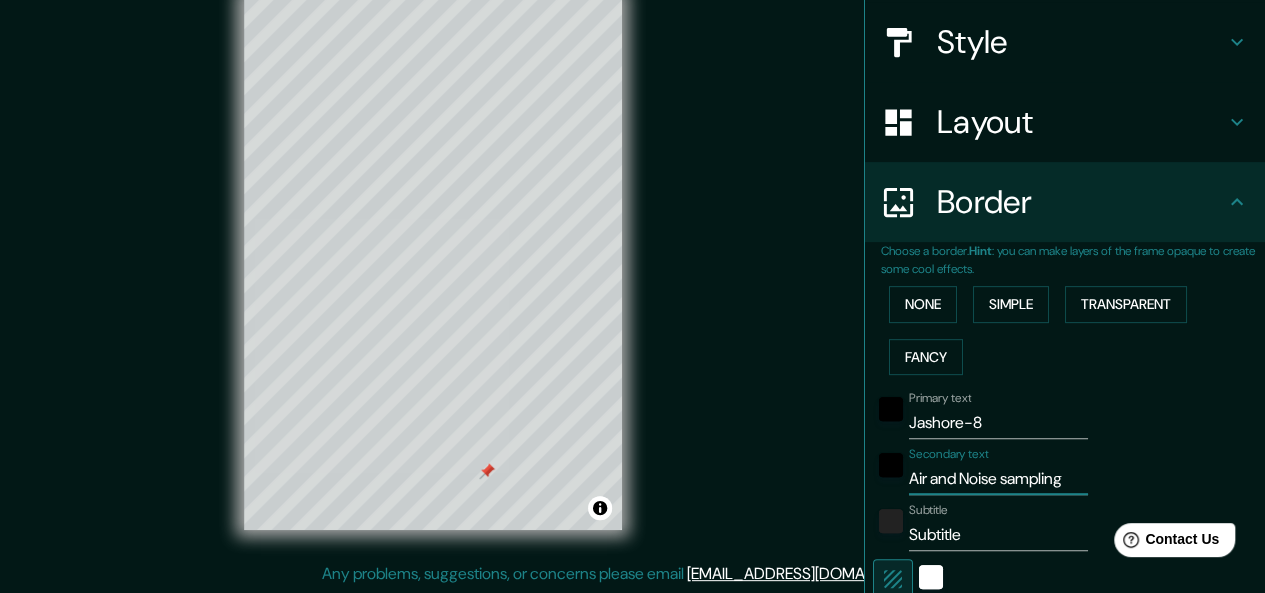 type on "151" 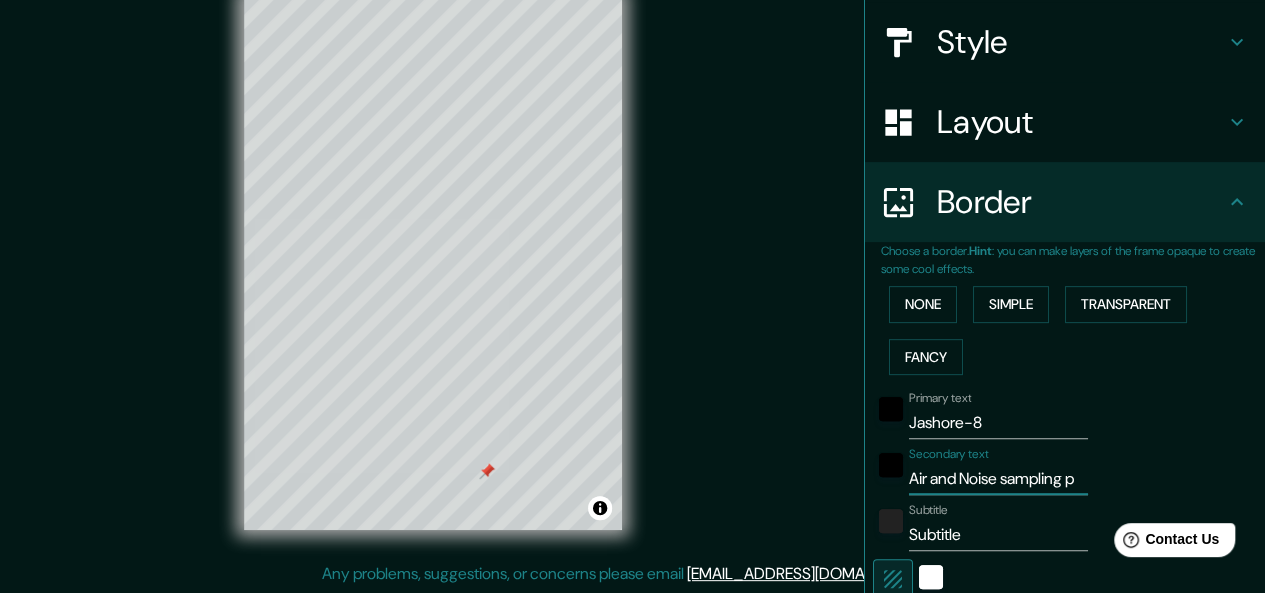 type on "151" 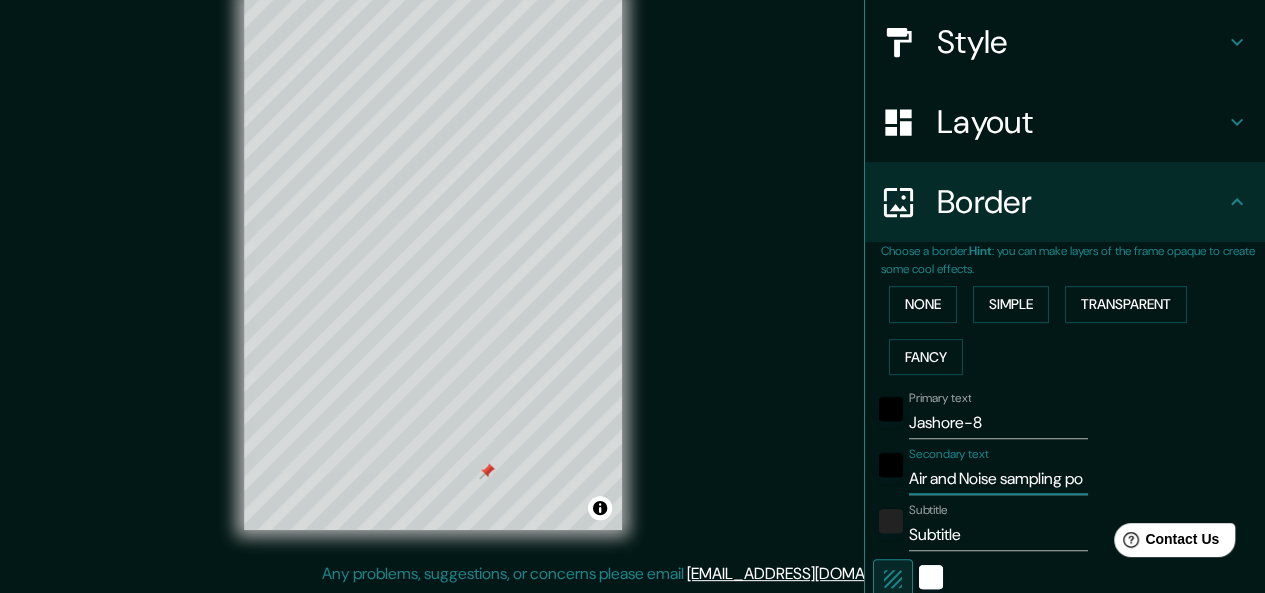 type on "151" 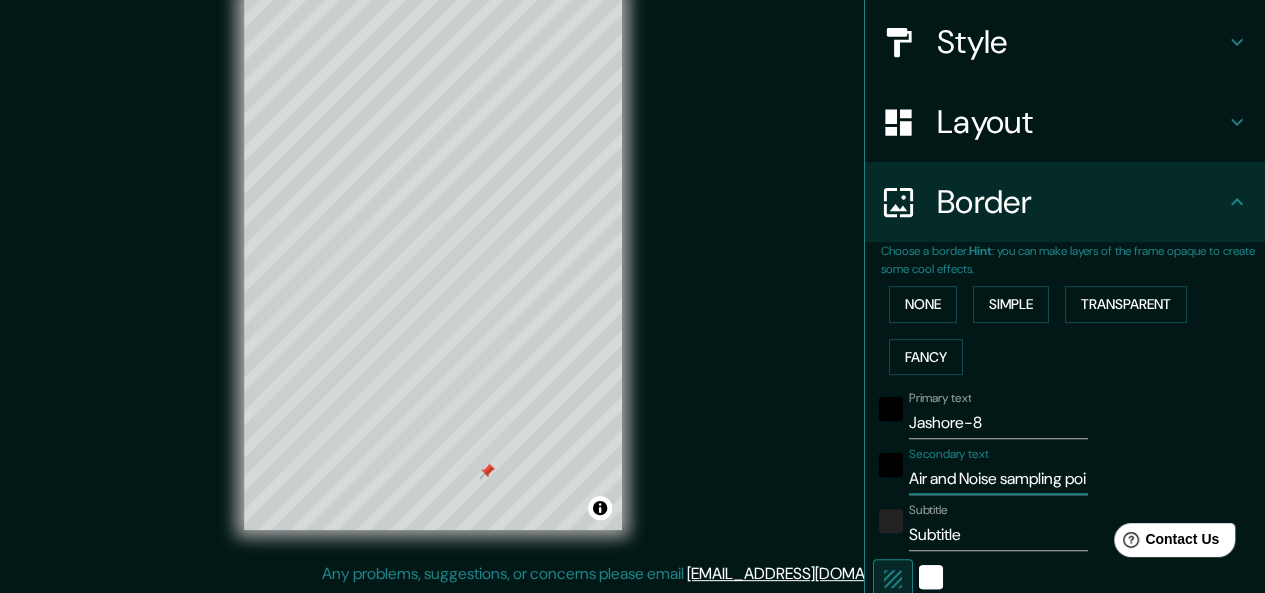 type on "151" 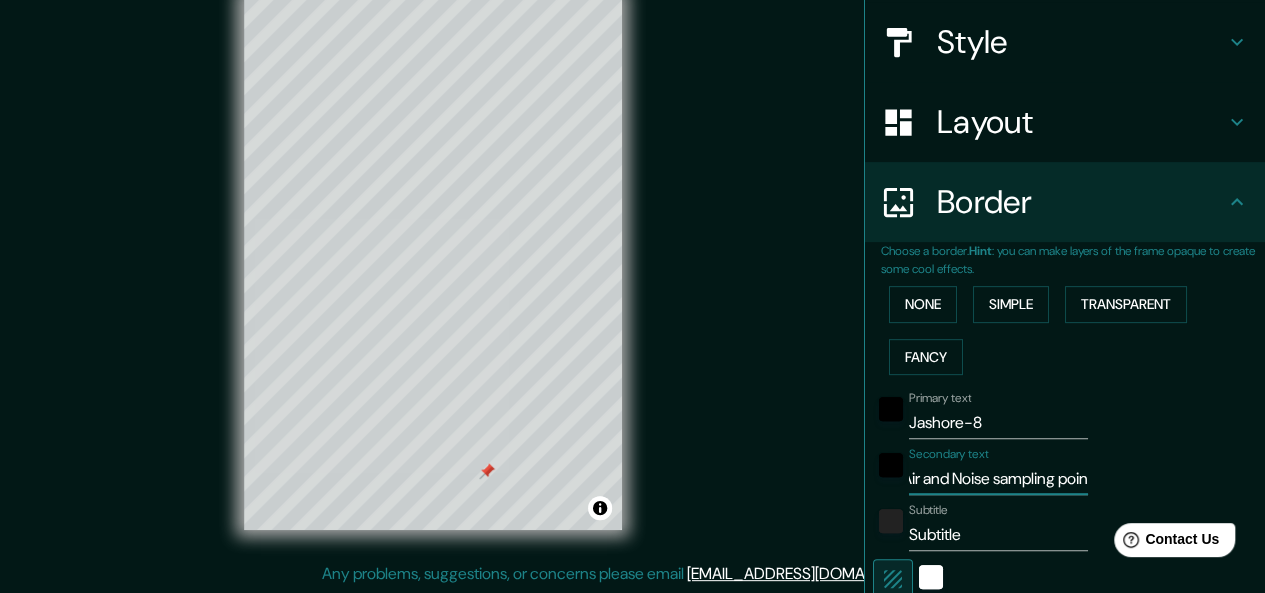 type on "151" 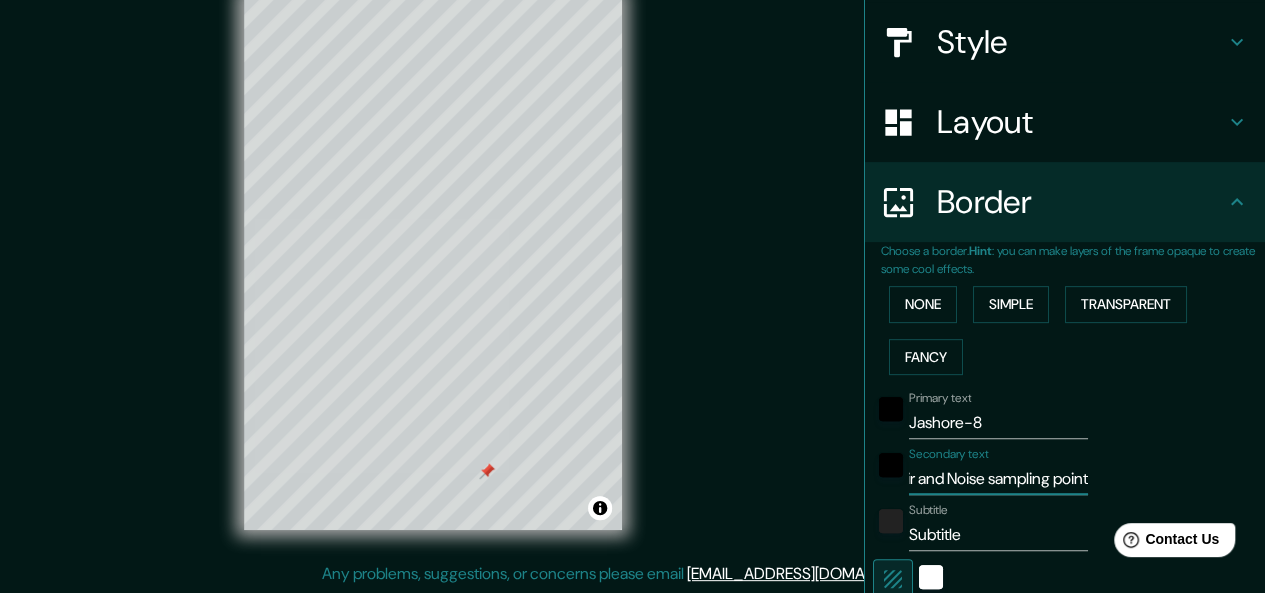 type on "151" 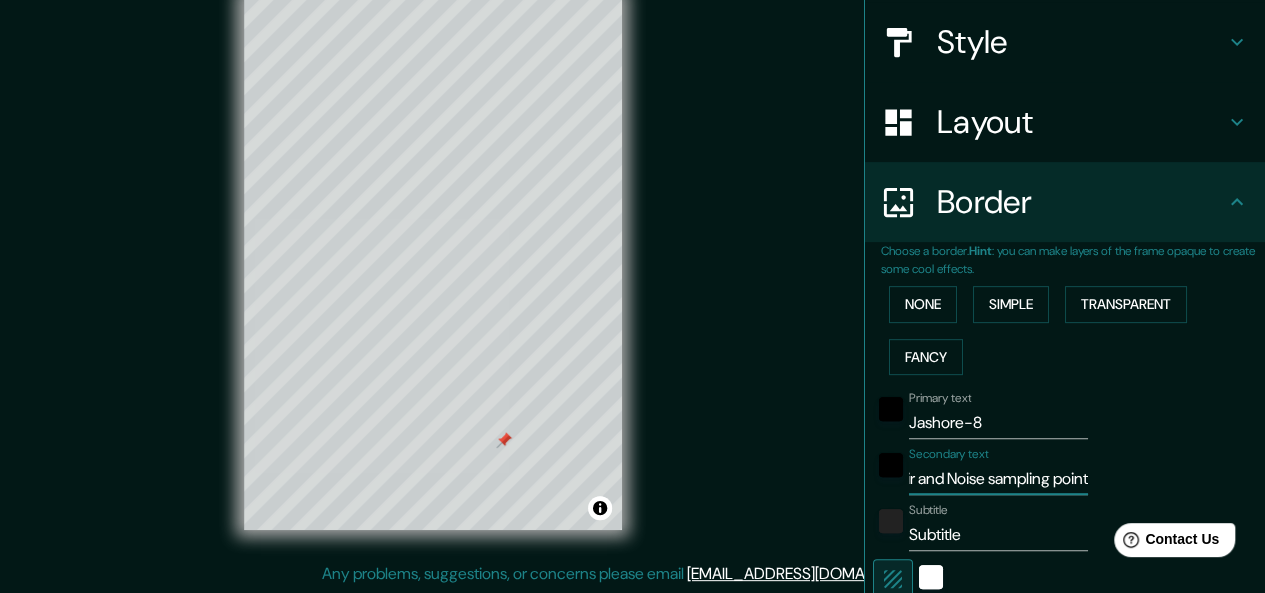 type on "Air and Noise sampling point" 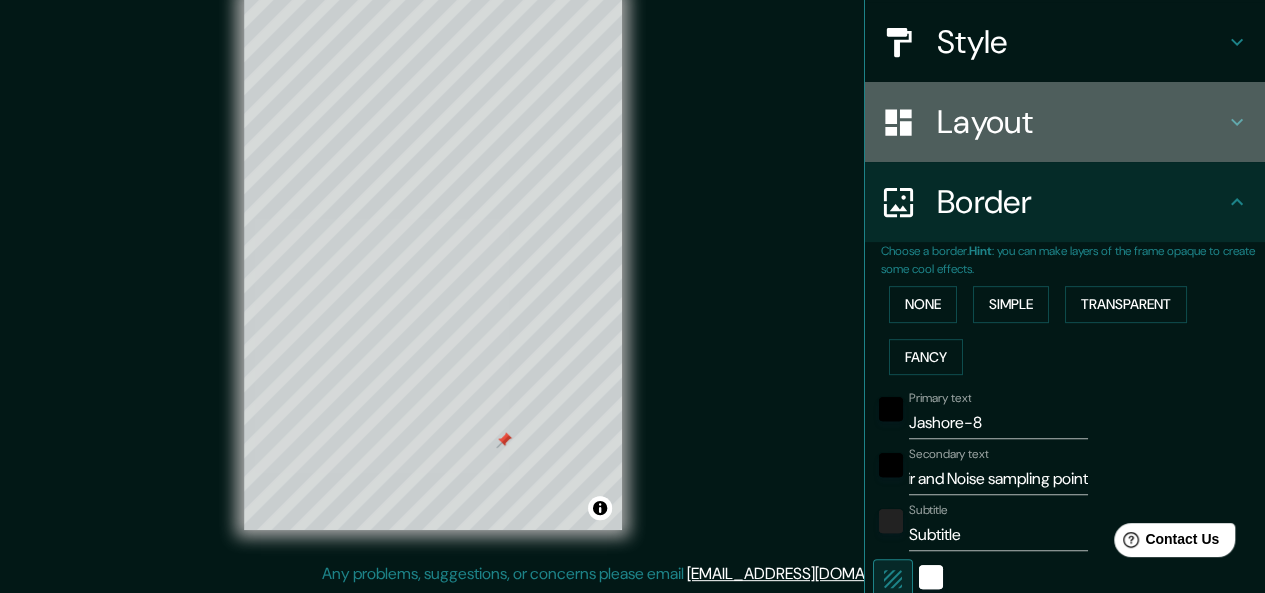 click on "Layout" at bounding box center [1081, 122] 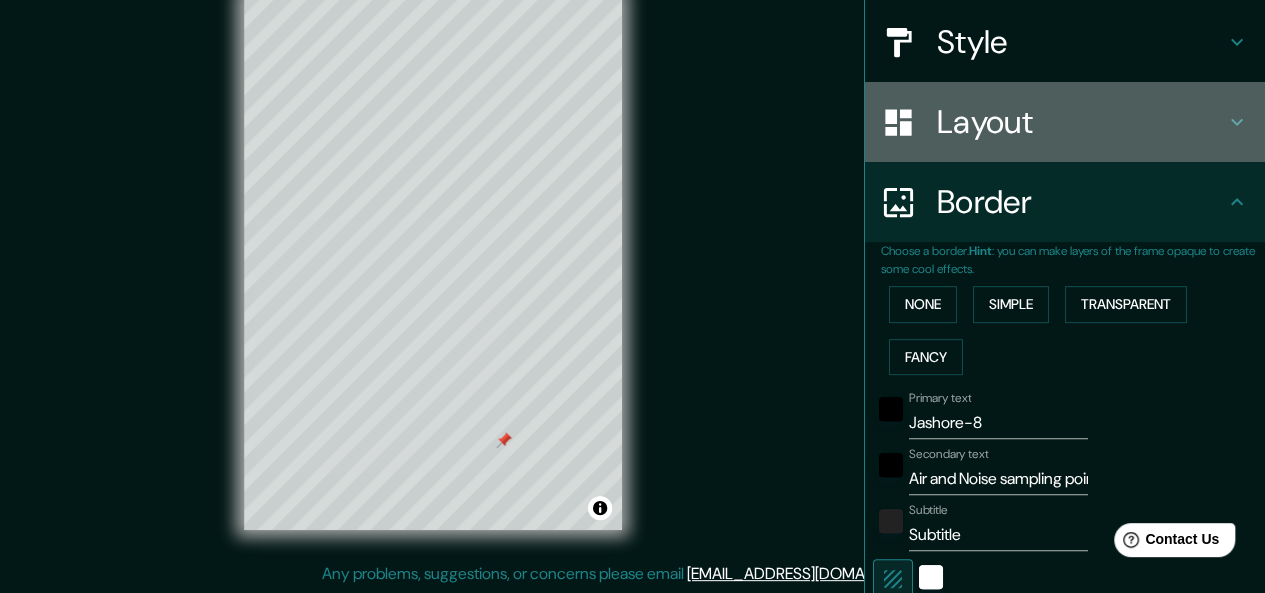 type on "151" 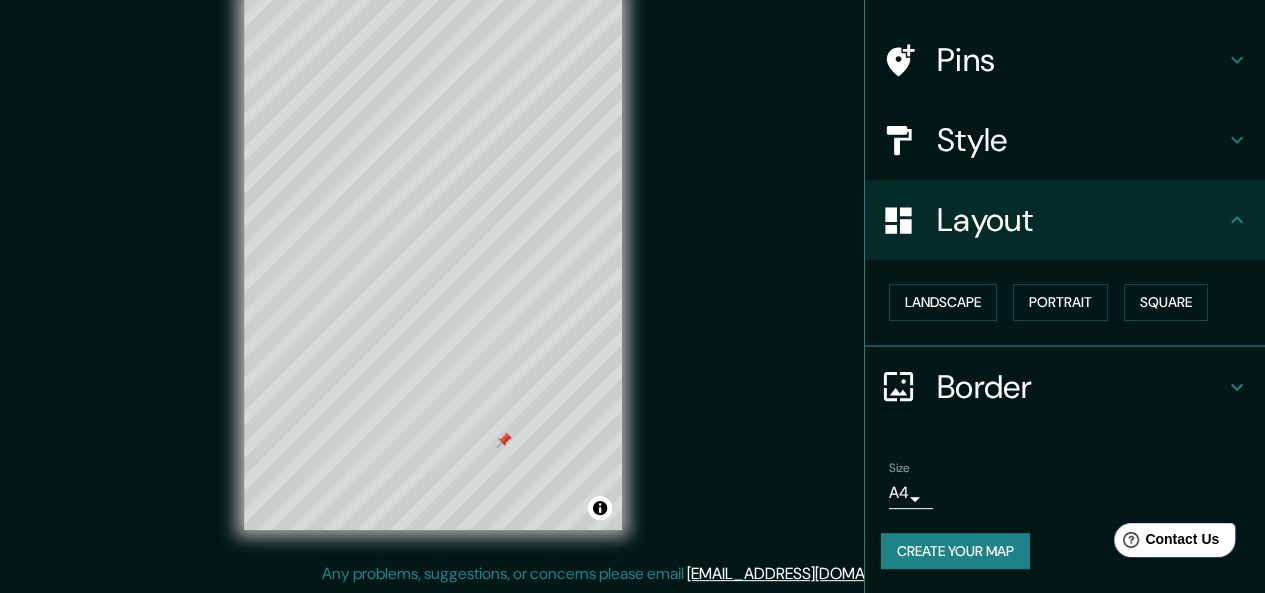 scroll, scrollTop: 124, scrollLeft: 0, axis: vertical 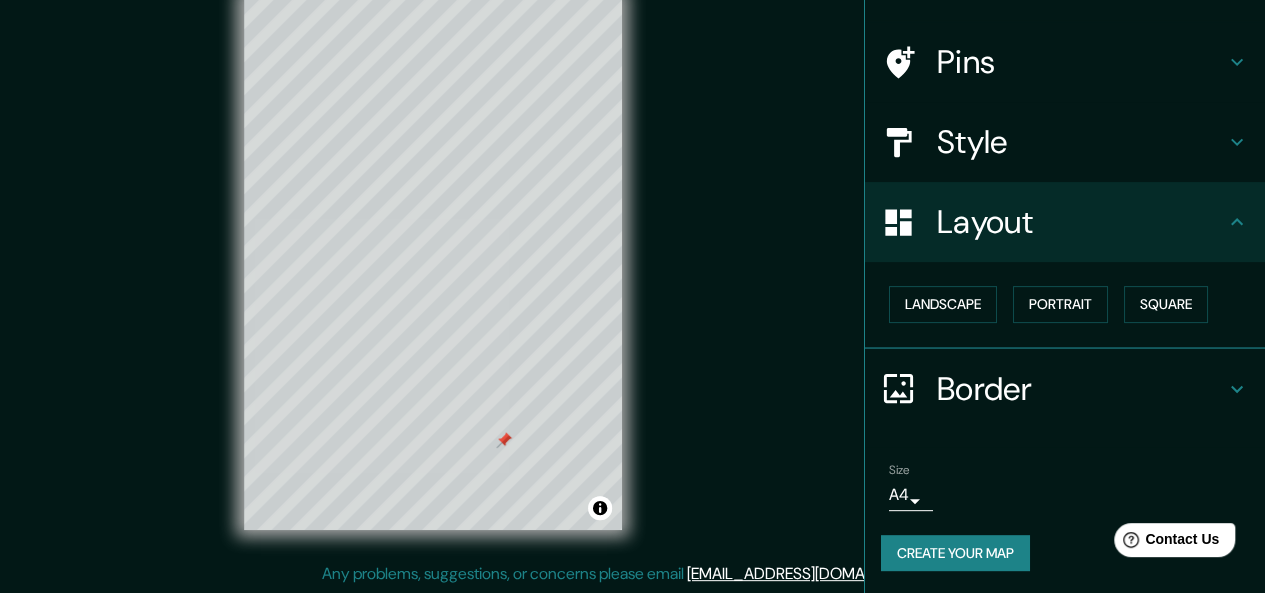 click on "Style" at bounding box center (1081, 142) 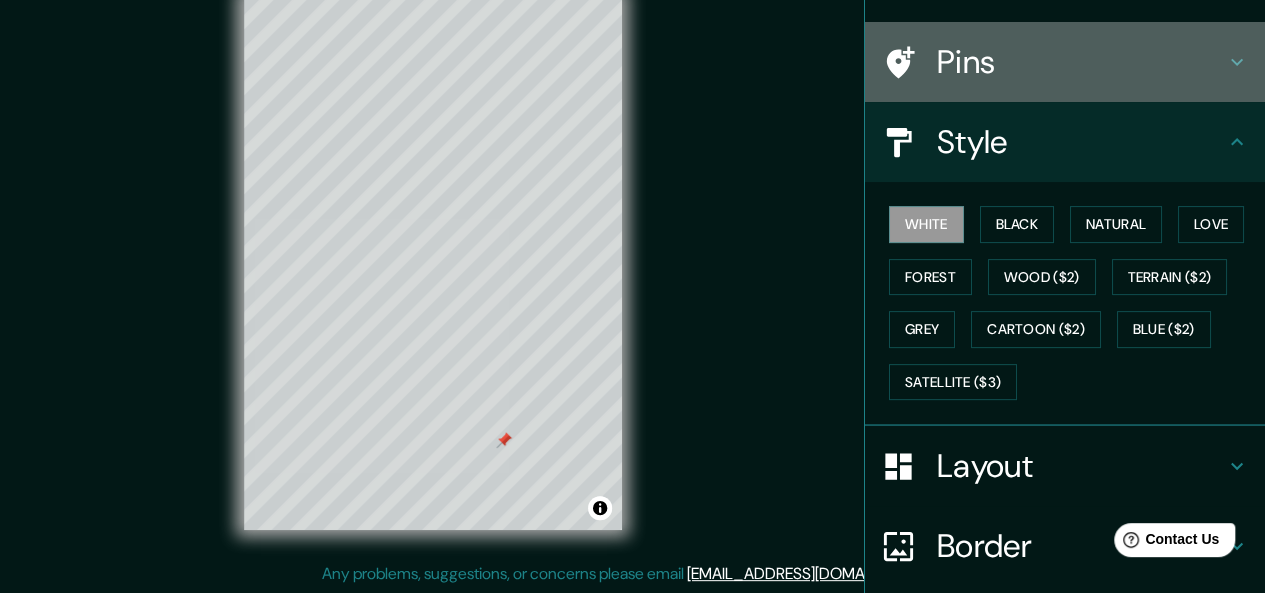 click on "Pins" at bounding box center (1081, 62) 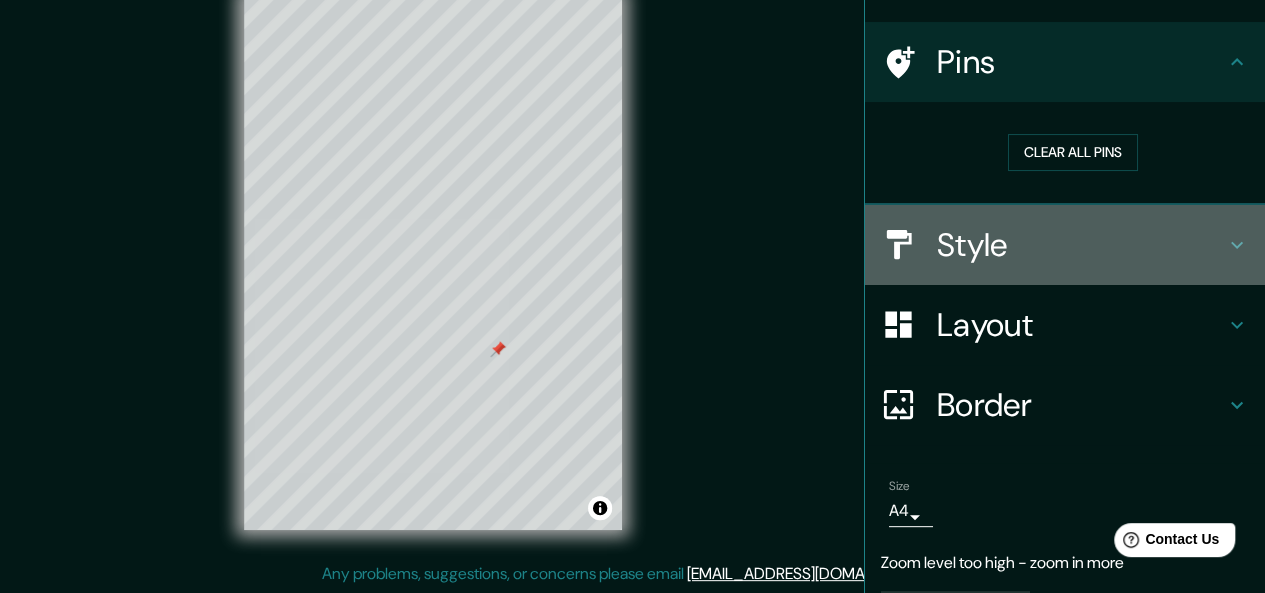 click on "Style" at bounding box center [1081, 245] 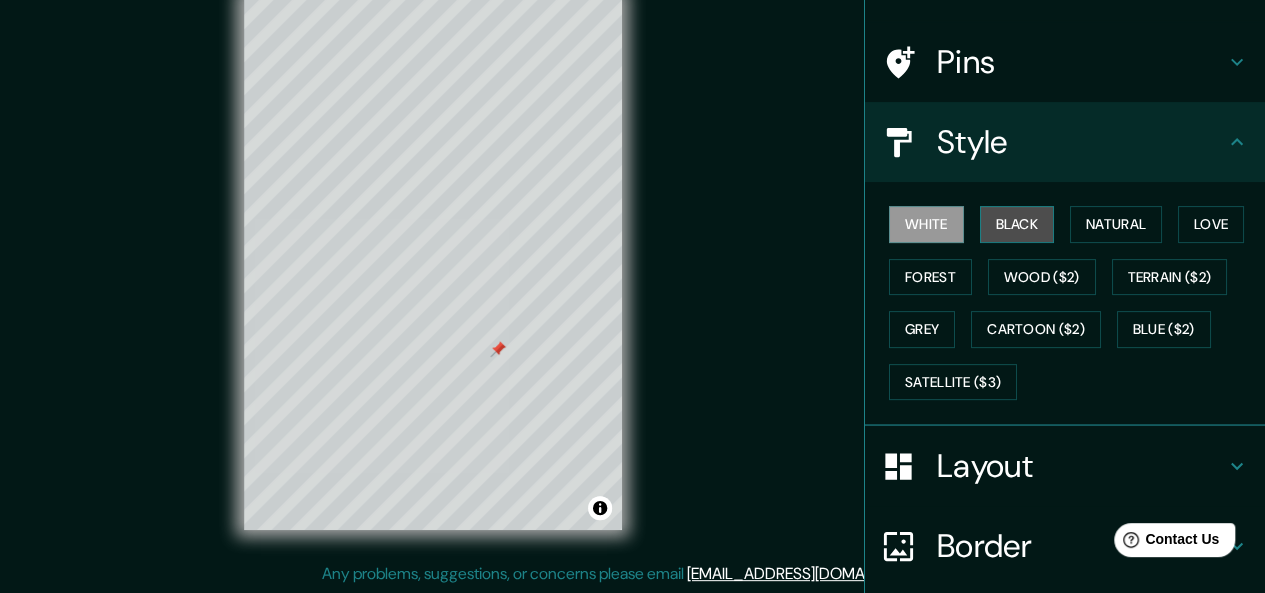 click on "Black" at bounding box center (1017, 224) 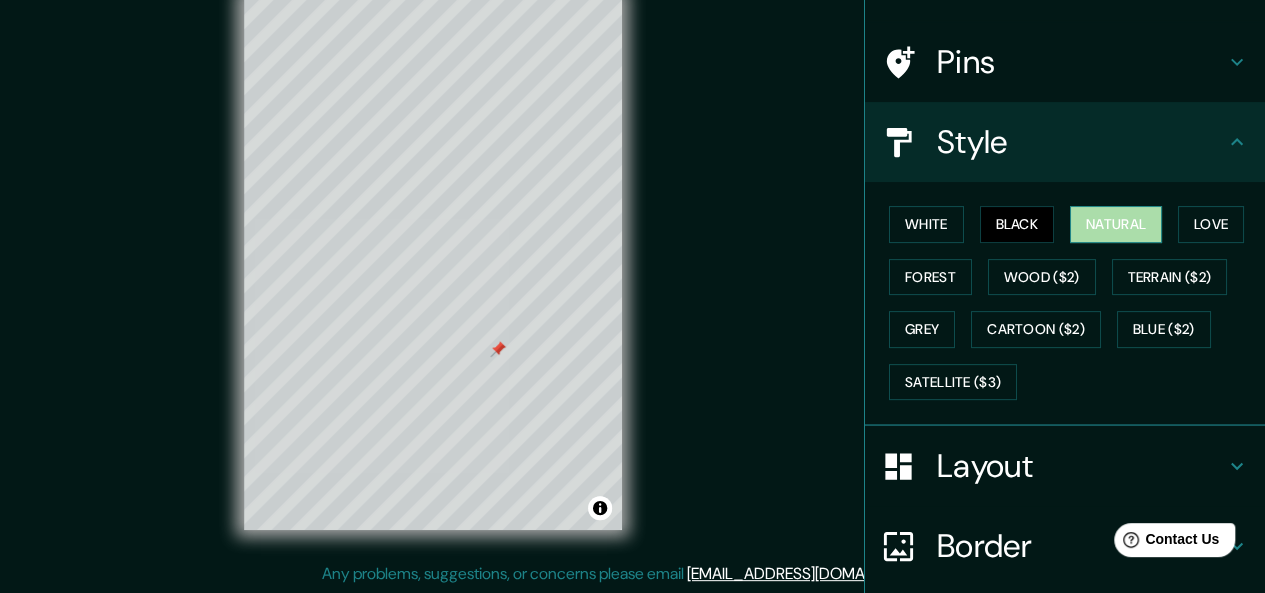 click on "Natural" at bounding box center (1116, 224) 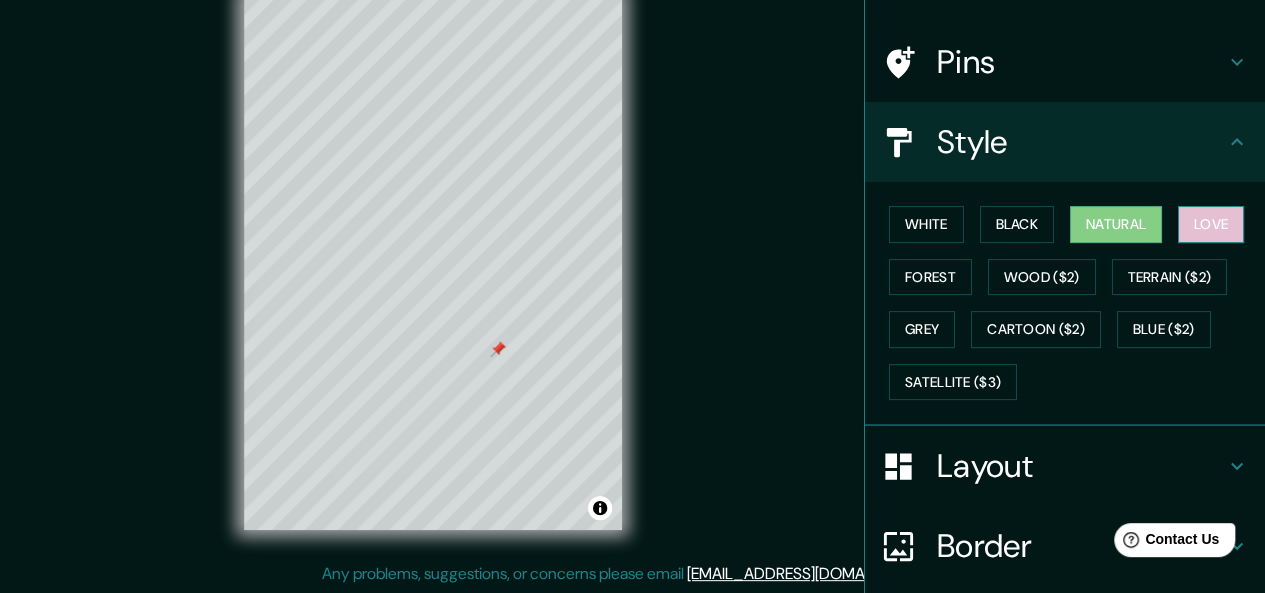 click on "Love" at bounding box center [1211, 224] 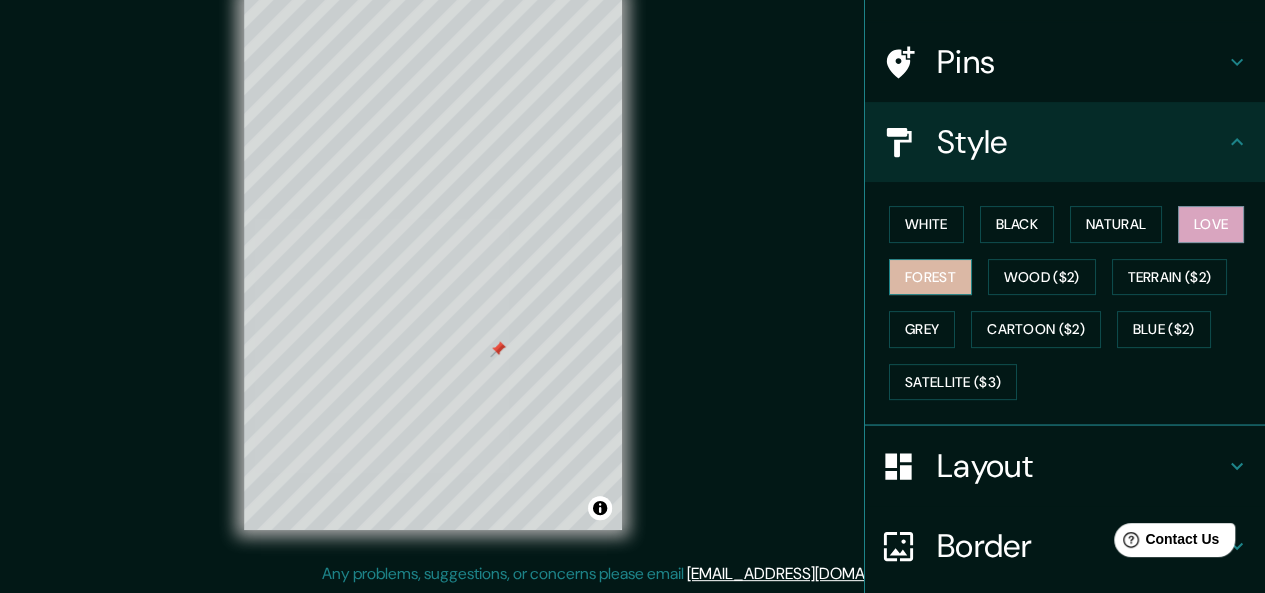 click on "Forest" at bounding box center [930, 277] 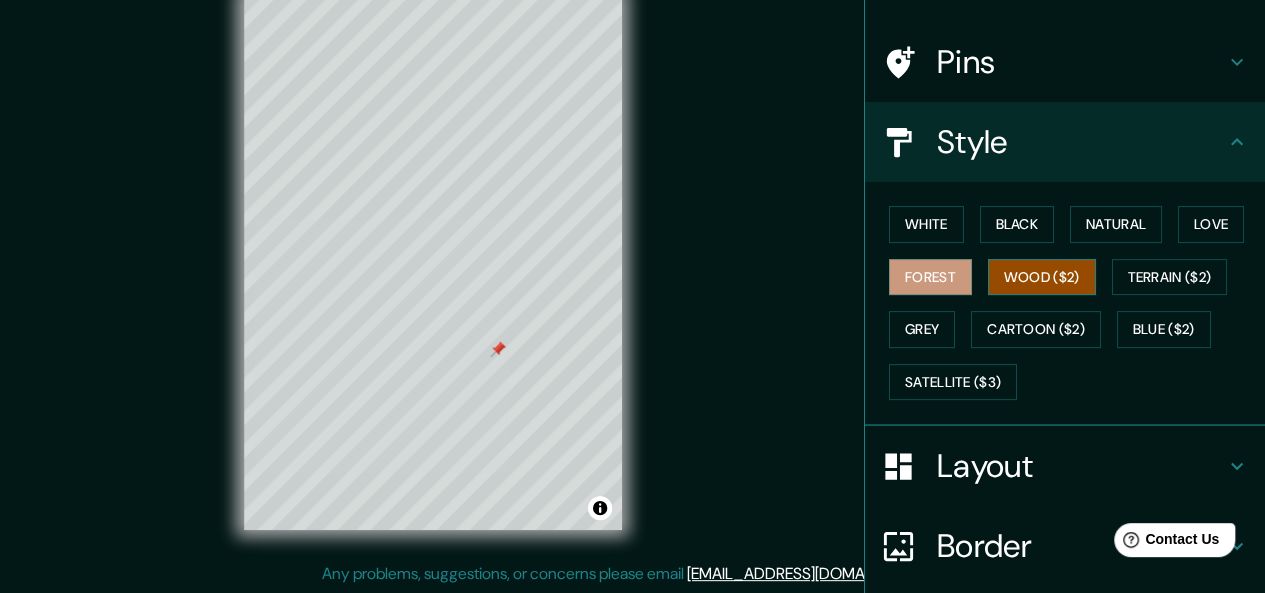 click on "Wood ($2)" at bounding box center [1042, 277] 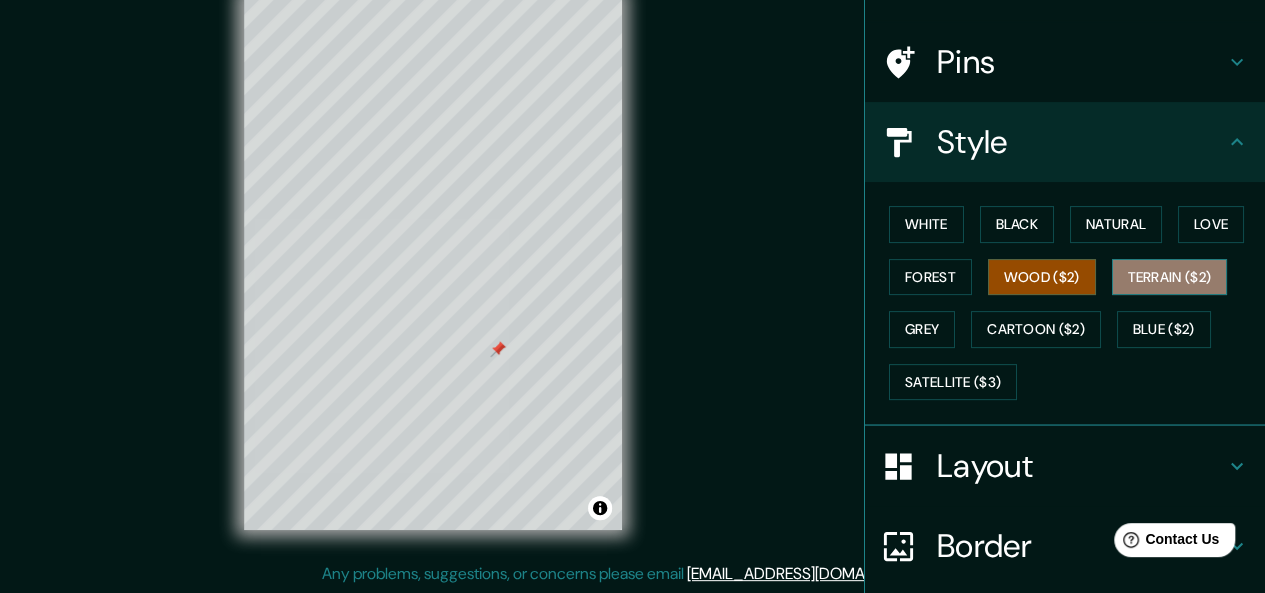 click on "Terrain ($2)" at bounding box center (1170, 277) 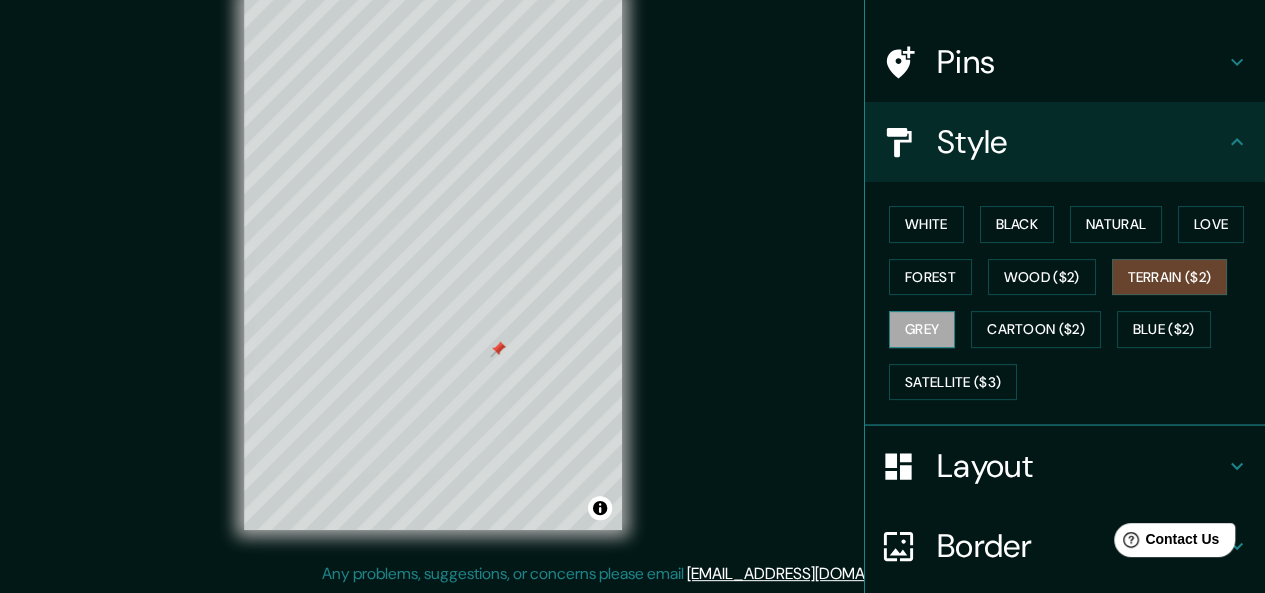 click on "Grey" at bounding box center (922, 329) 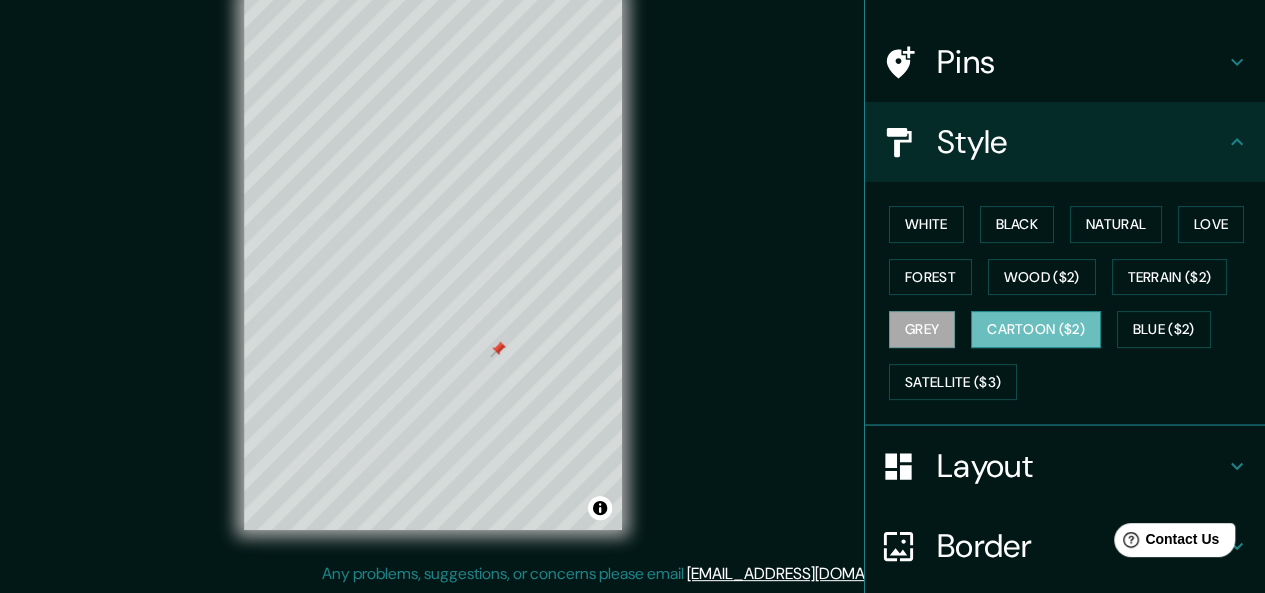click on "Cartoon ($2)" at bounding box center (1036, 329) 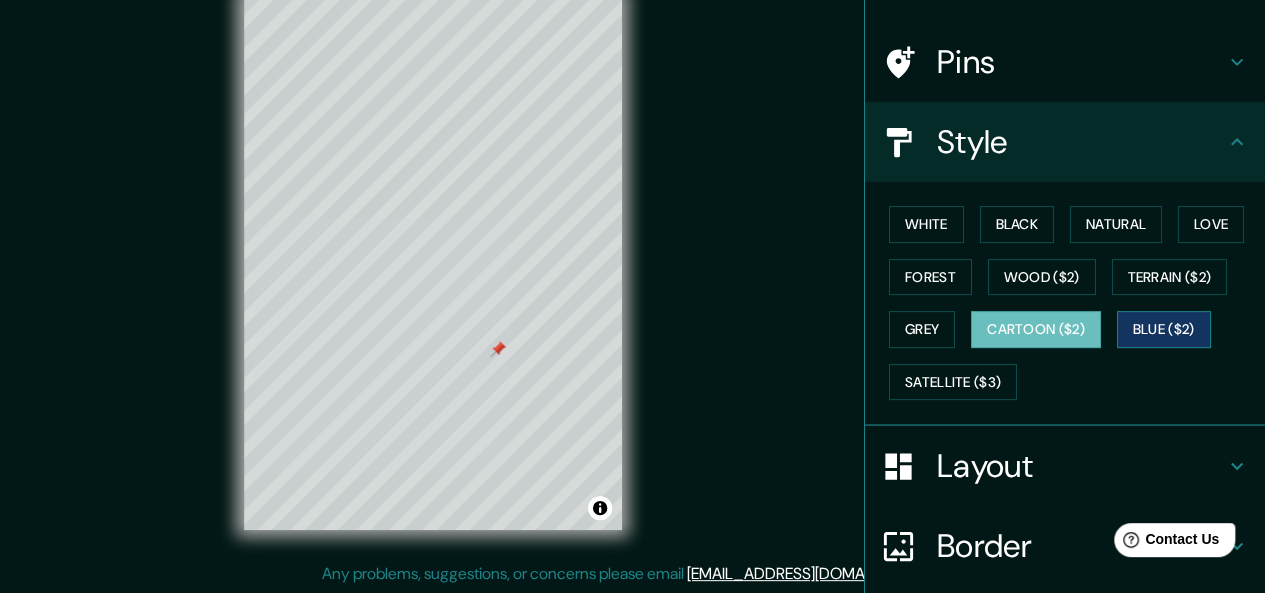 click on "Blue ($2)" at bounding box center [1164, 329] 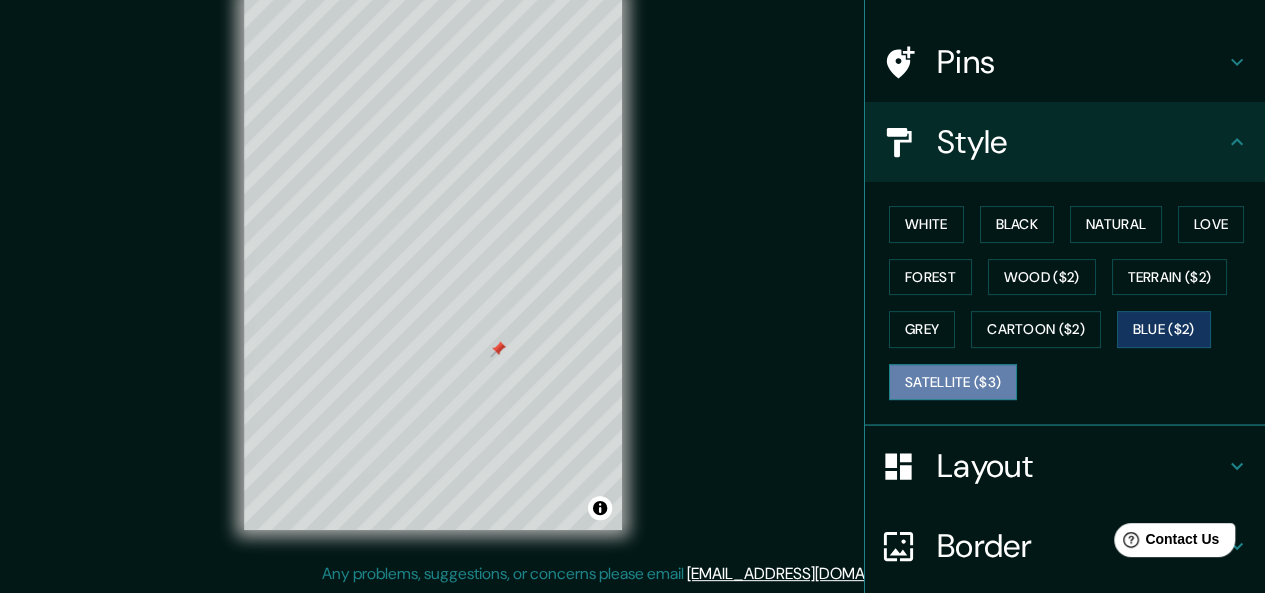 click on "Satellite ($3)" at bounding box center (953, 382) 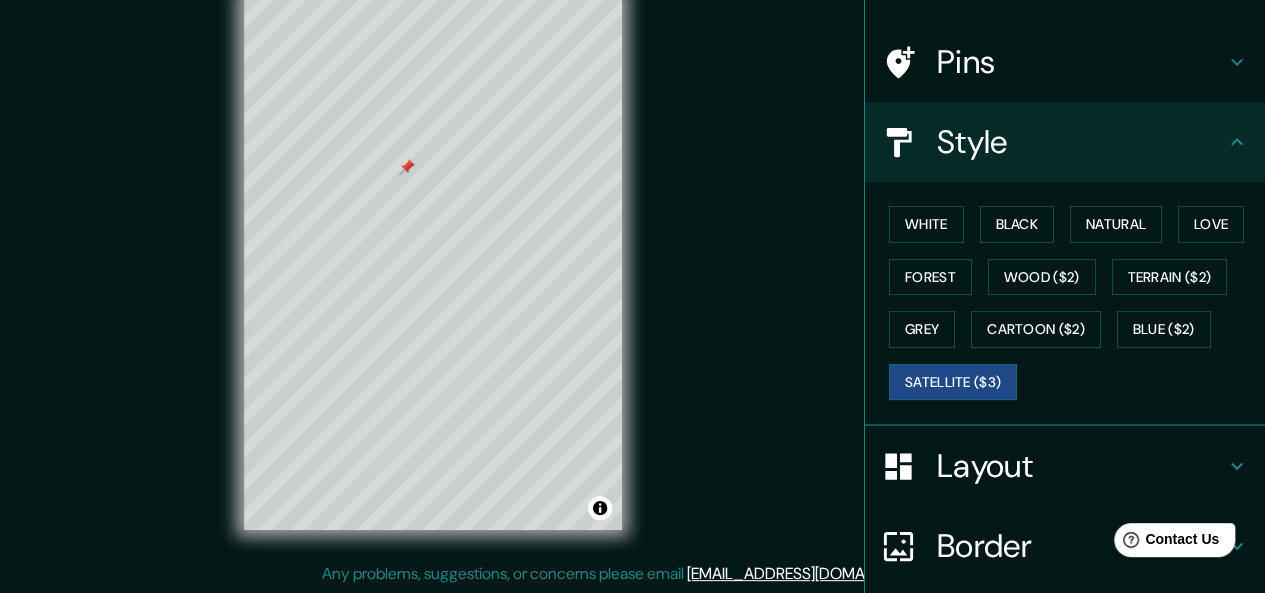 click 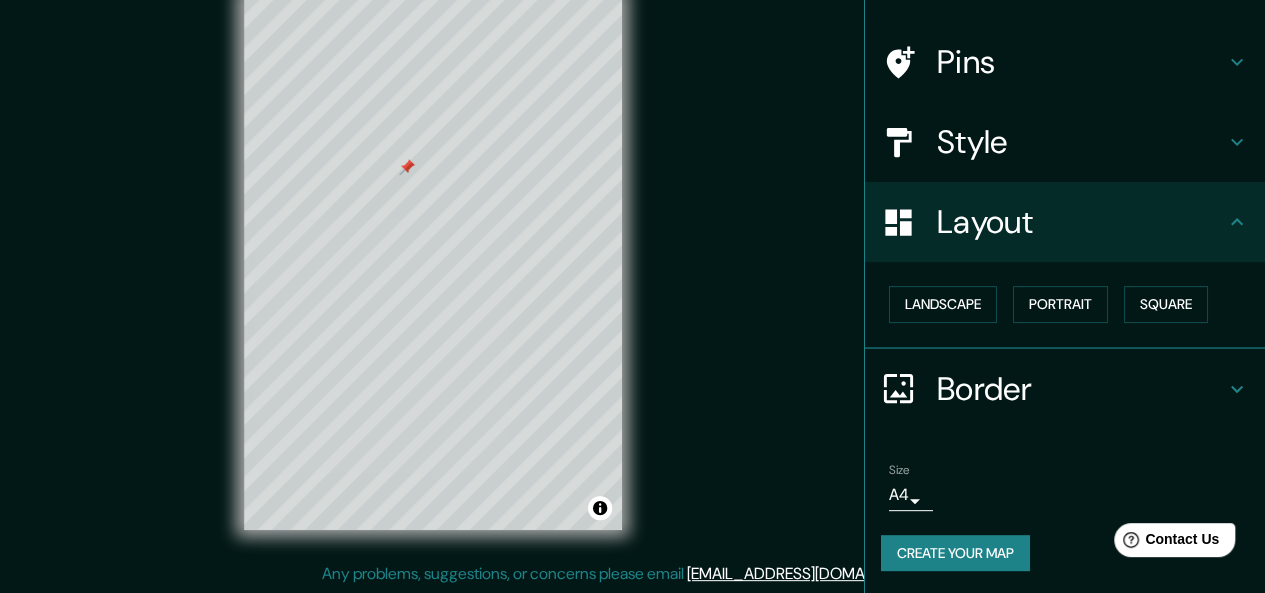 click on "Border" at bounding box center [1081, 389] 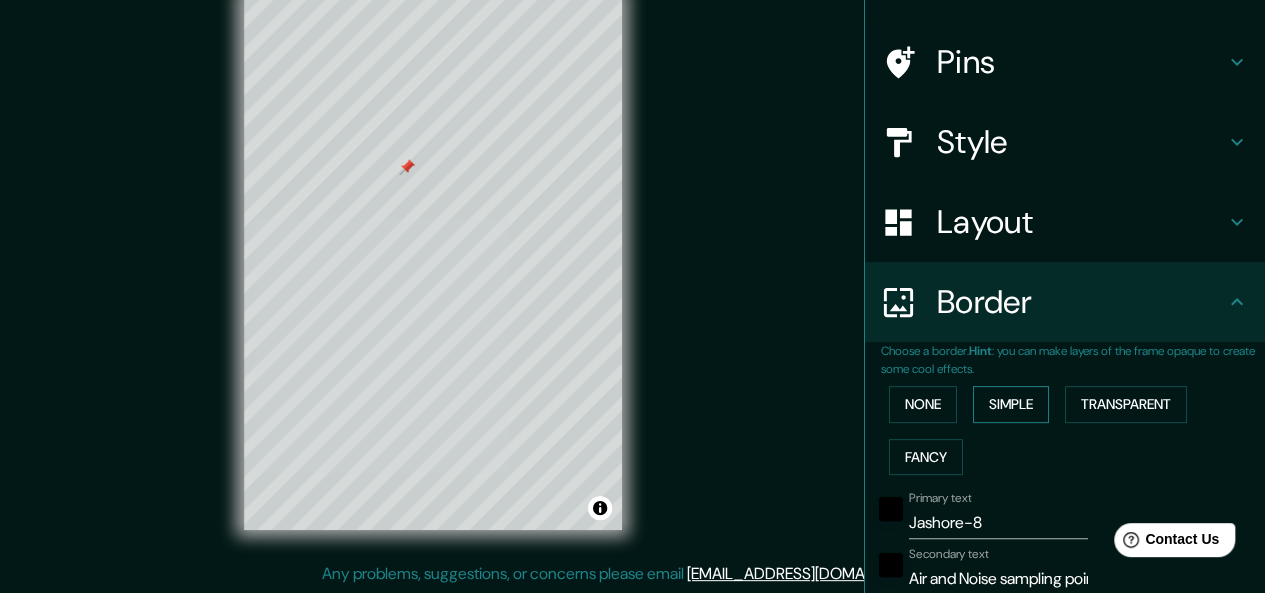 click on "Simple" at bounding box center (1011, 404) 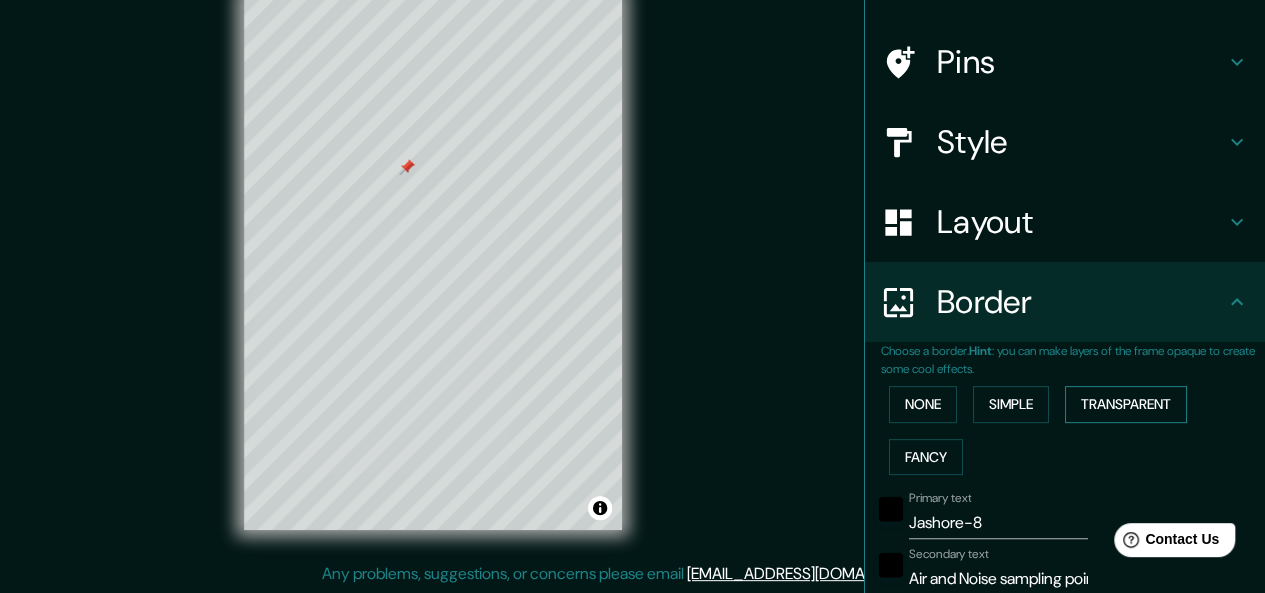 click on "Transparent" at bounding box center (1126, 404) 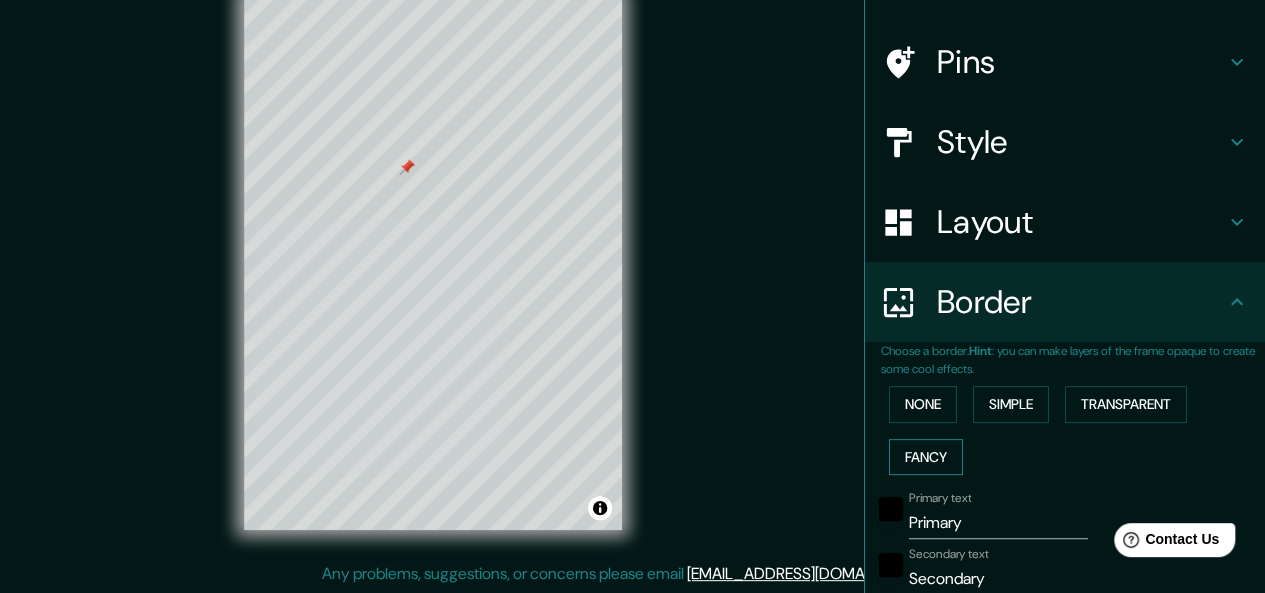 click on "Fancy" at bounding box center (926, 457) 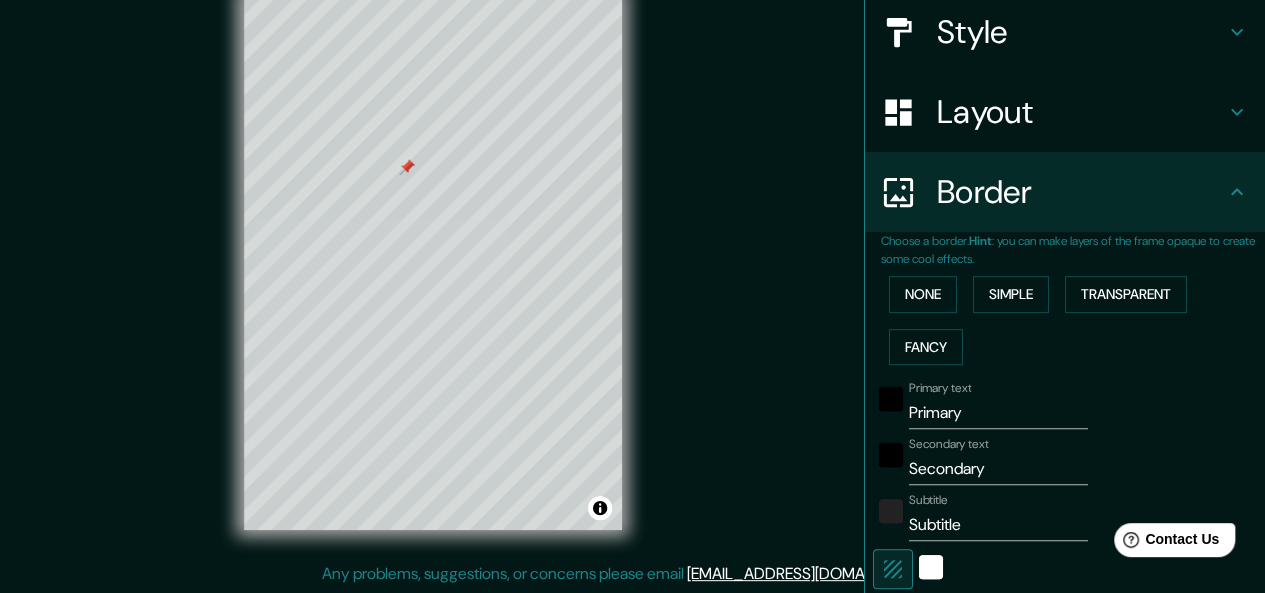 scroll, scrollTop: 324, scrollLeft: 0, axis: vertical 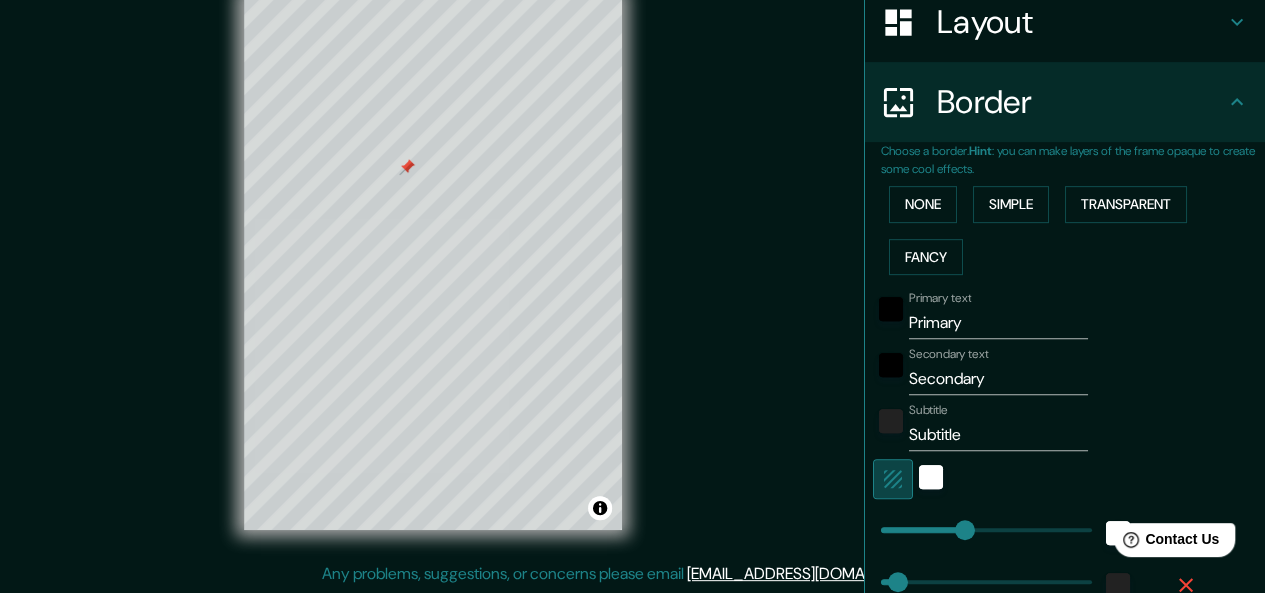 click 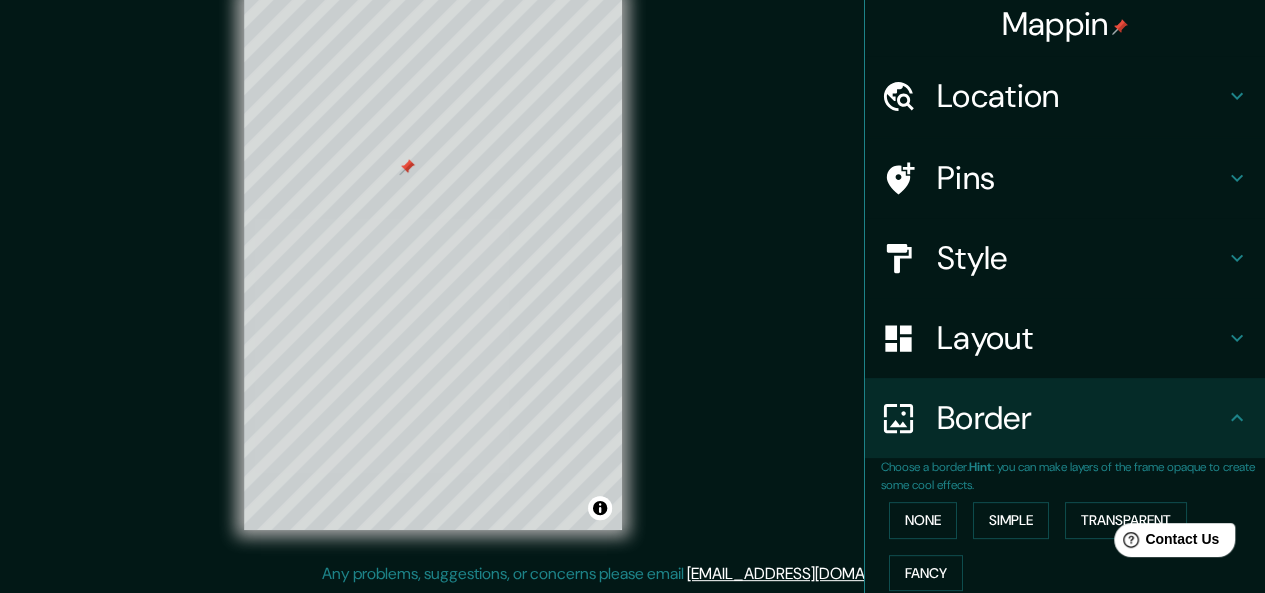 scroll, scrollTop: 0, scrollLeft: 0, axis: both 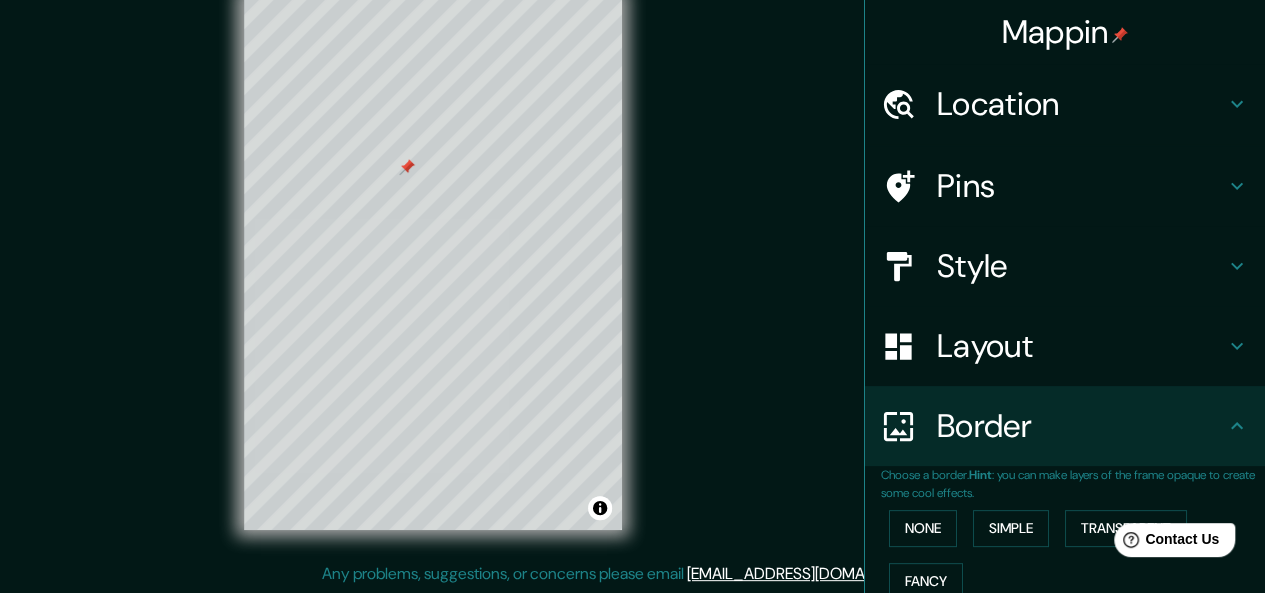 click on "Mappin" at bounding box center [1065, 32] 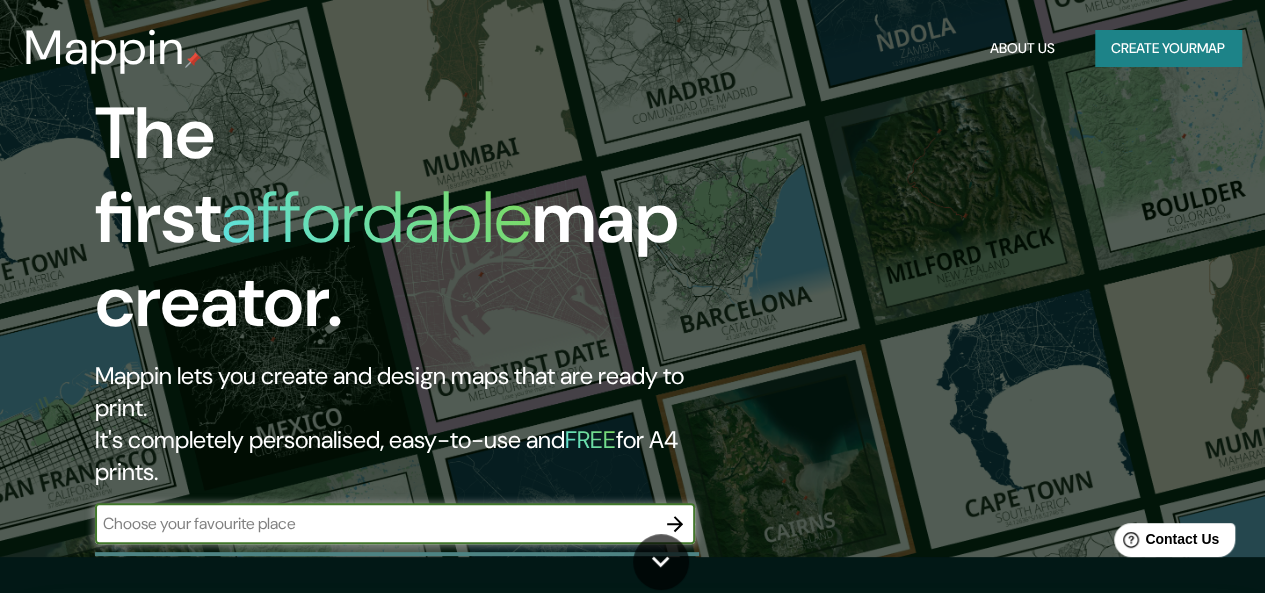 scroll, scrollTop: 0, scrollLeft: 0, axis: both 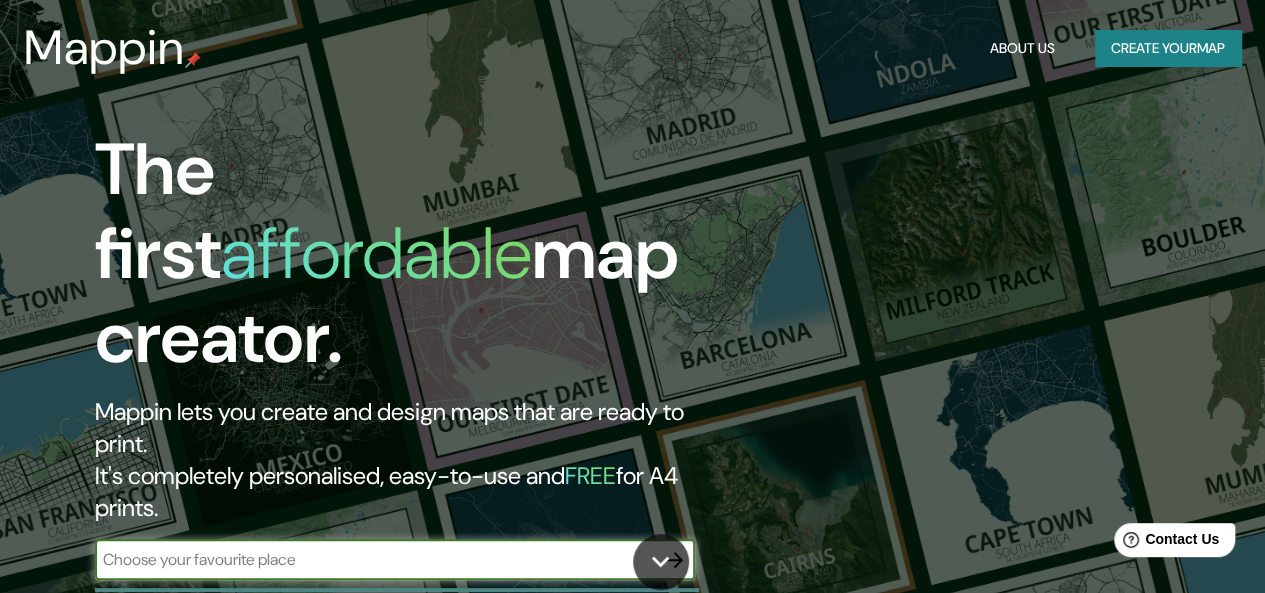 click at bounding box center (375, 559) 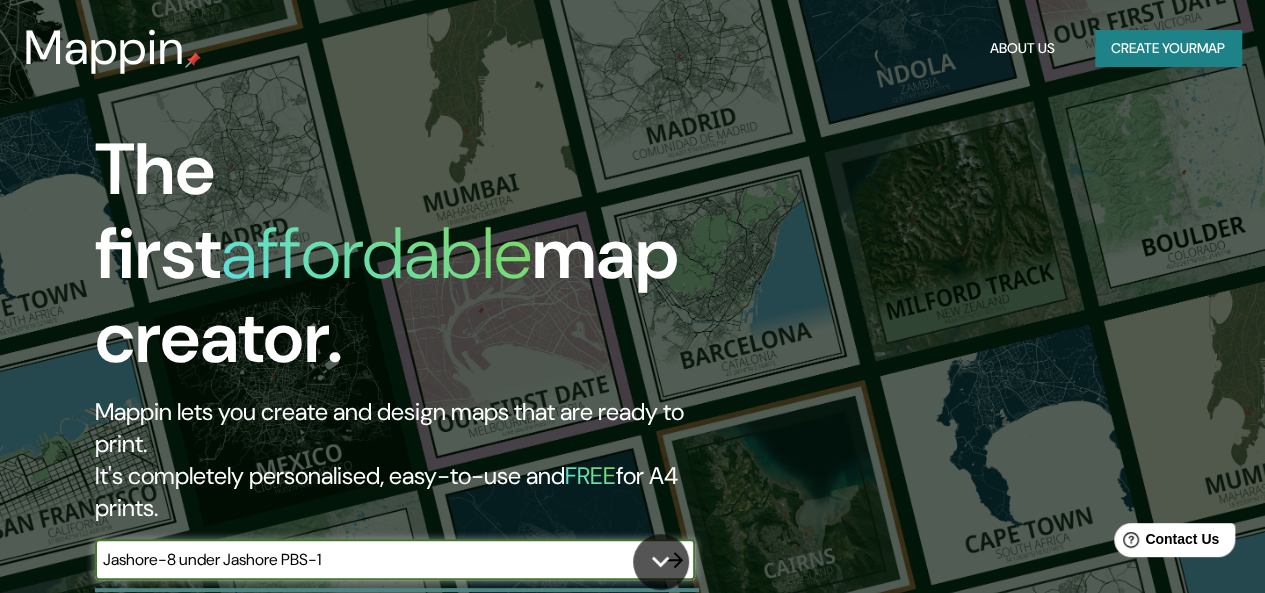 drag, startPoint x: 358, startPoint y: 470, endPoint x: 50, endPoint y: 428, distance: 310.85043 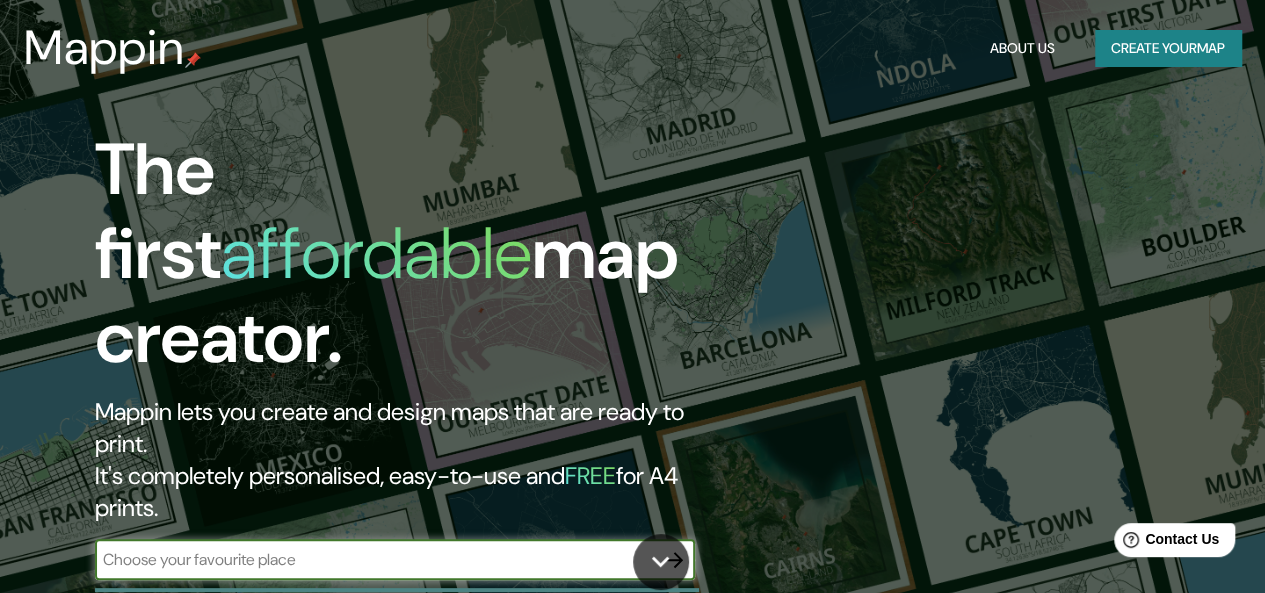 click at bounding box center [375, 559] 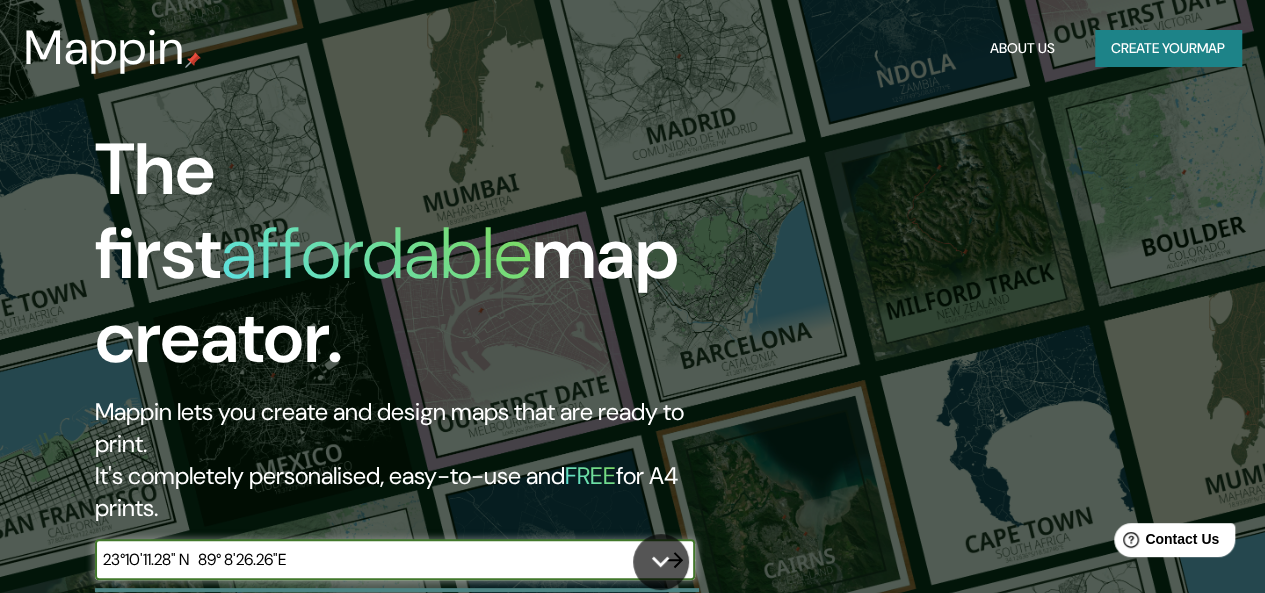 click on "23°10'11.28" N   89° 8'26.26"E" at bounding box center [375, 559] 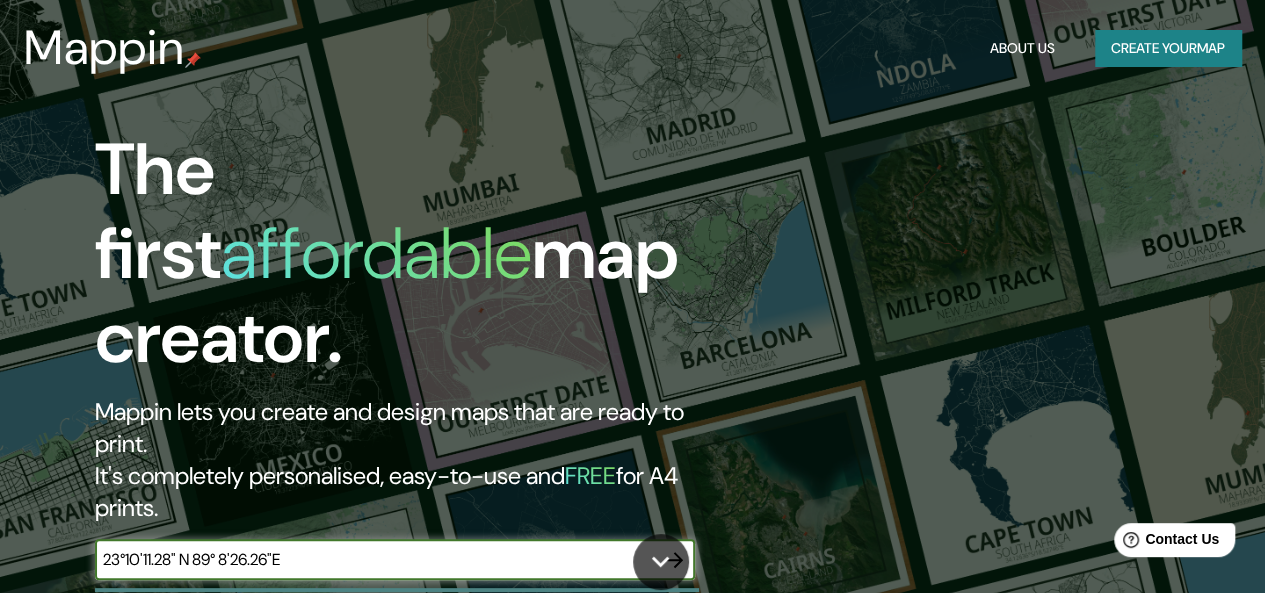 type on "23°10'11.28" N 89° 8'26.26"E" 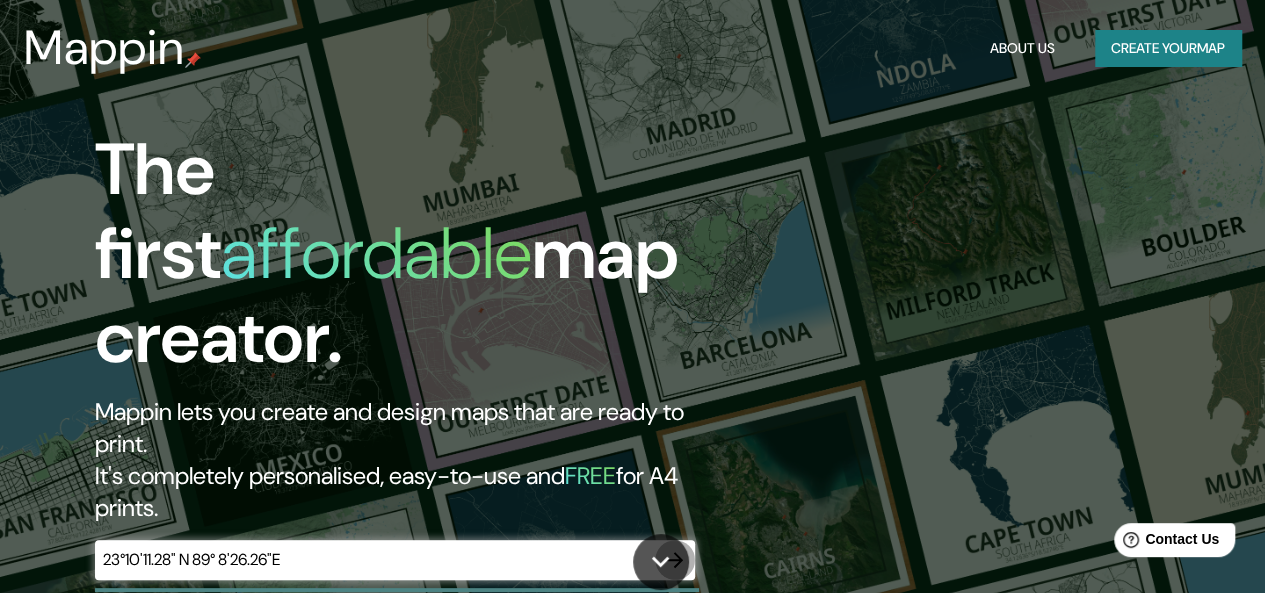 click 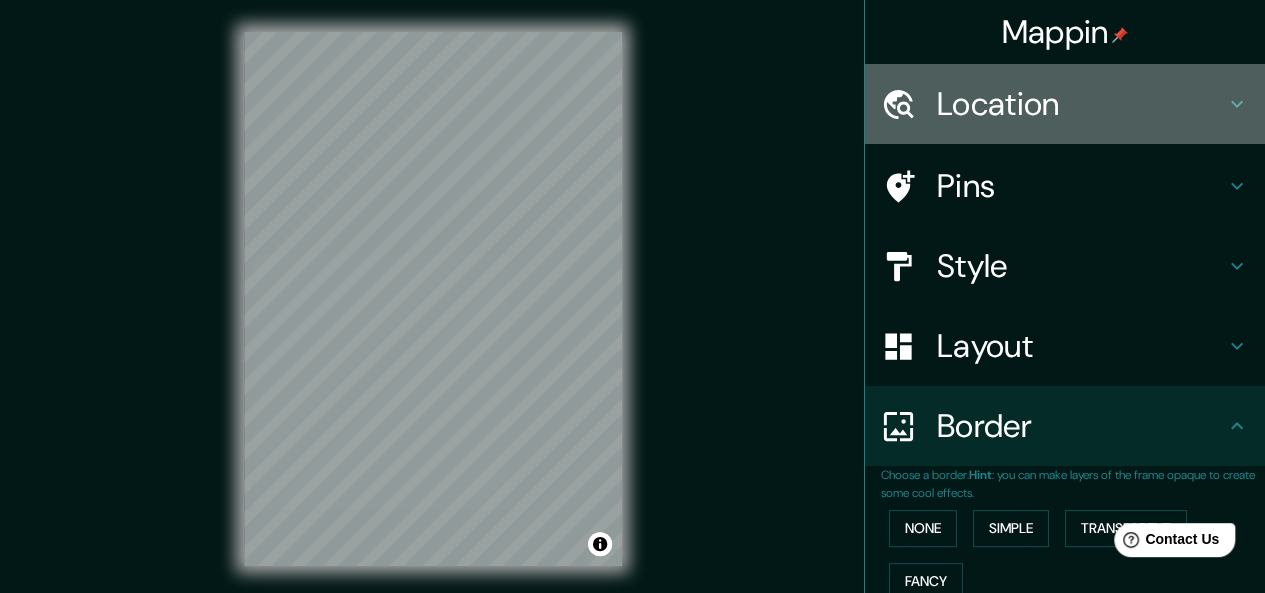 click on "Location" at bounding box center [1081, 104] 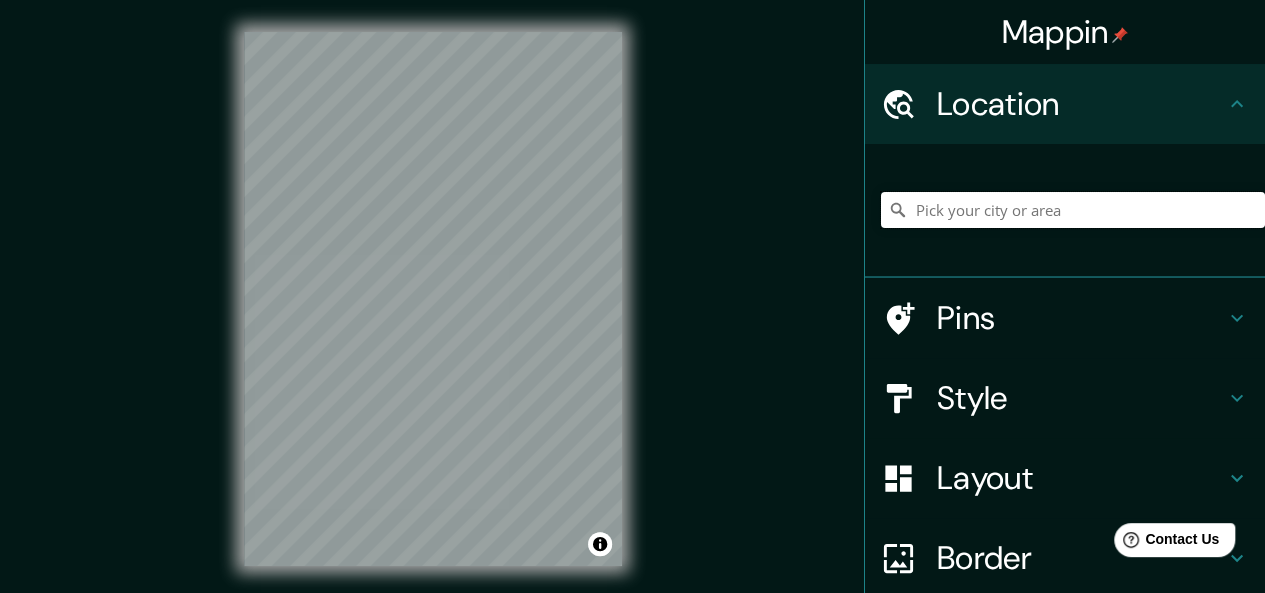 click at bounding box center [1073, 210] 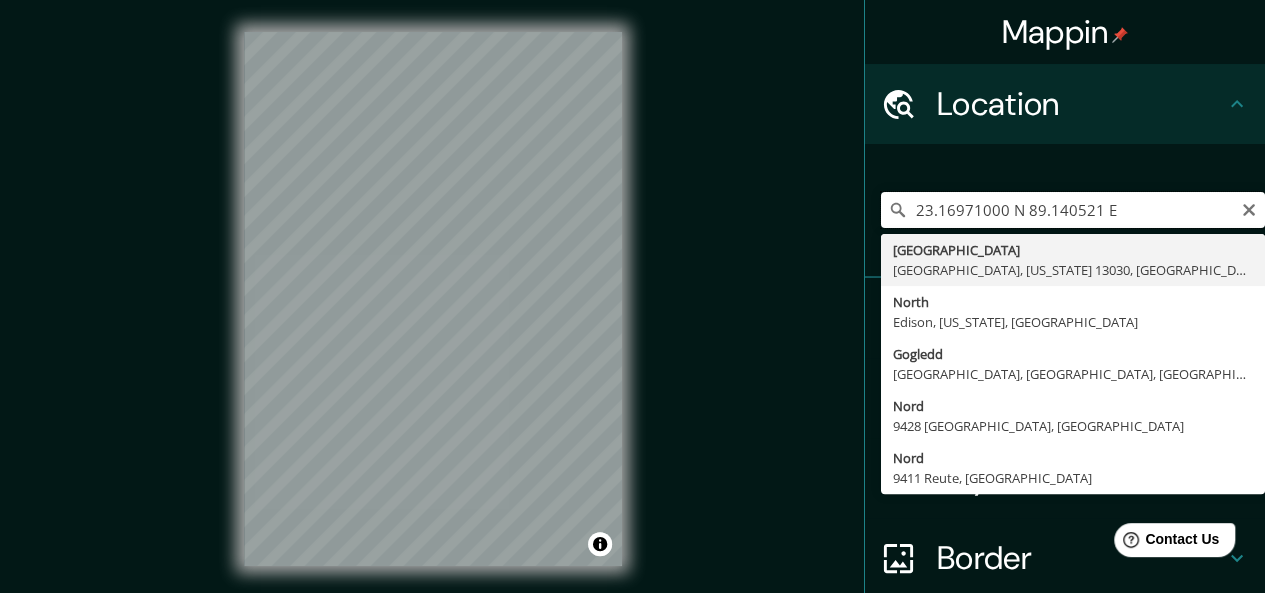 click on "23.16971000 N 89.140521 E" at bounding box center [1073, 210] 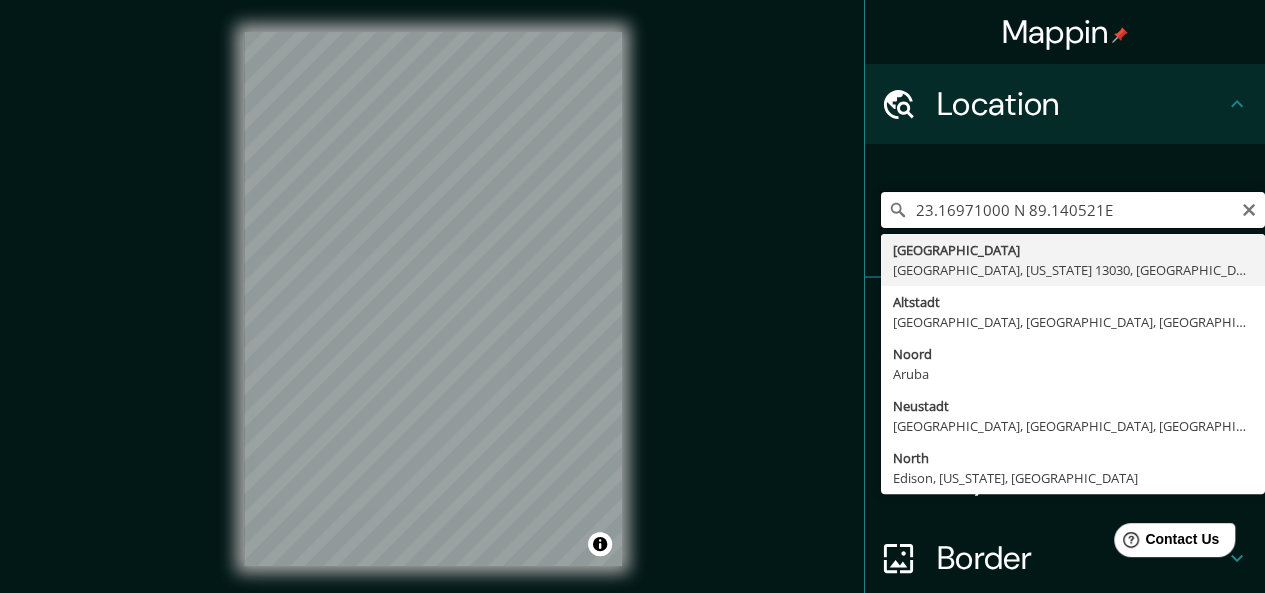 click on "23.16971000 N 89.140521E" at bounding box center (1073, 210) 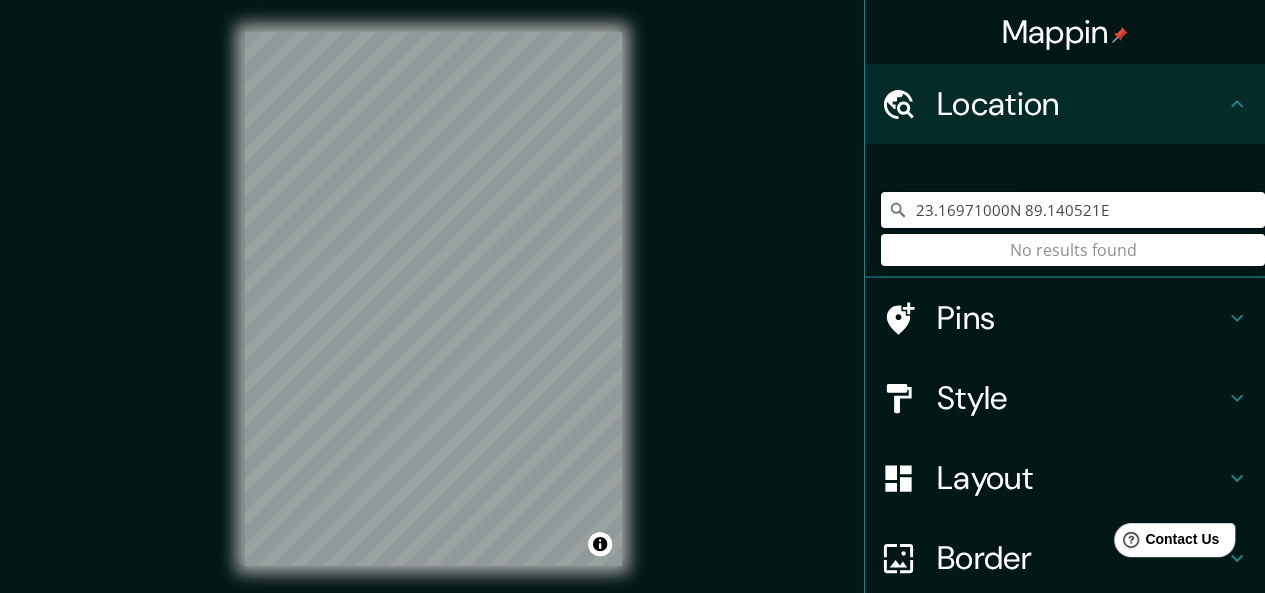 click on "23.16971000N 89.140521E" at bounding box center [1073, 210] 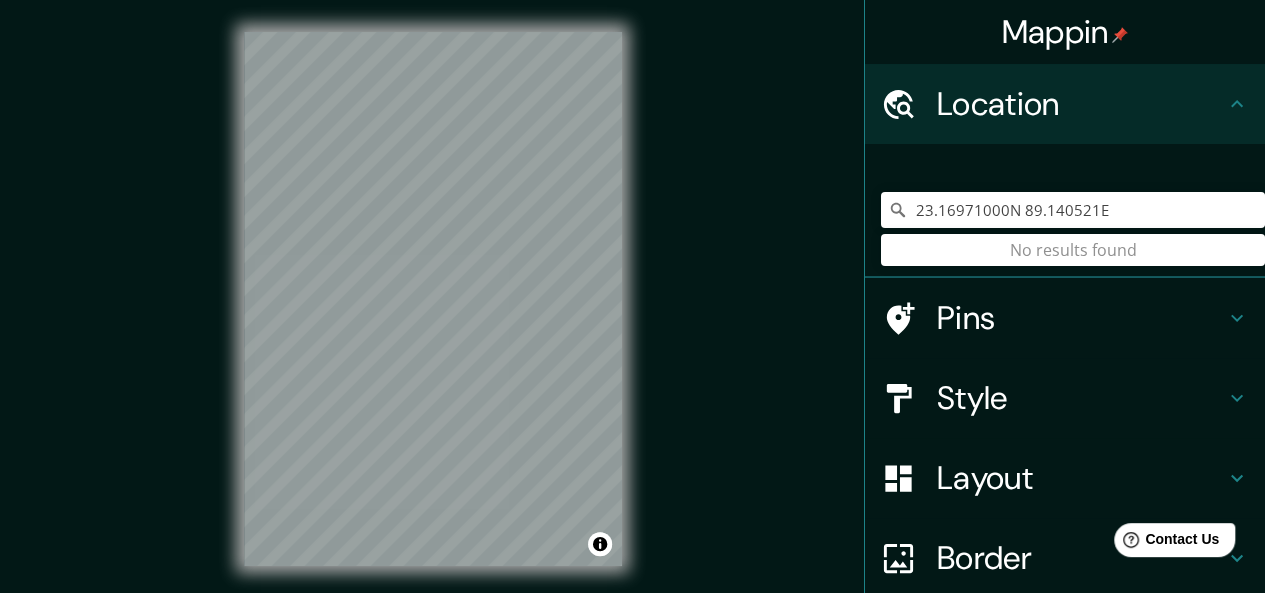 click on "Pins" at bounding box center [1081, 318] 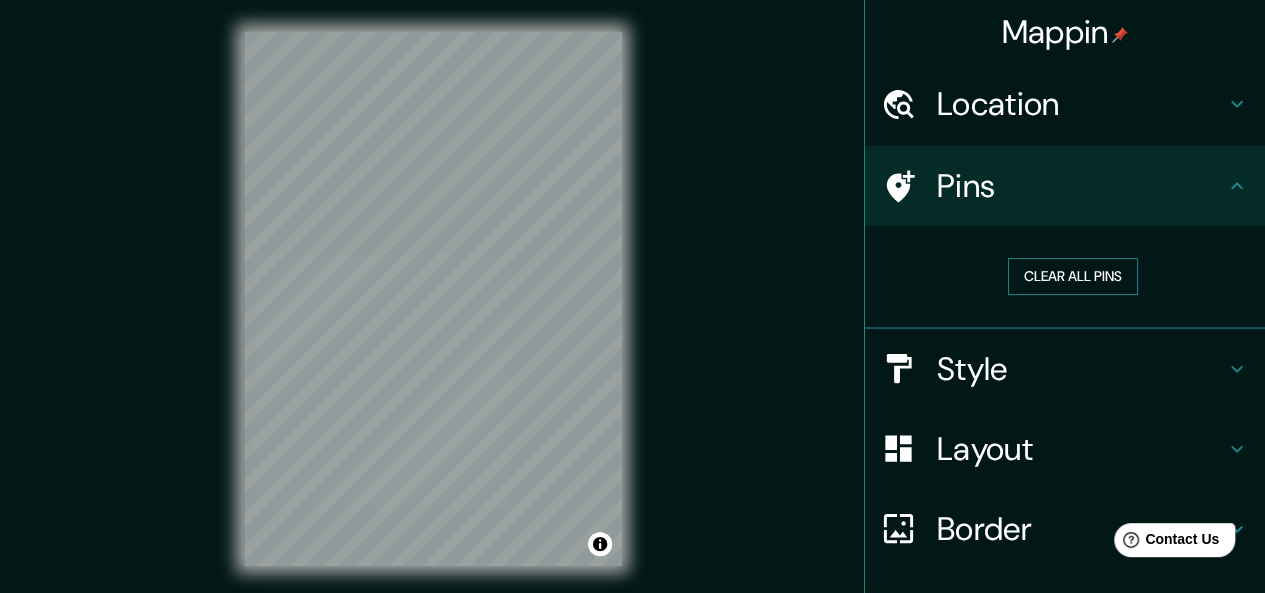 click on "Clear all pins" at bounding box center [1073, 276] 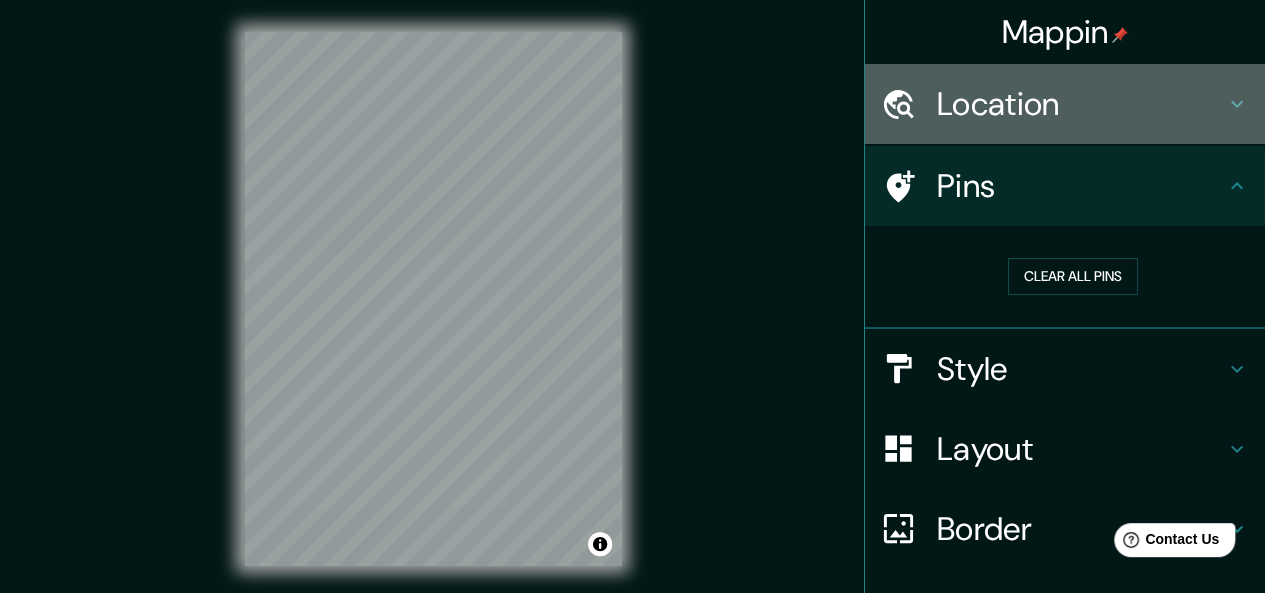 click on "Location" at bounding box center [1081, 104] 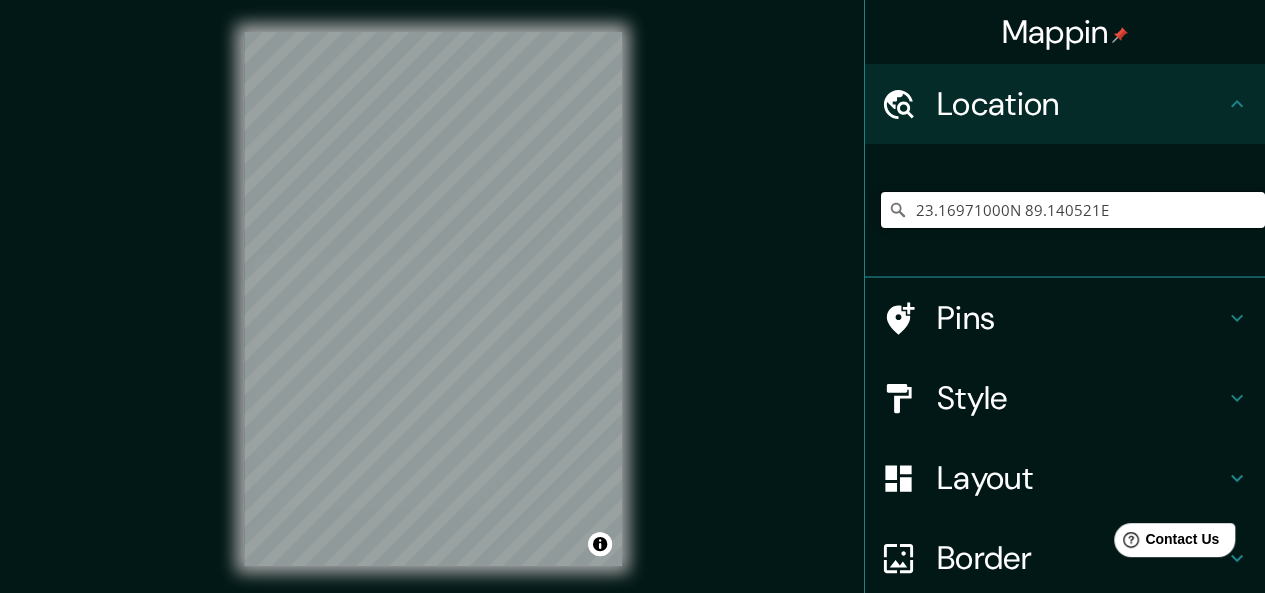 click on "23.16971000N 89.140521E" at bounding box center [1073, 210] 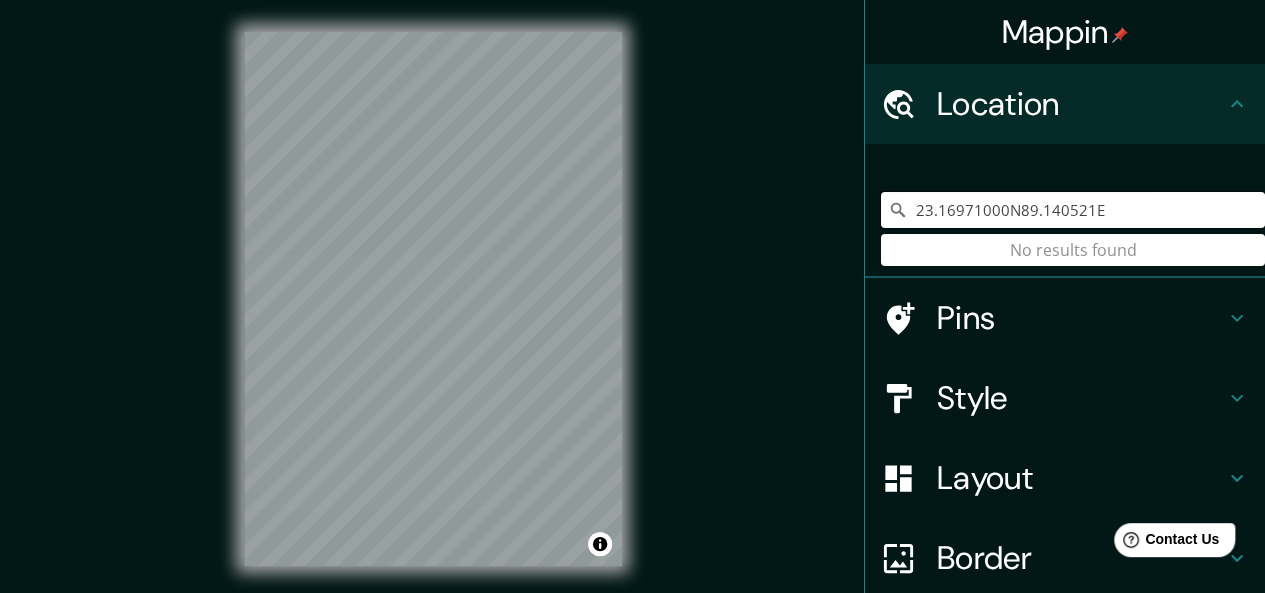 type on "23.16971000N 89.140521E" 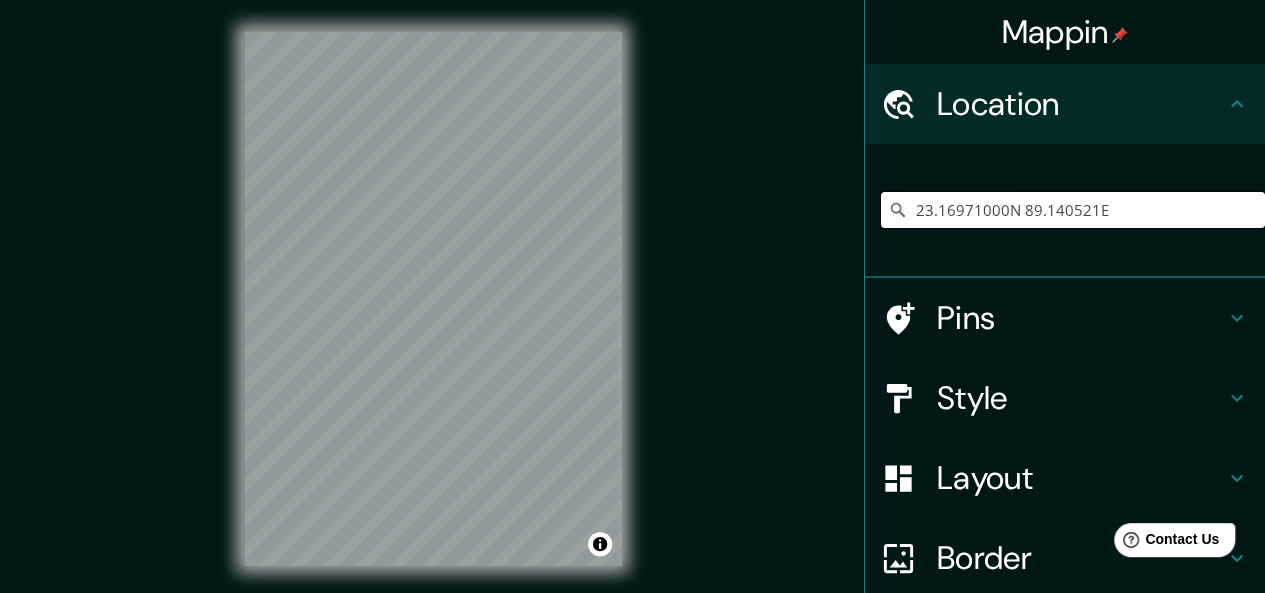 click on "23.16971000N 89.140521E" at bounding box center (1073, 210) 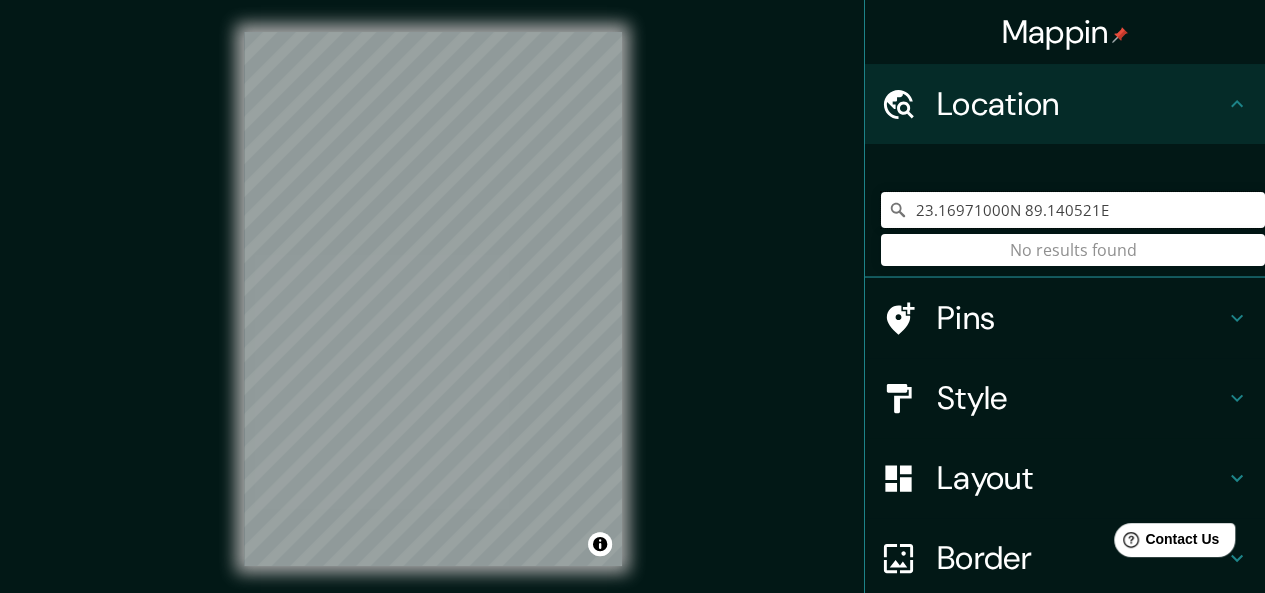 click on "23.16971000N 89.140521E" at bounding box center [1073, 210] 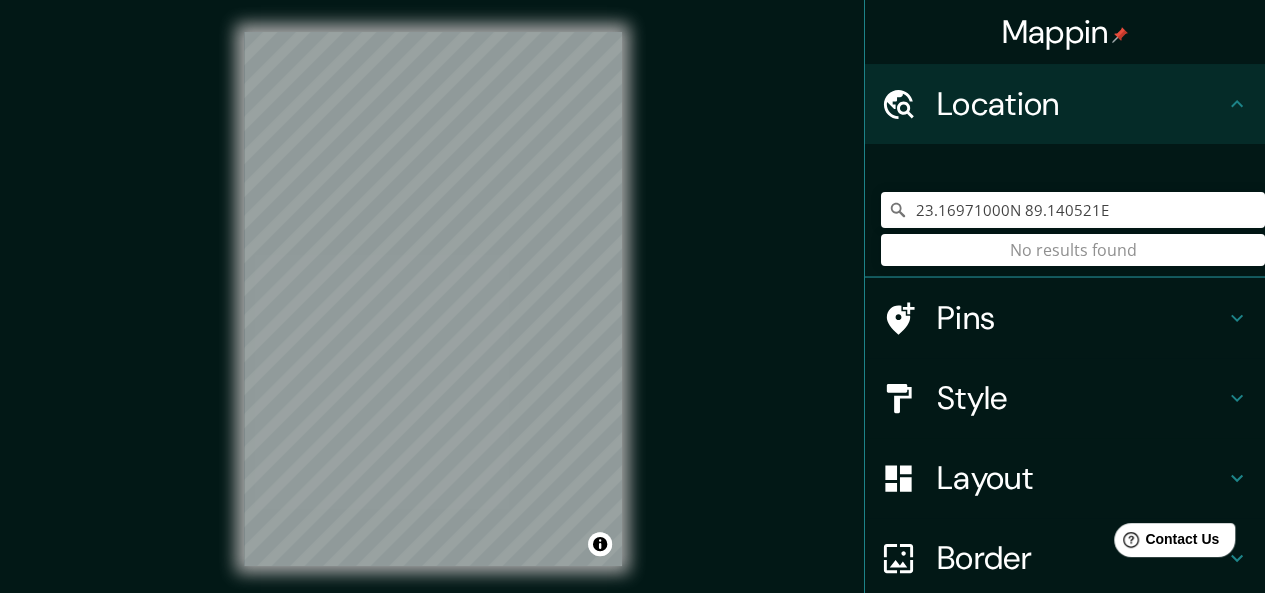 click 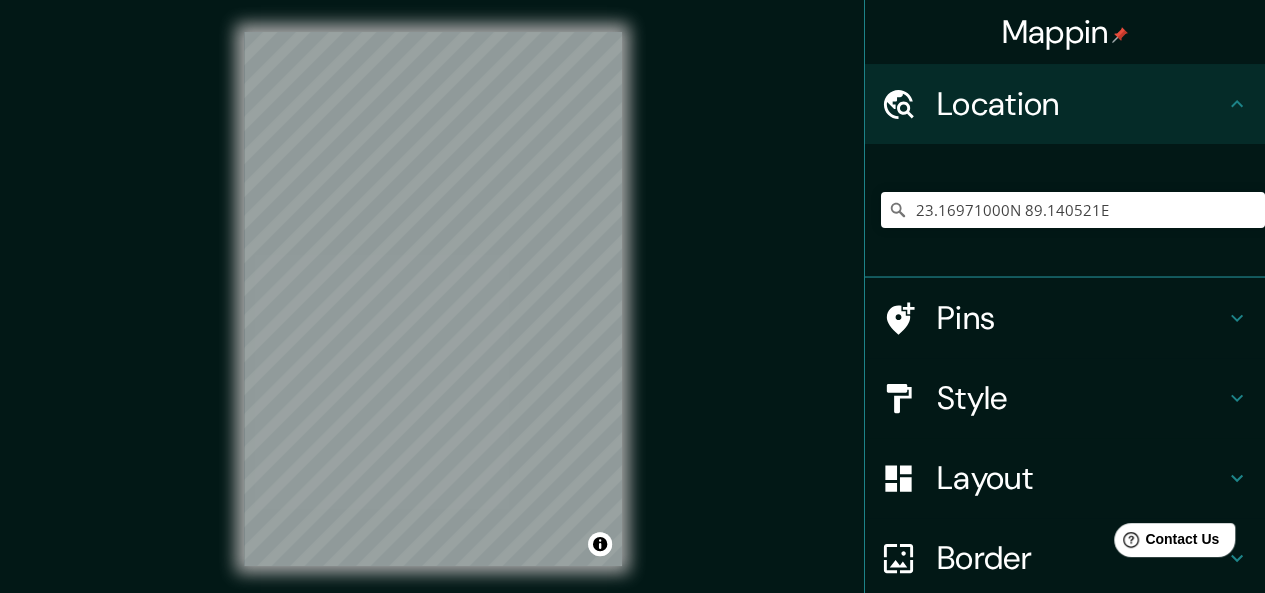click at bounding box center (1120, 35) 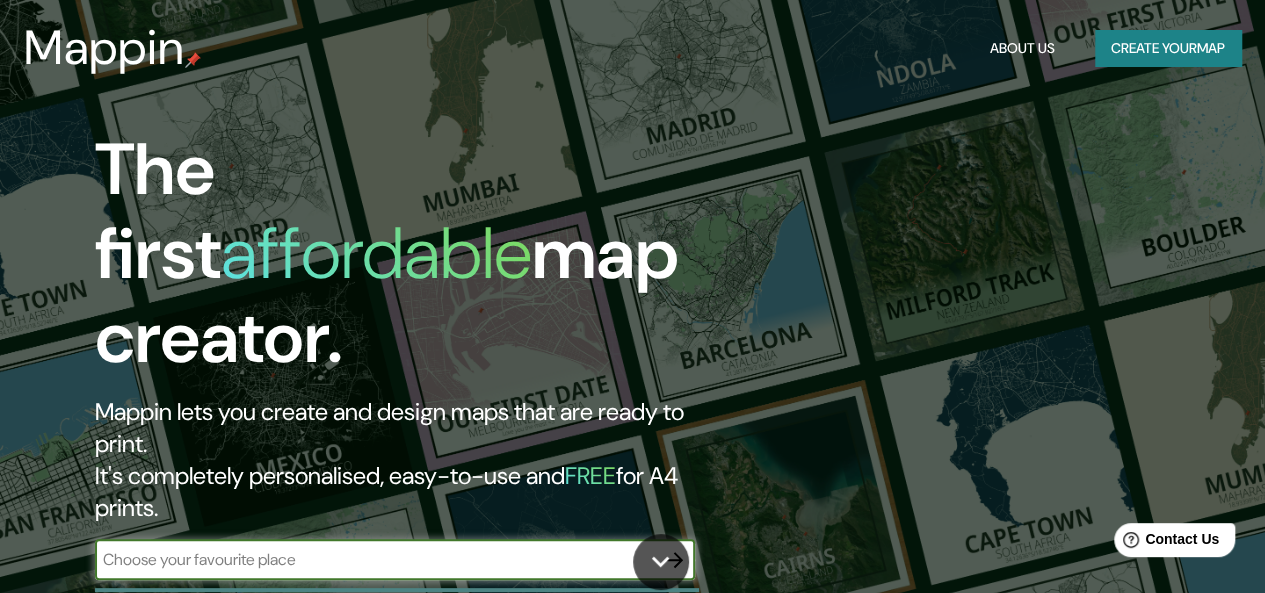 click at bounding box center [375, 559] 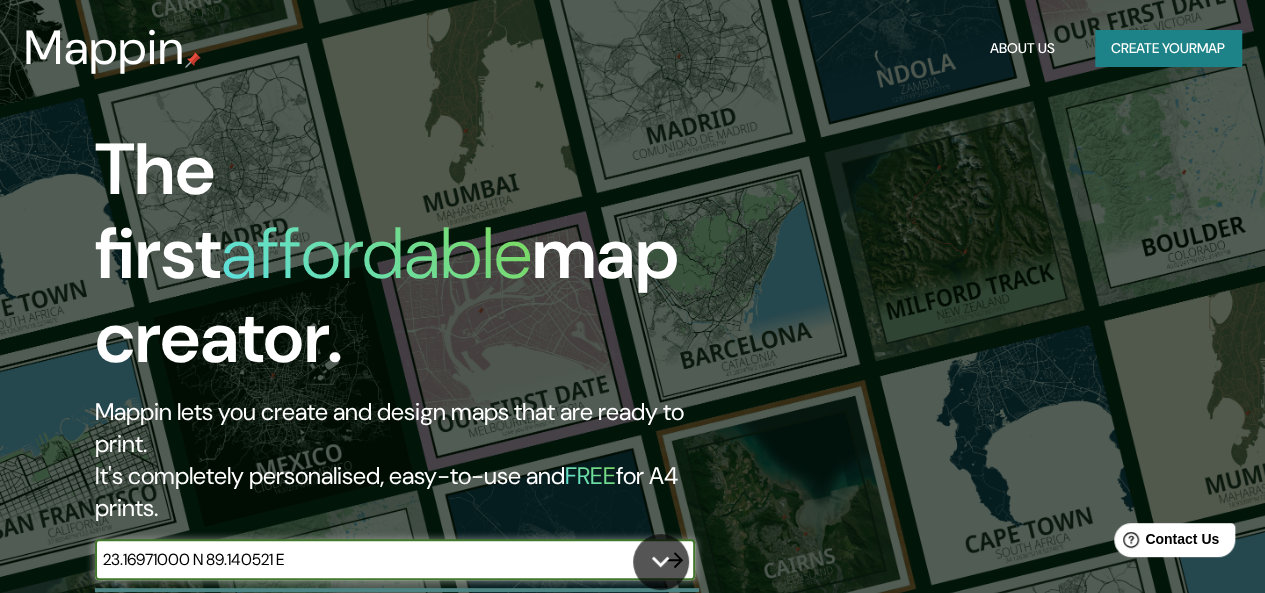 type on "23.16971000 N 89.140521 E" 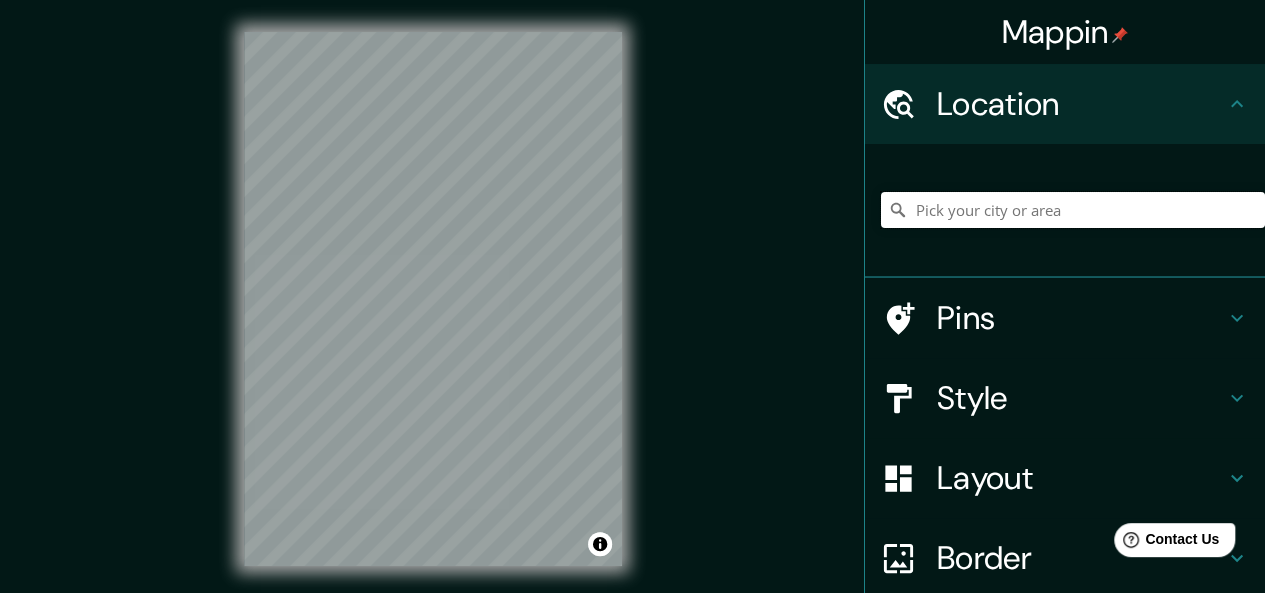 click at bounding box center (1073, 210) 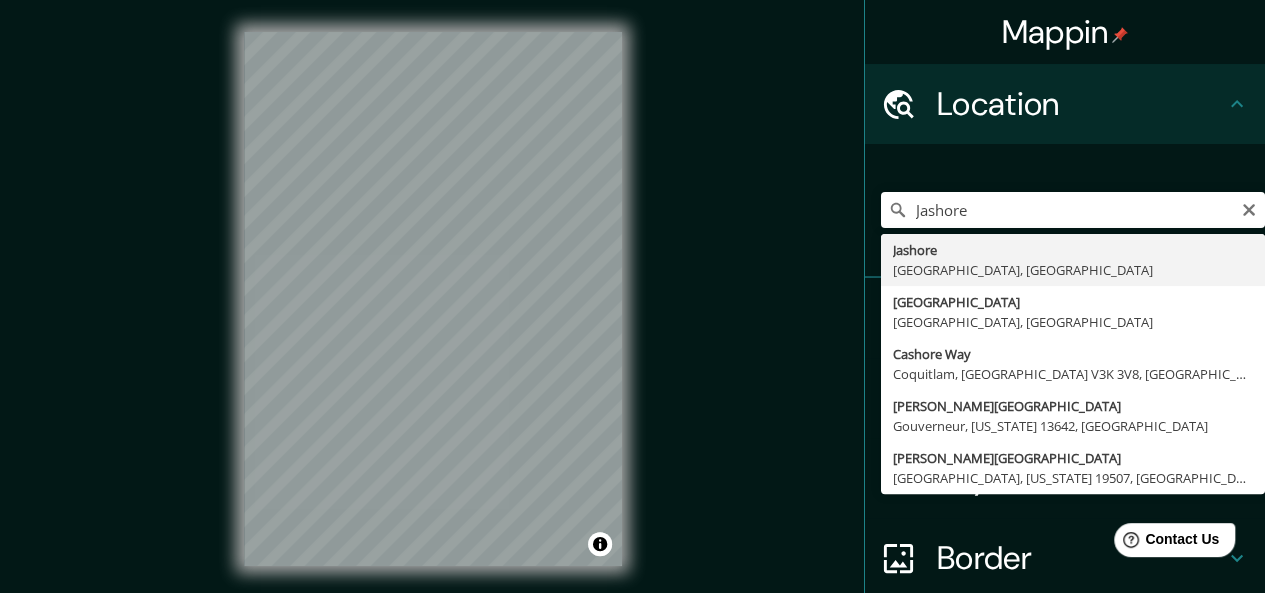 type on "Jashore, [GEOGRAPHIC_DATA], [GEOGRAPHIC_DATA]" 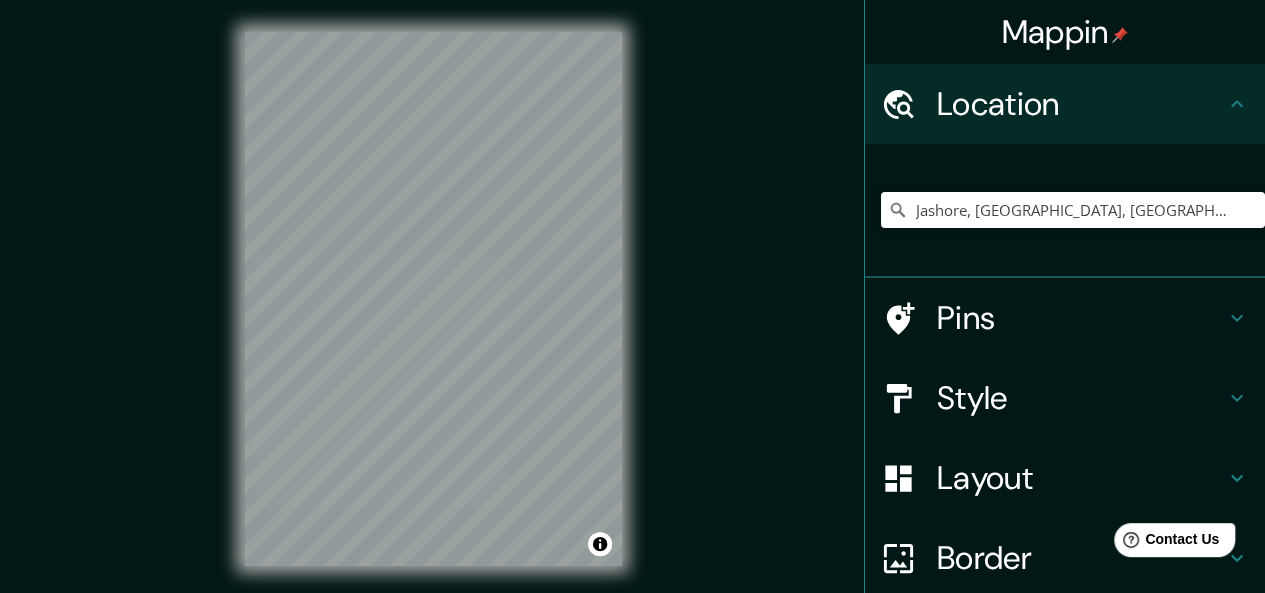 click 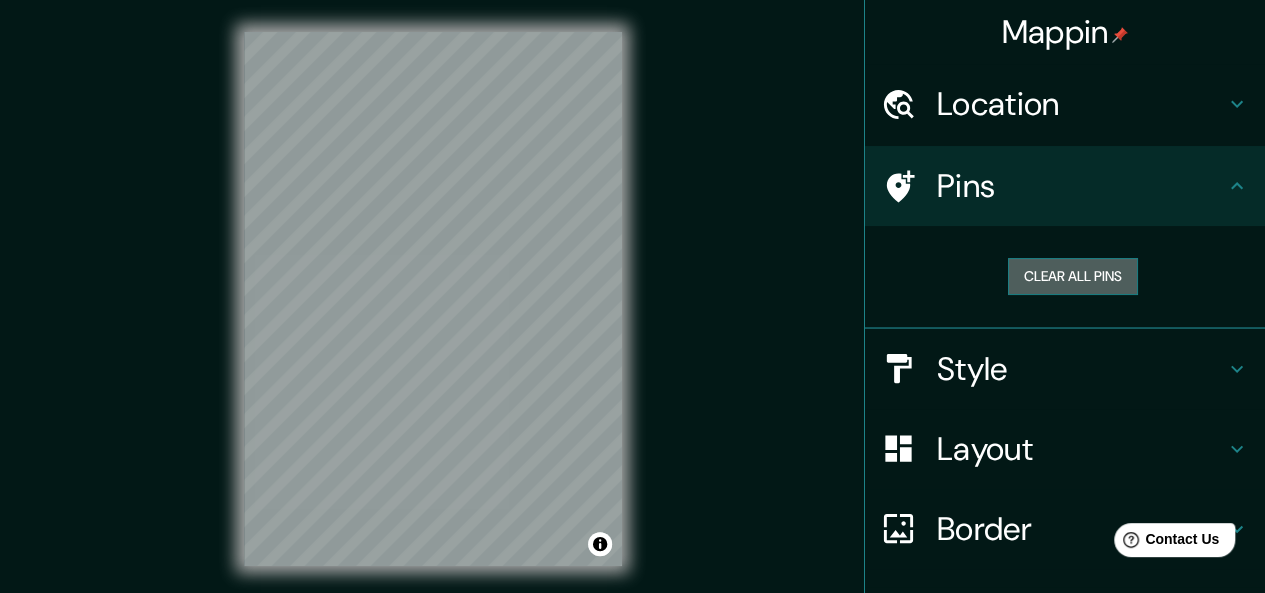 click on "Clear all pins" at bounding box center [1073, 276] 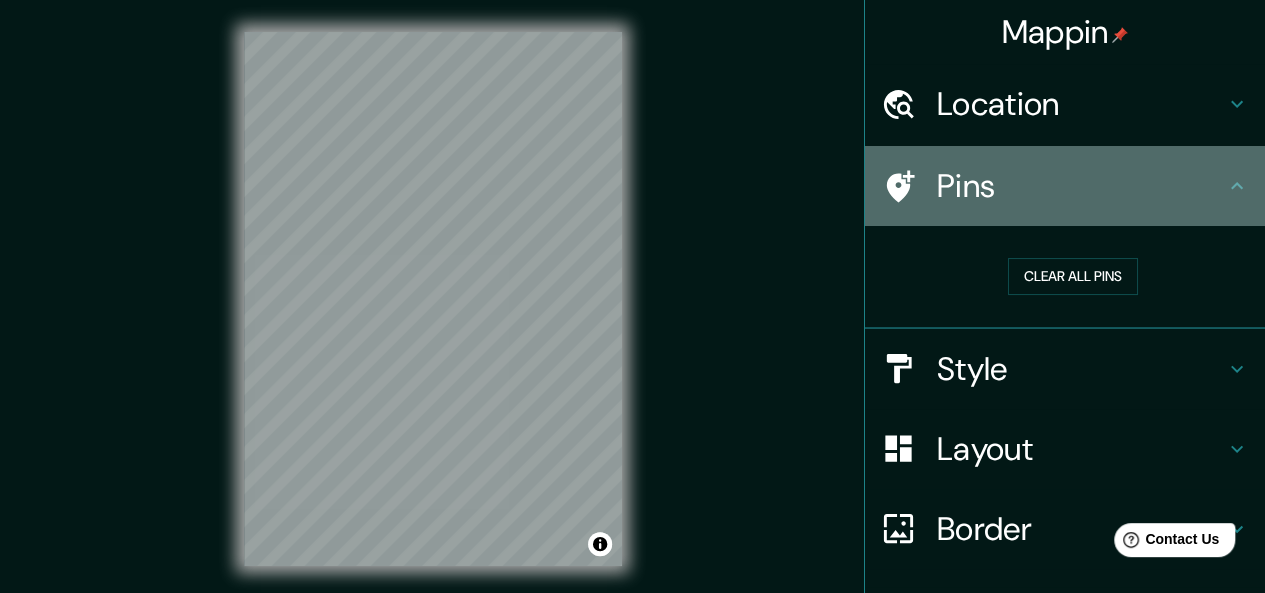 click 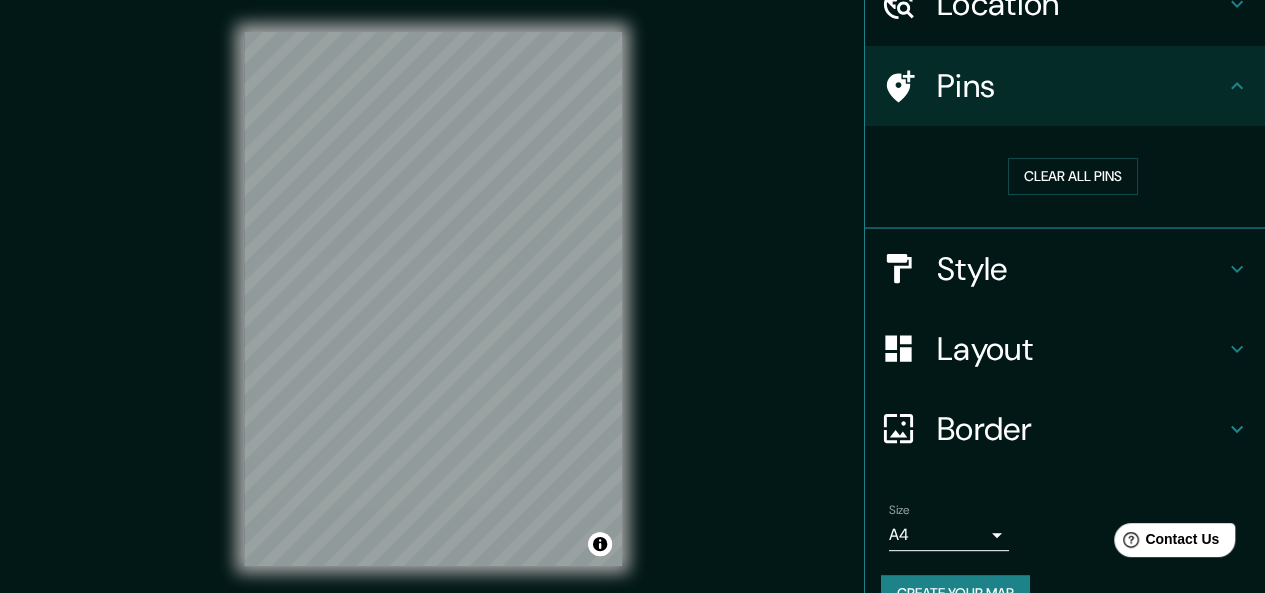 scroll, scrollTop: 140, scrollLeft: 0, axis: vertical 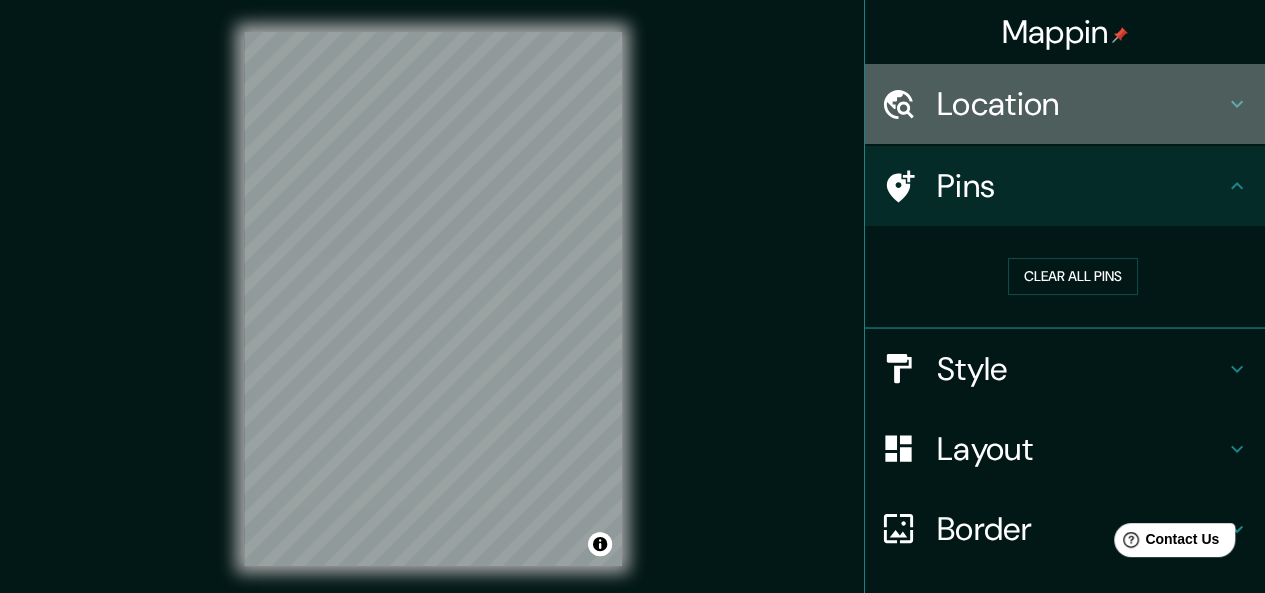 click on "Location" at bounding box center (1081, 104) 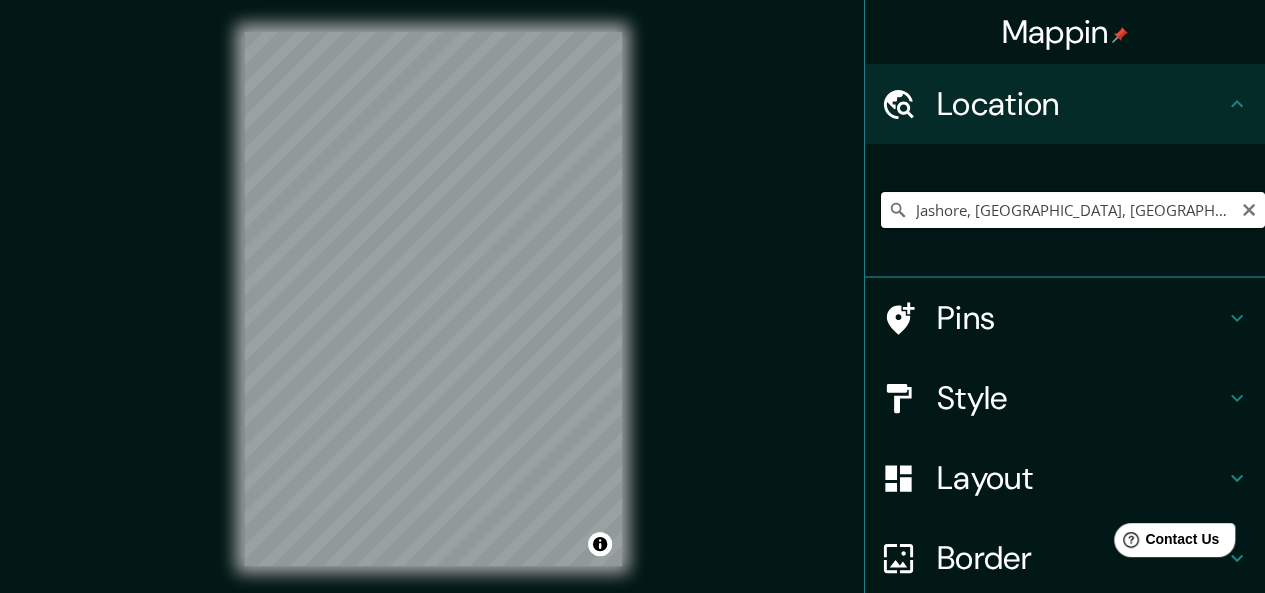 click on "Jashore, [GEOGRAPHIC_DATA], [GEOGRAPHIC_DATA]" at bounding box center [1073, 210] 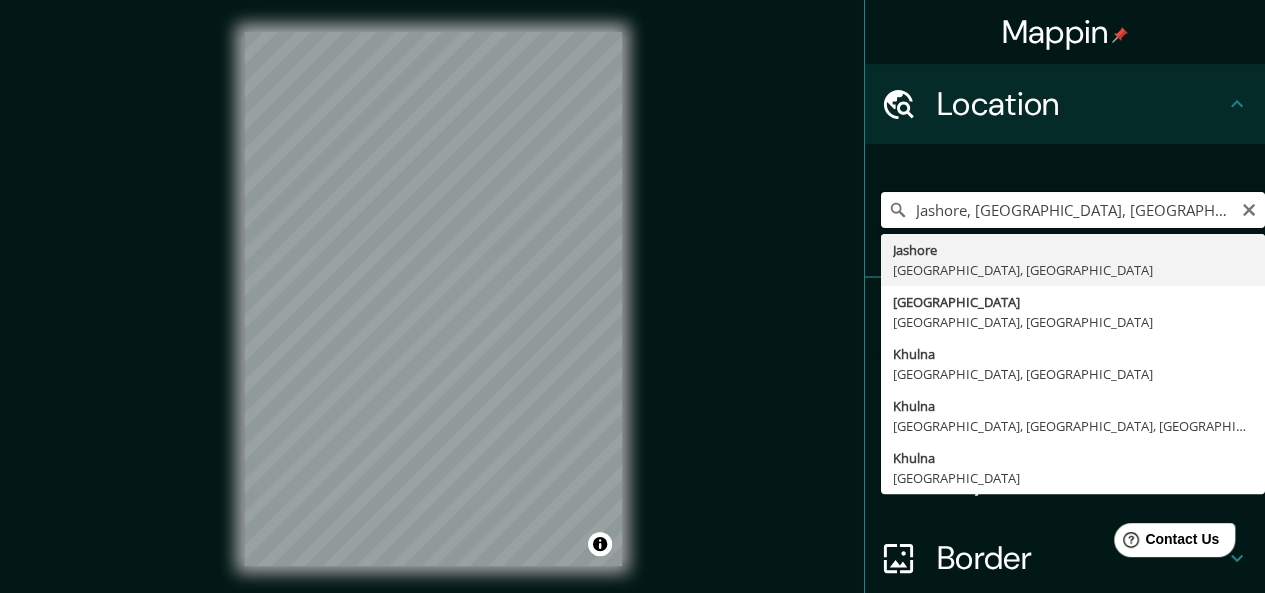 paste on "23.16971000 N 89.140521 E" 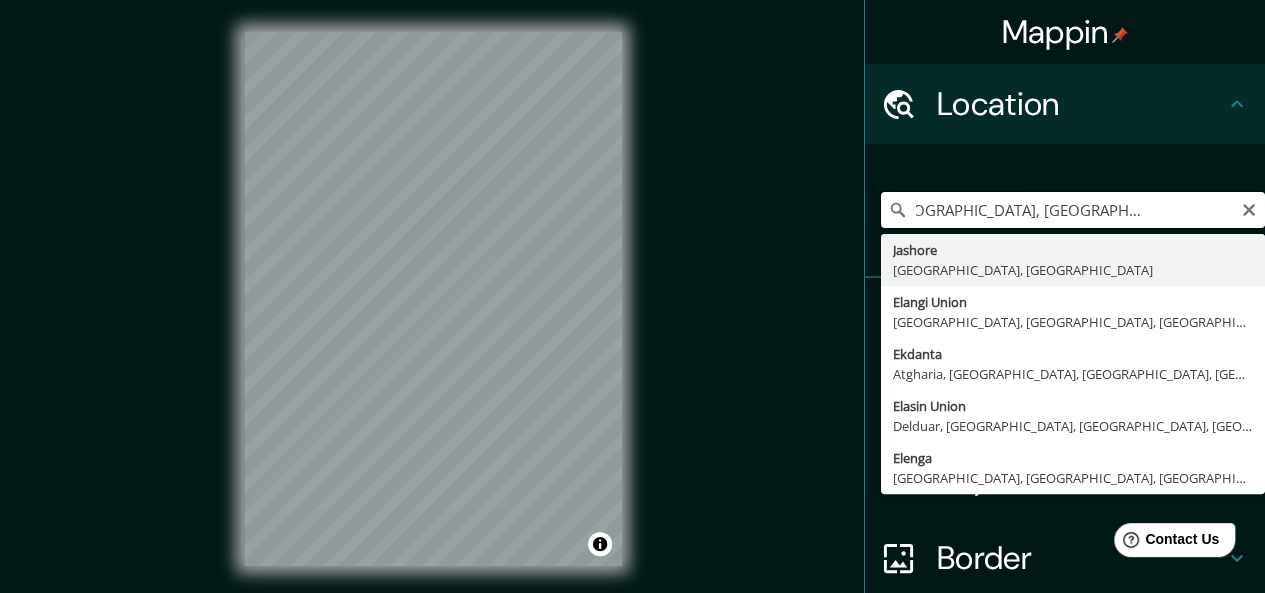 scroll, scrollTop: 0, scrollLeft: 90, axis: horizontal 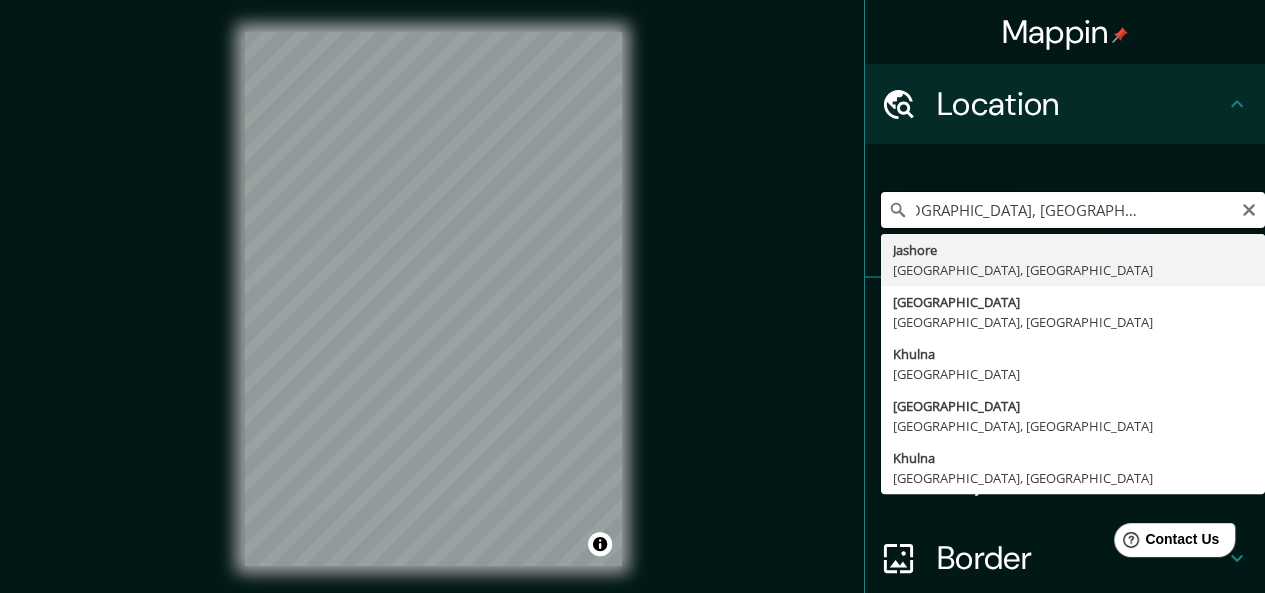 type on "Jashore, [GEOGRAPHIC_DATA], [GEOGRAPHIC_DATA]" 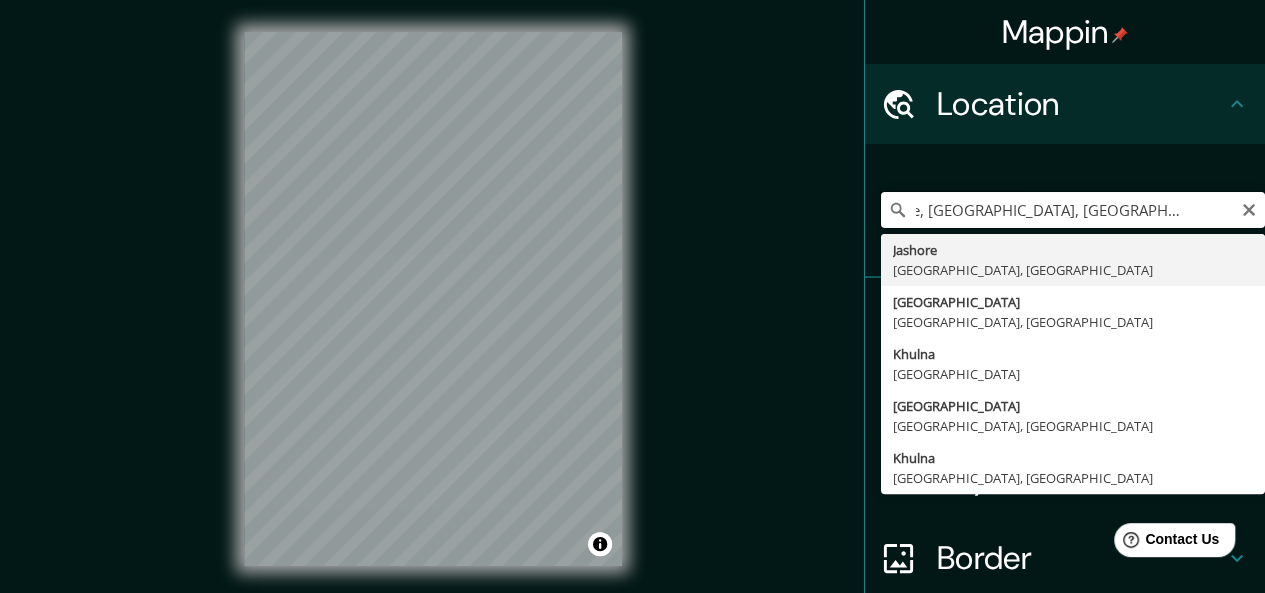 scroll, scrollTop: 0, scrollLeft: 0, axis: both 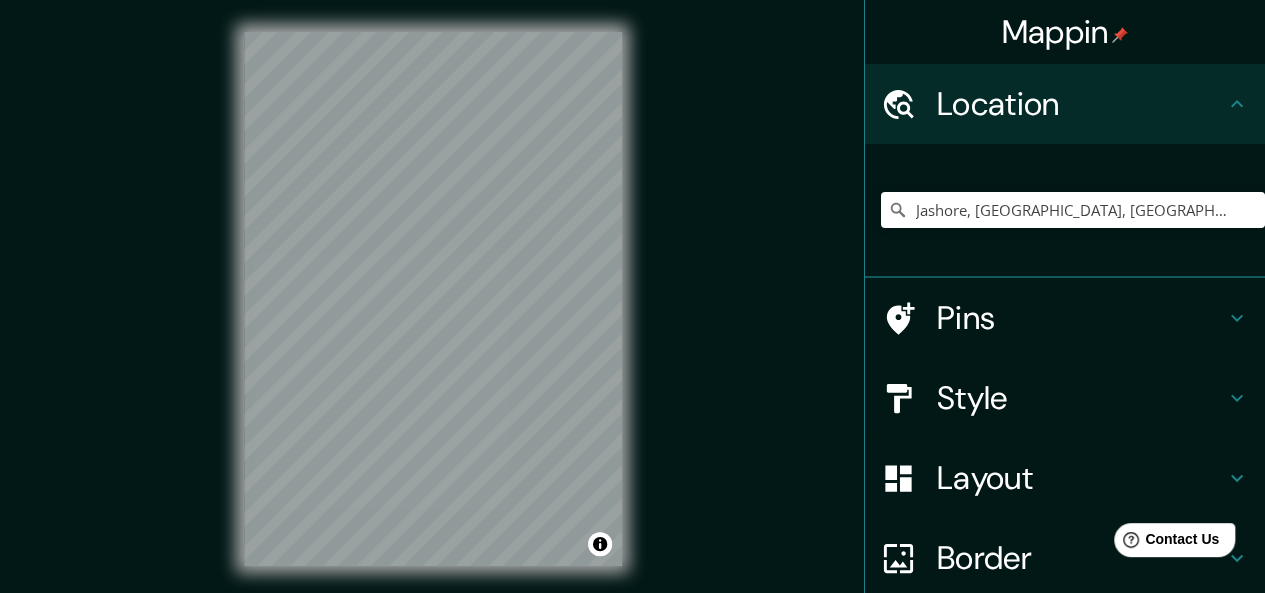 click on "Pins" at bounding box center (1081, 318) 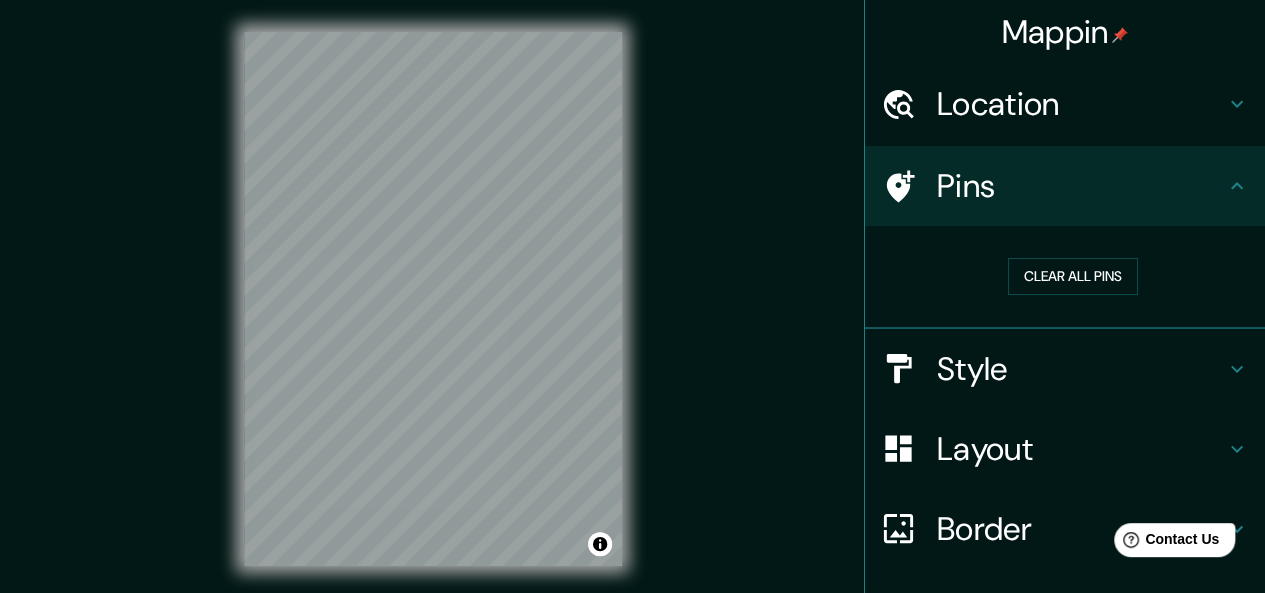 click 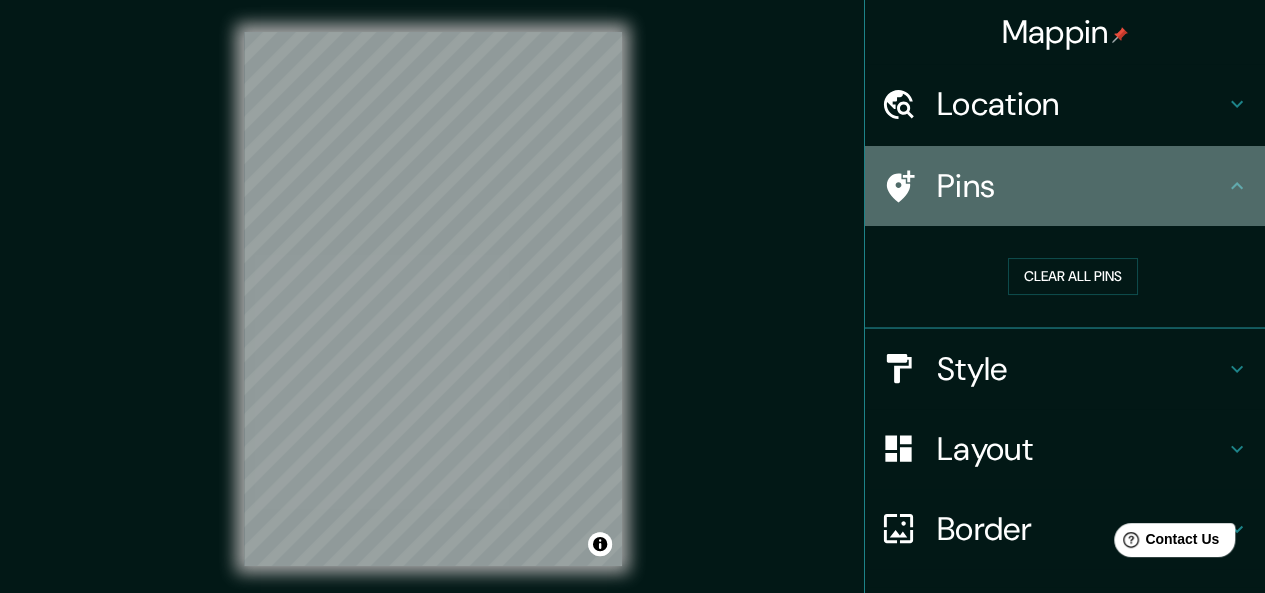 click 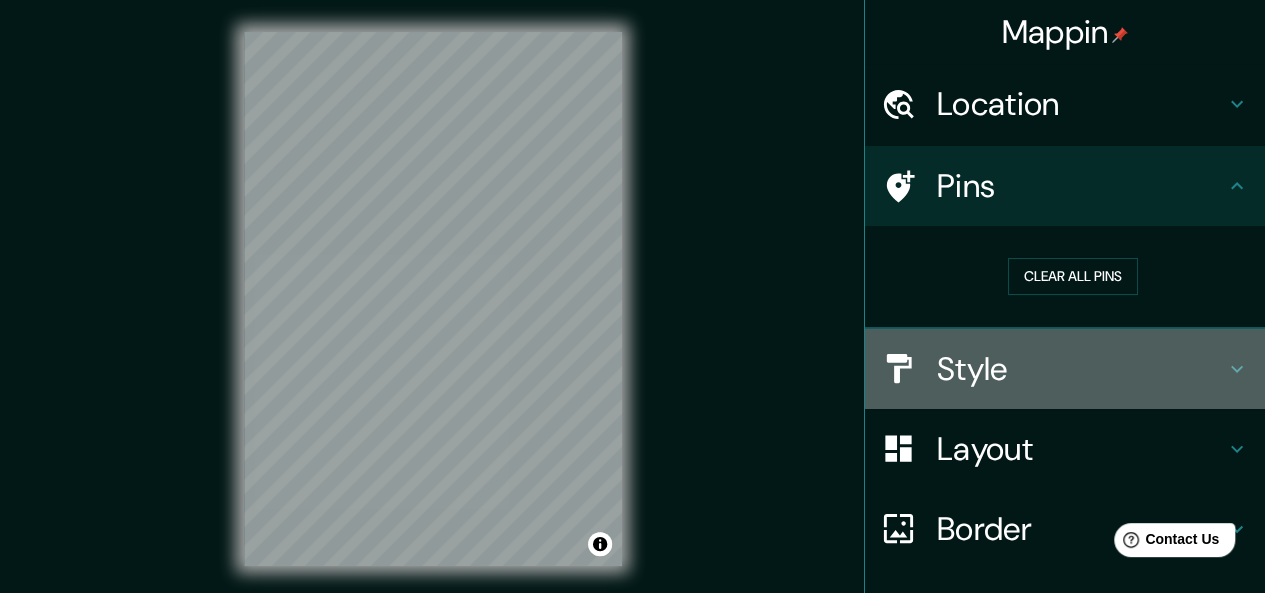 click 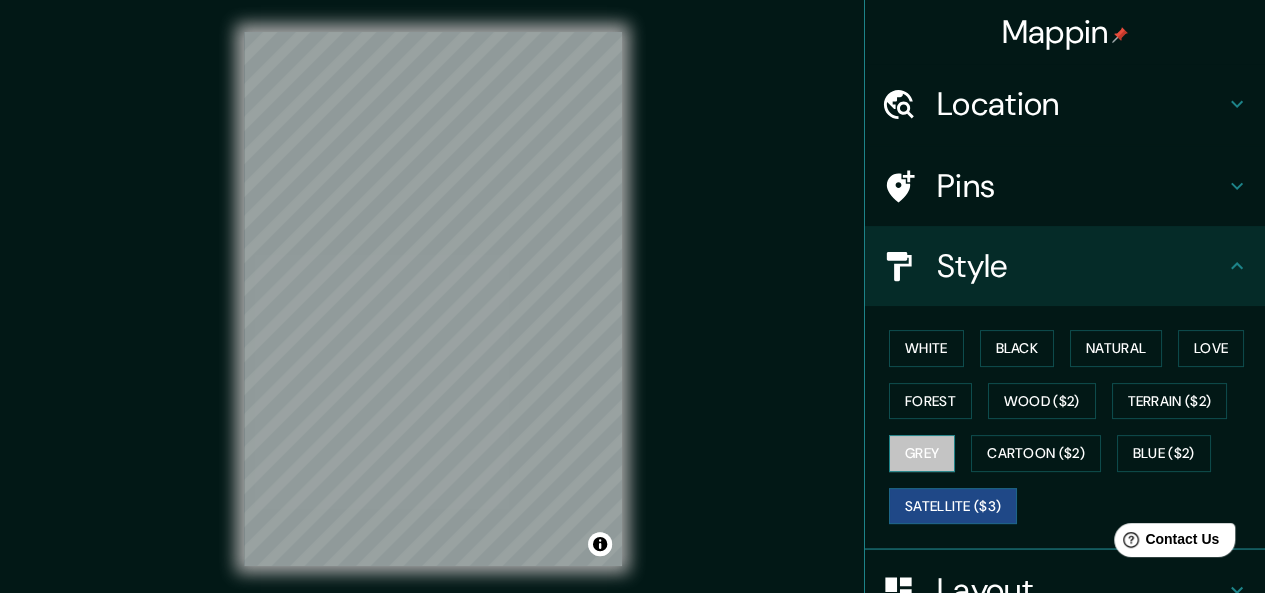 click on "Grey" at bounding box center (922, 453) 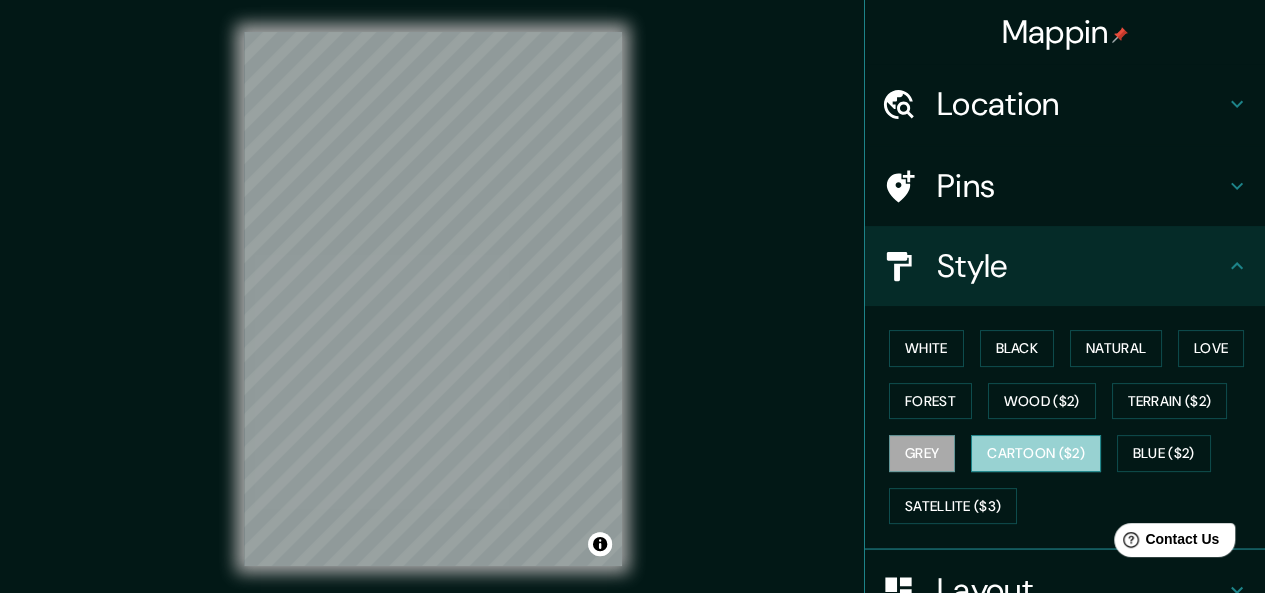 click on "Cartoon ($2)" at bounding box center [1036, 453] 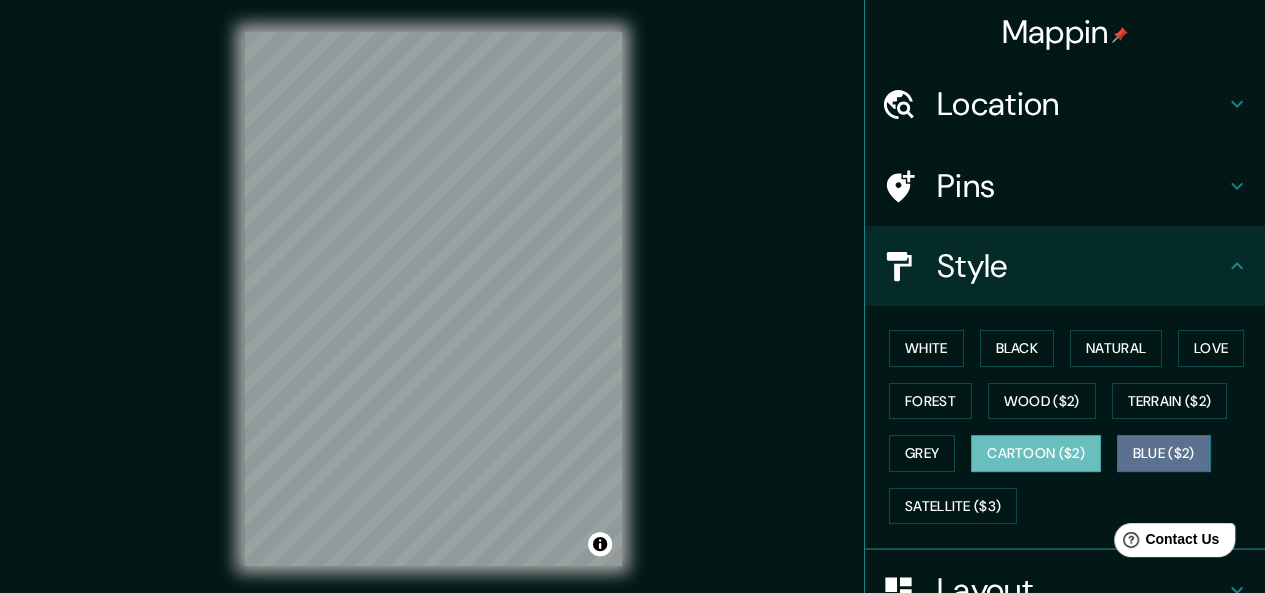 click on "Blue ($2)" at bounding box center (1164, 453) 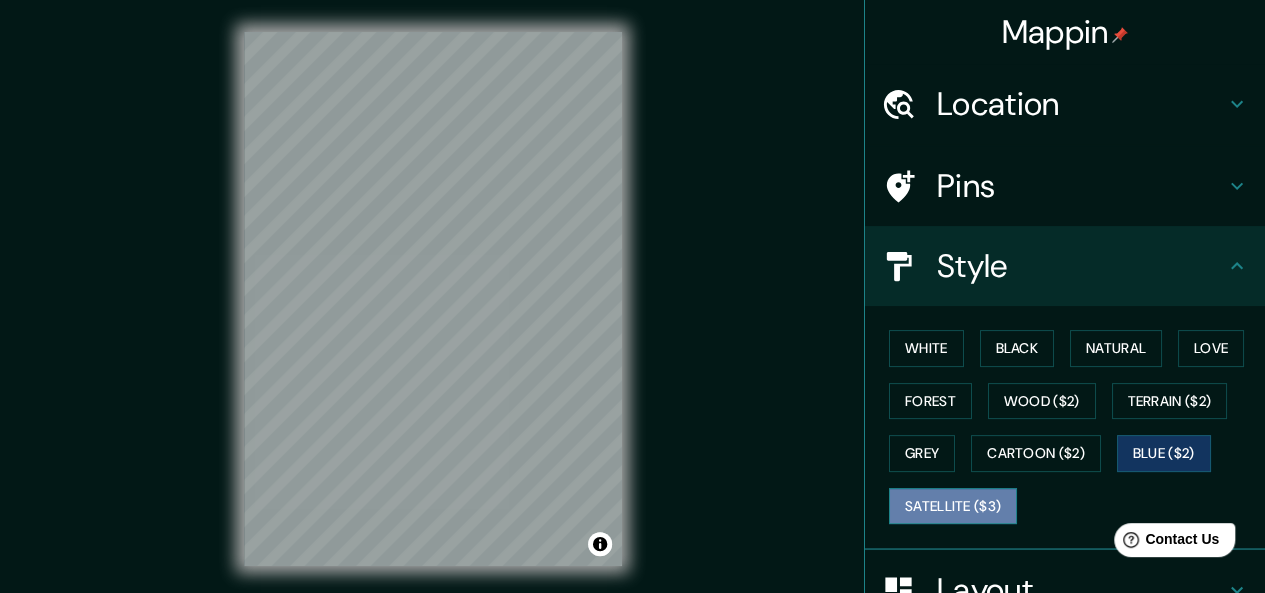 click on "Satellite ($3)" at bounding box center (953, 506) 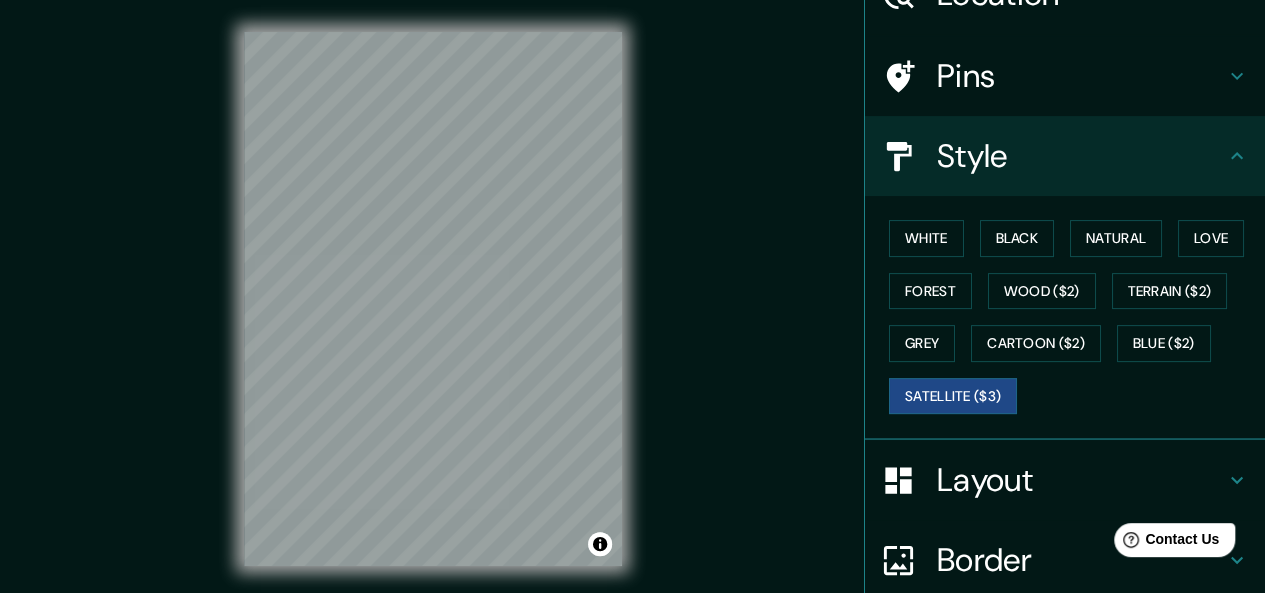 scroll, scrollTop: 280, scrollLeft: 0, axis: vertical 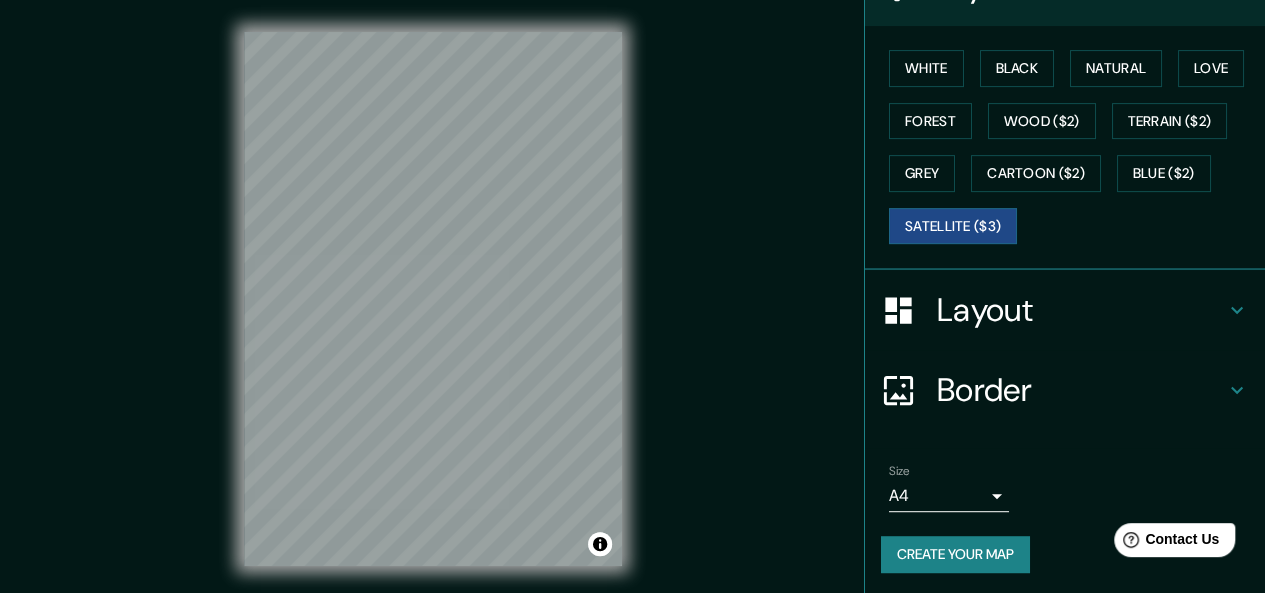 click on "Border" at bounding box center [1081, 390] 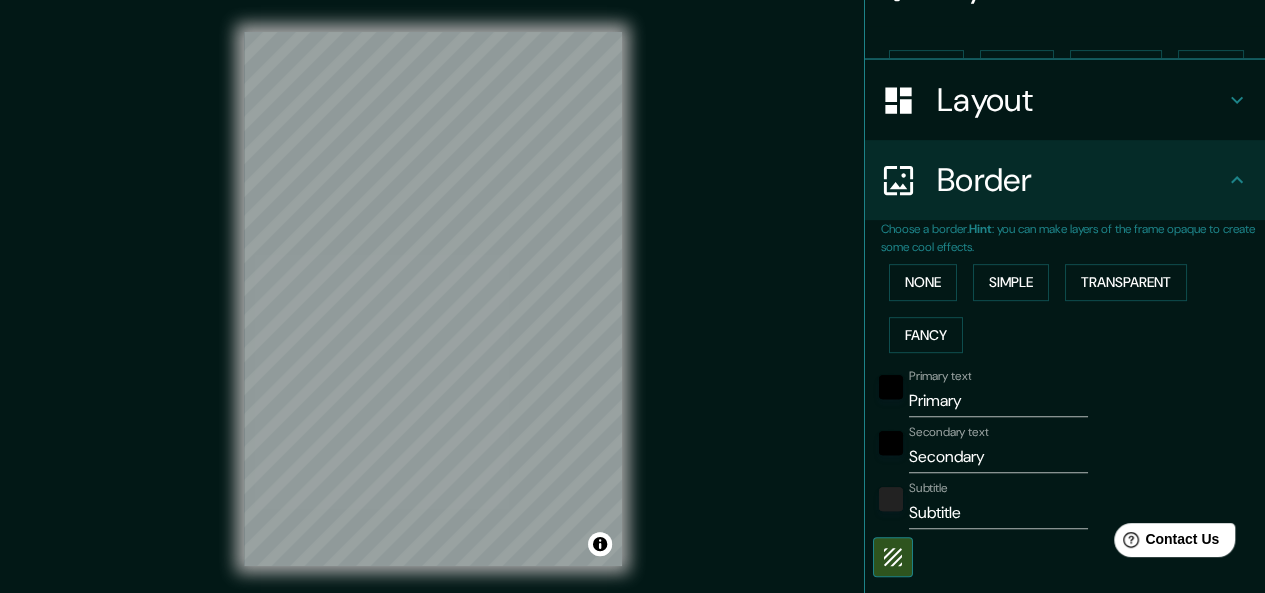 scroll, scrollTop: 280, scrollLeft: 0, axis: vertical 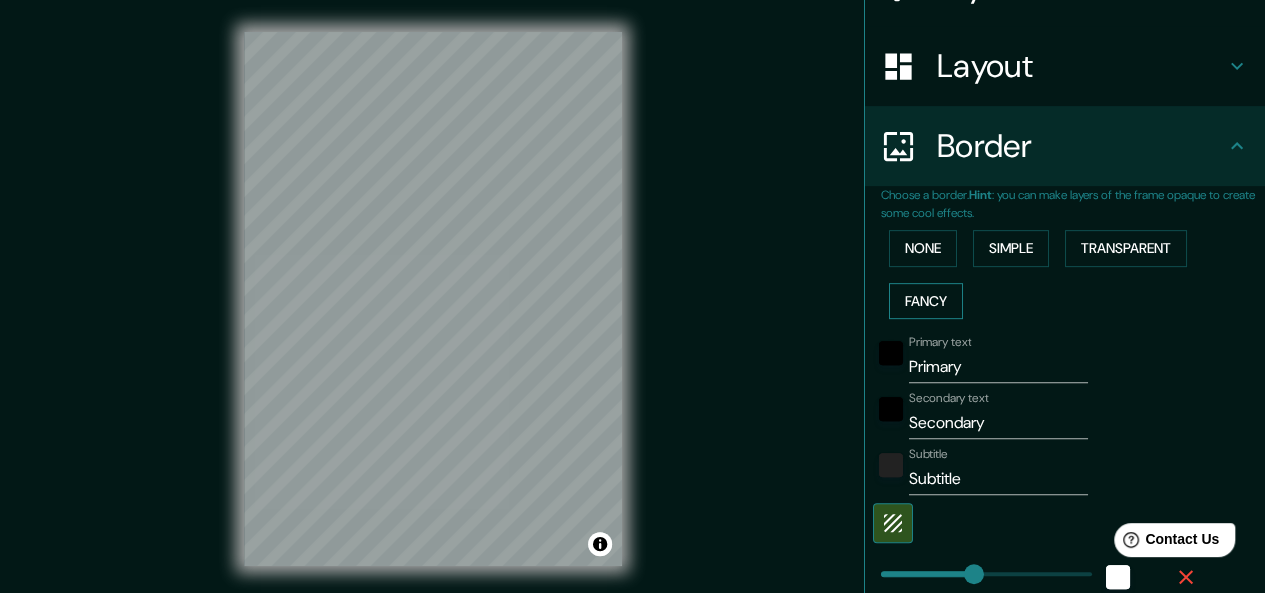 click on "Fancy" at bounding box center [926, 301] 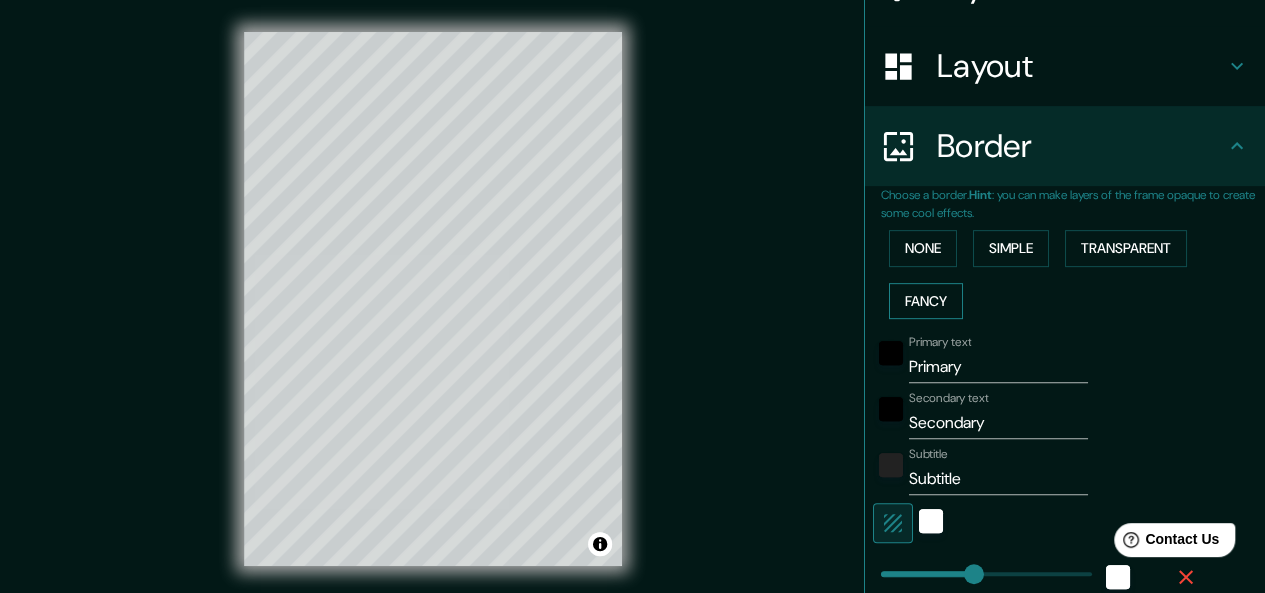 type on "168" 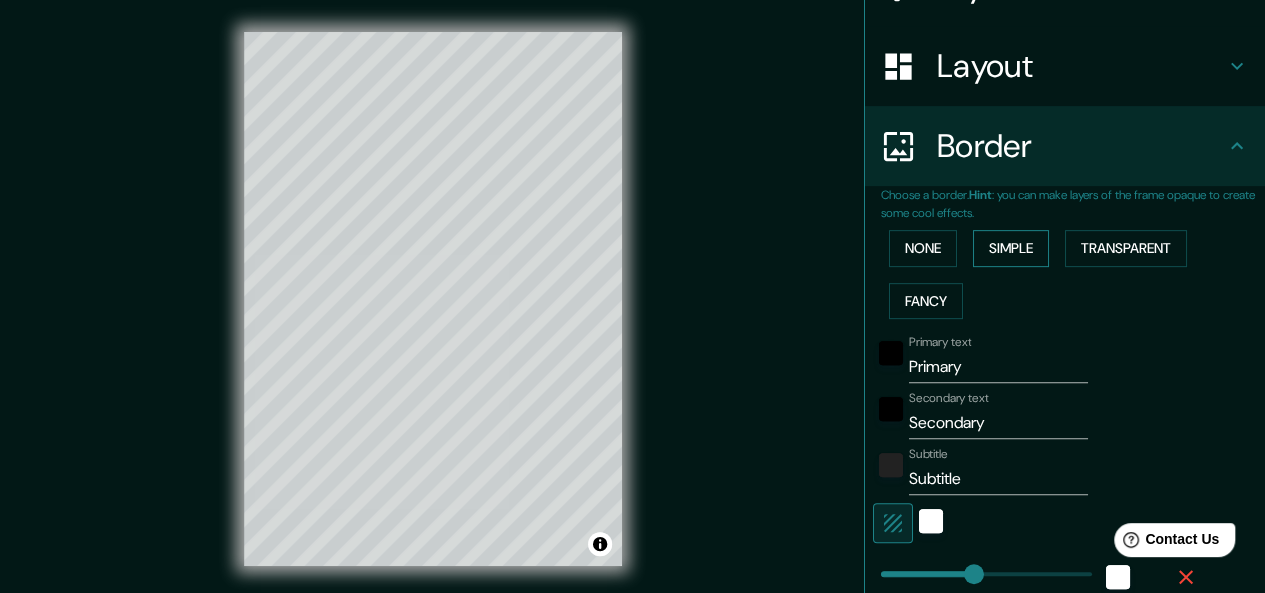 click on "Simple" at bounding box center [1011, 248] 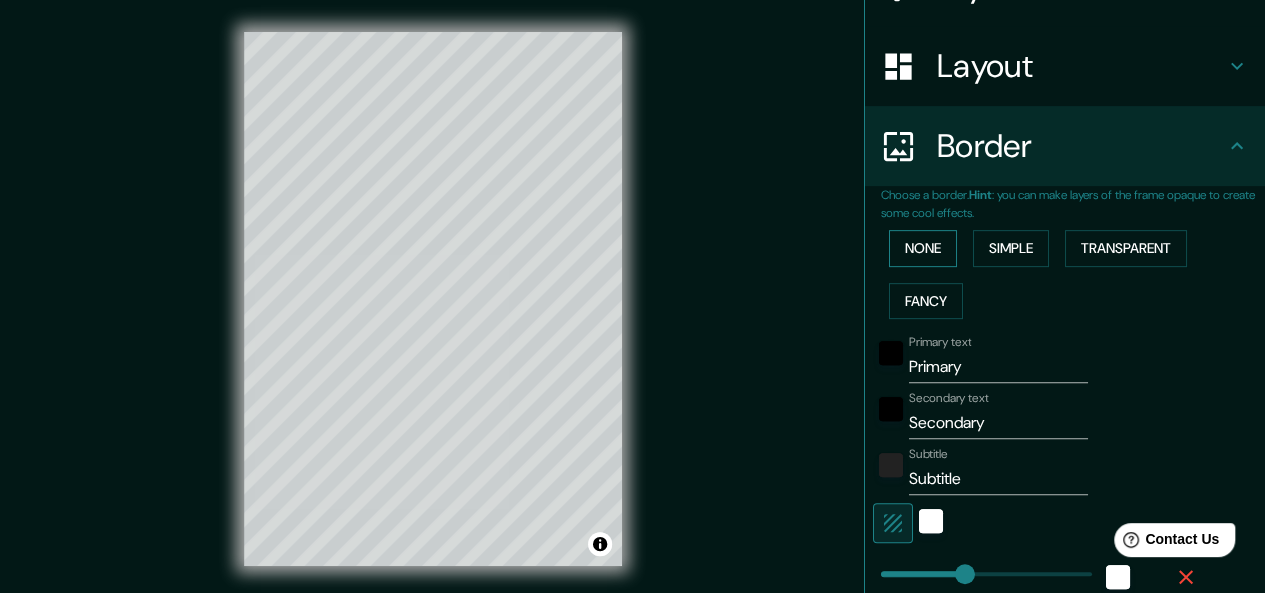 click on "None" at bounding box center [923, 248] 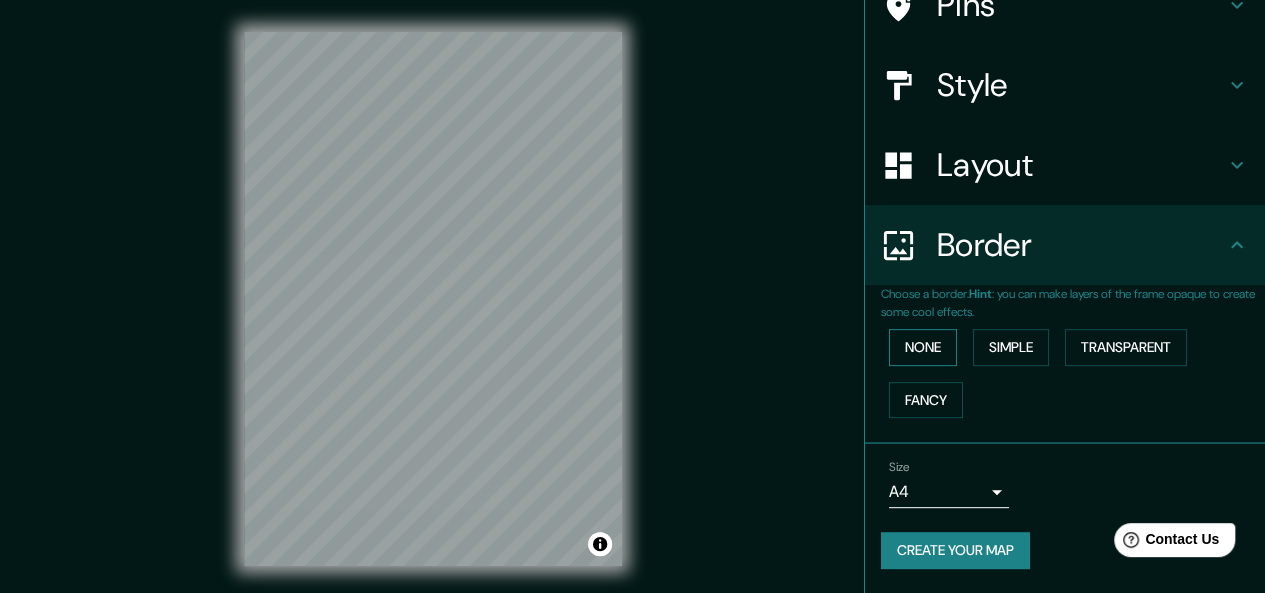 scroll, scrollTop: 178, scrollLeft: 0, axis: vertical 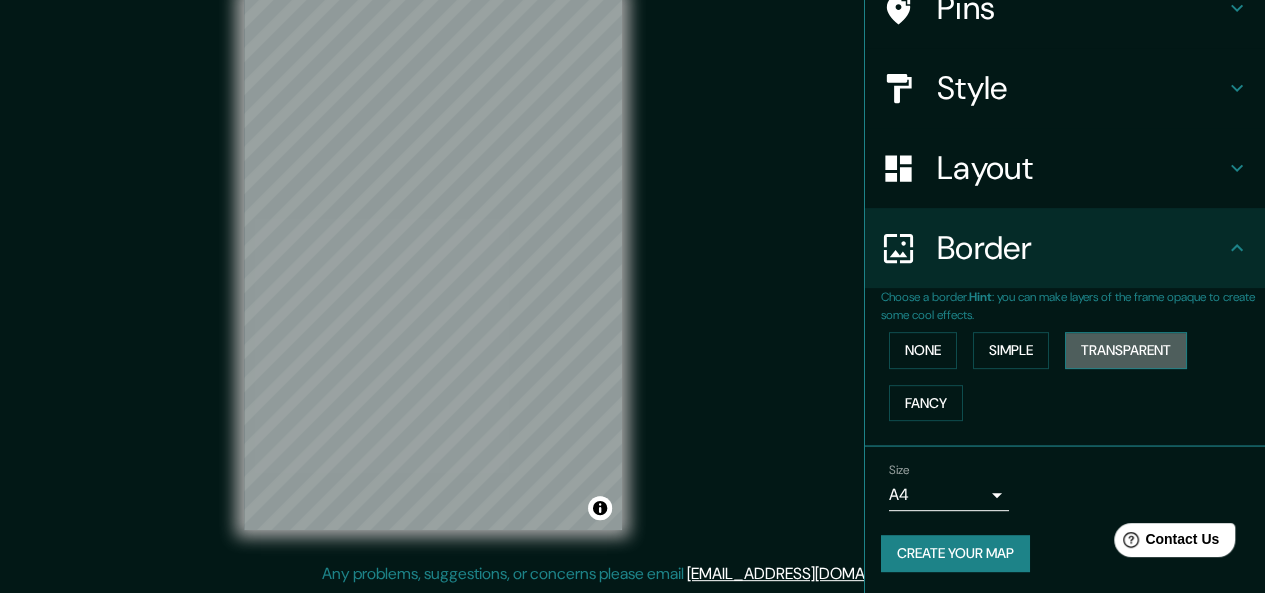 click on "Transparent" at bounding box center [1126, 350] 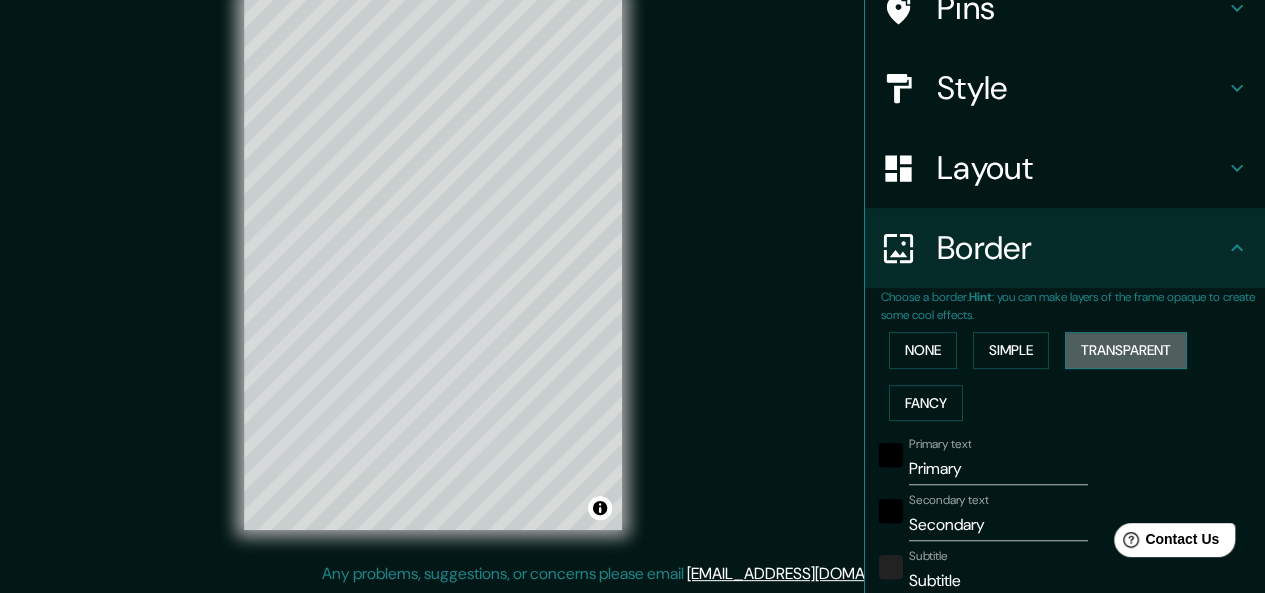 click on "Transparent" at bounding box center (1126, 350) 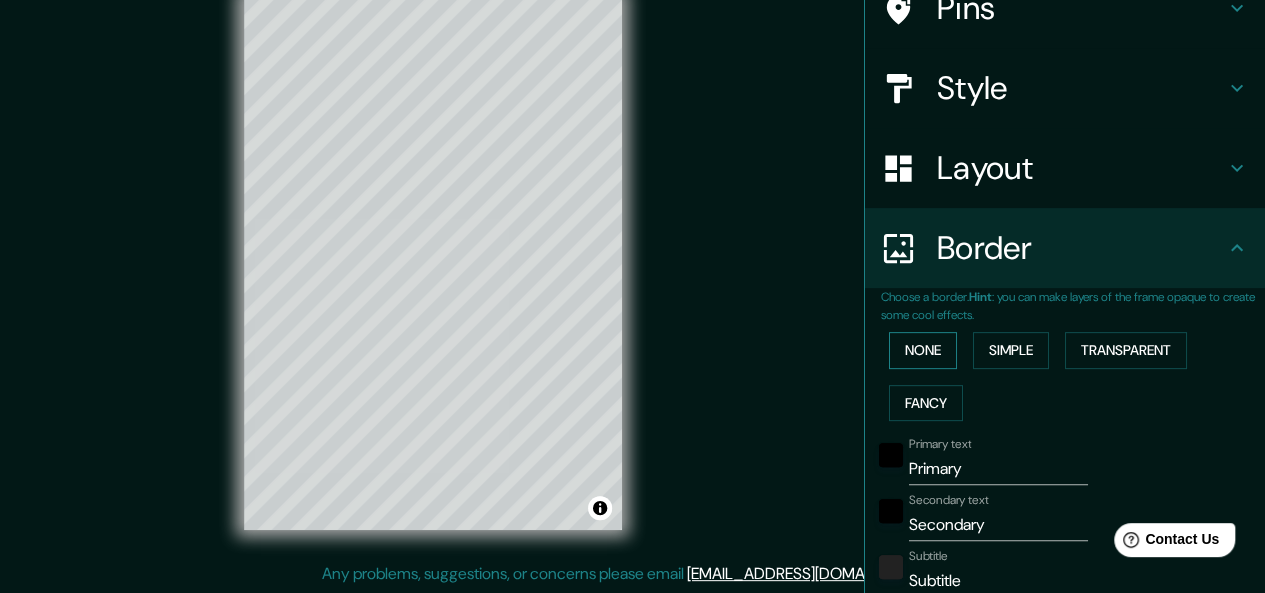 click on "None" at bounding box center (923, 350) 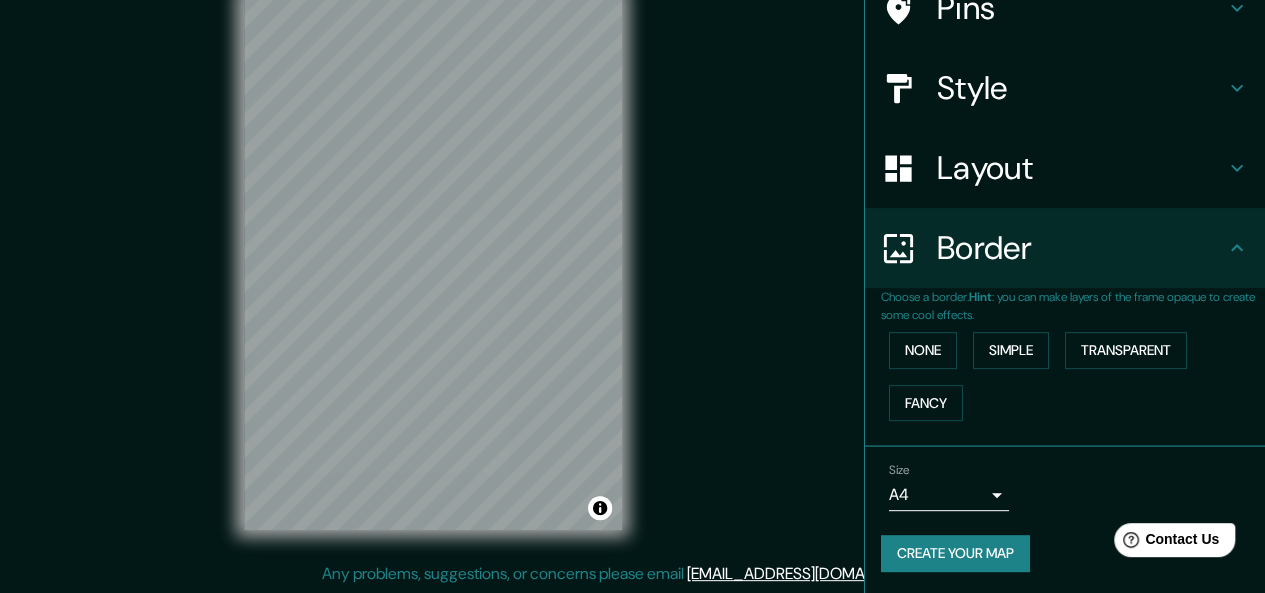 click on "© Mapbox   © OpenStreetMap   Improve this map   © Maxar" at bounding box center [433, 263] 